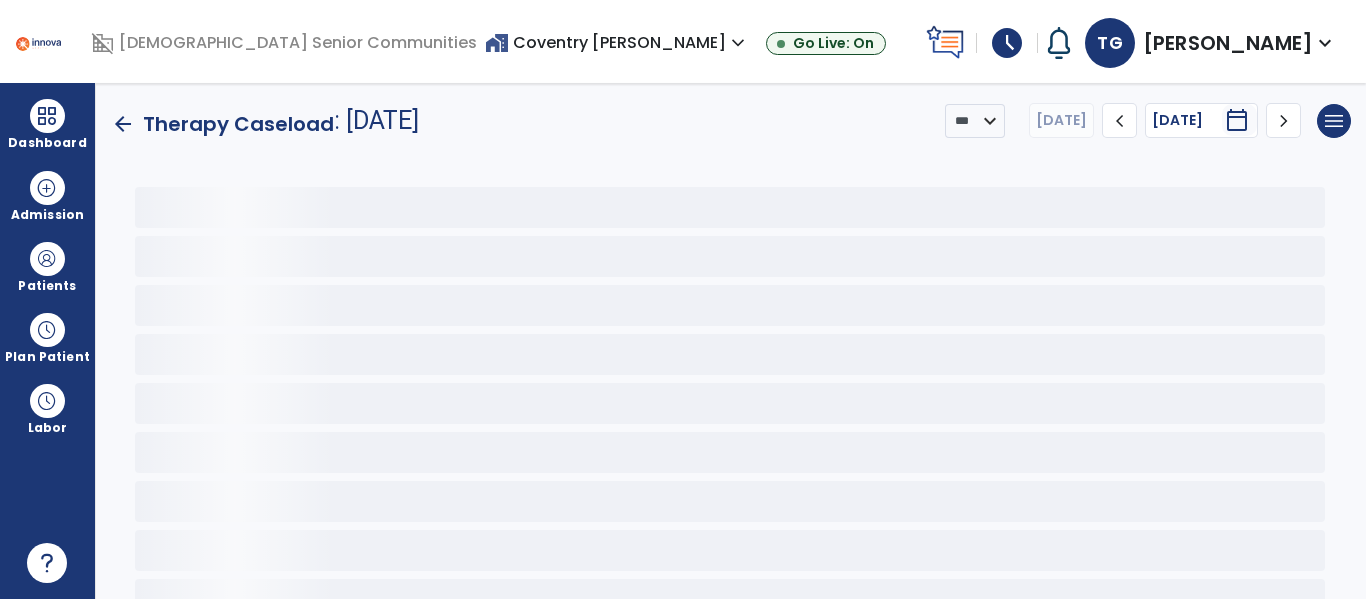 scroll, scrollTop: 0, scrollLeft: 0, axis: both 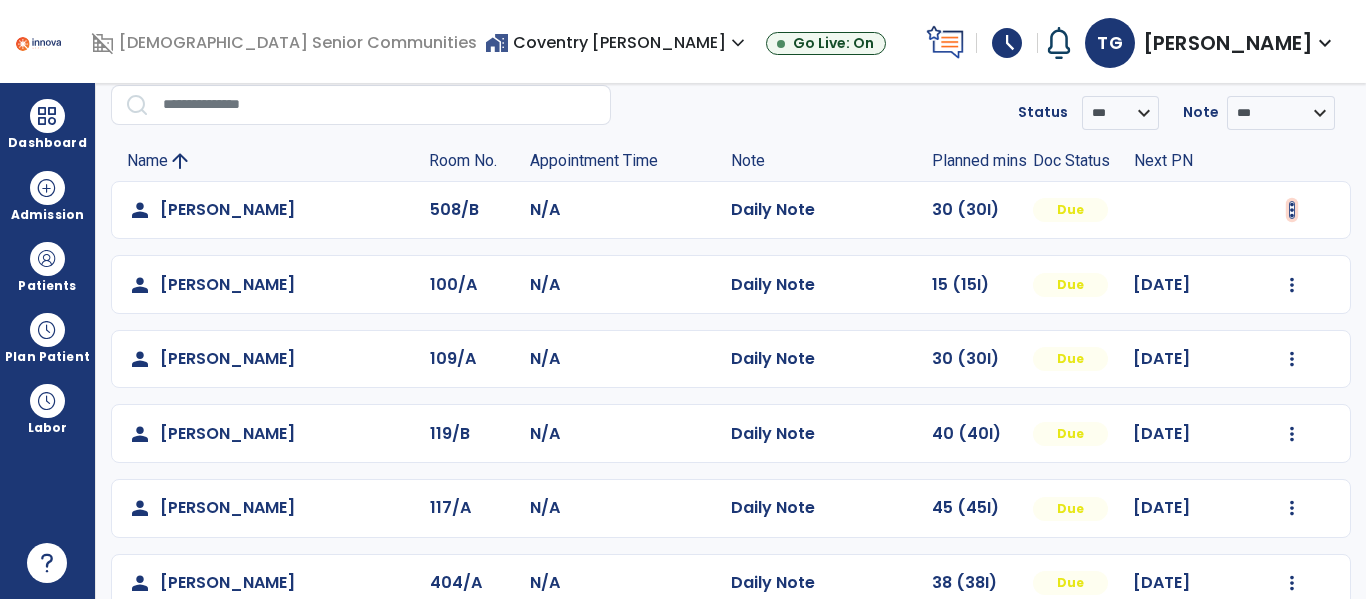click at bounding box center (1292, 210) 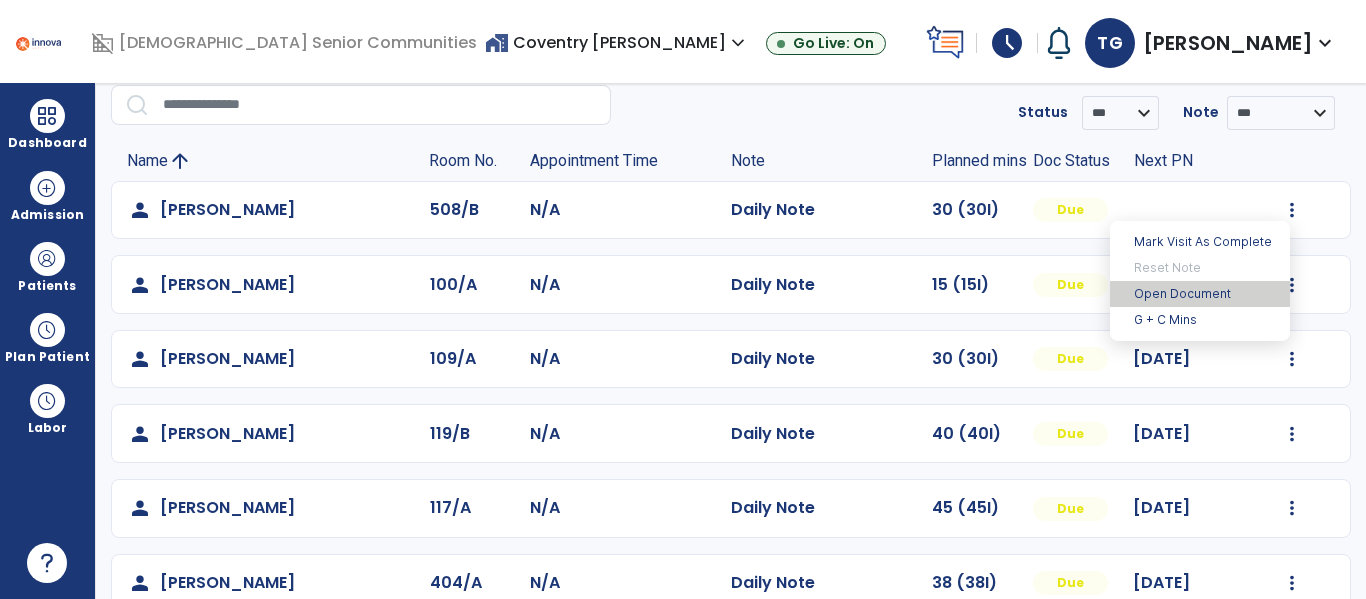 click on "Open Document" at bounding box center [1200, 294] 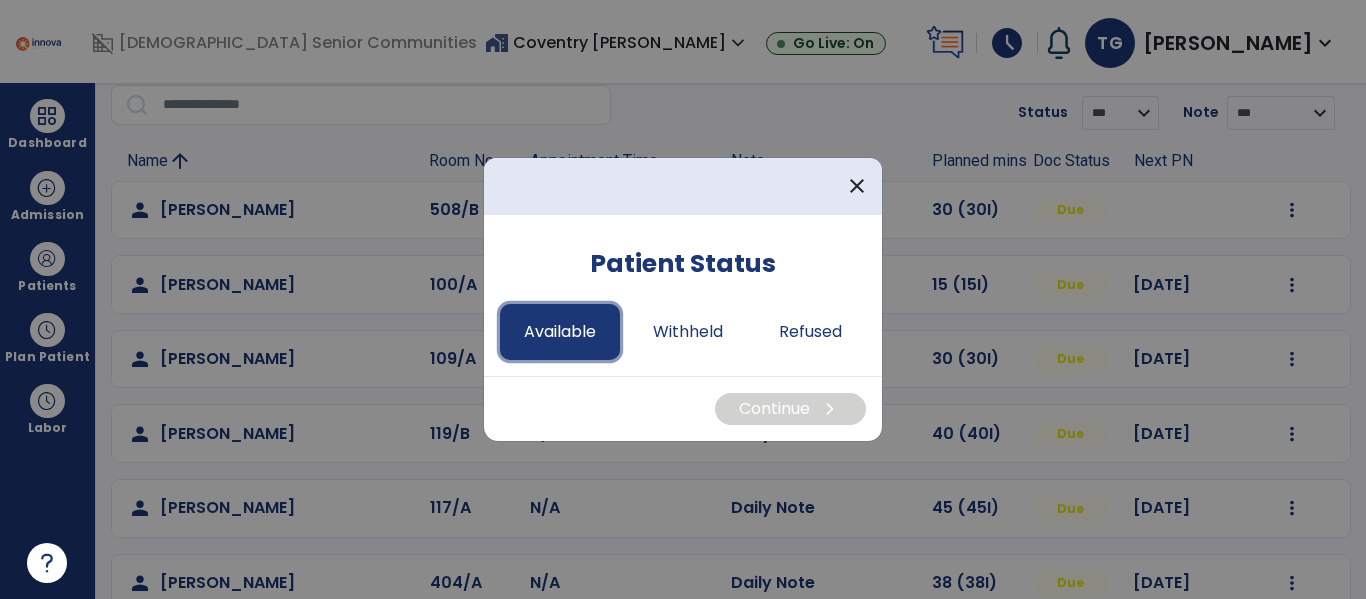 click on "Available" at bounding box center [560, 332] 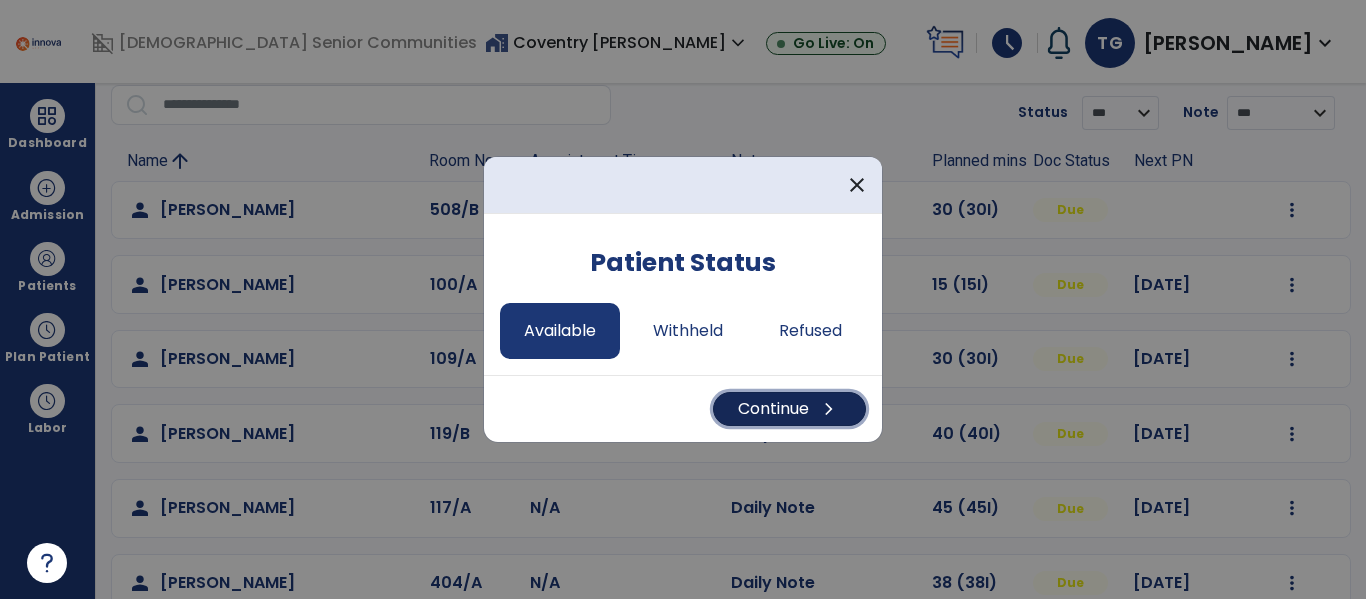 click on "Continue   chevron_right" at bounding box center [789, 409] 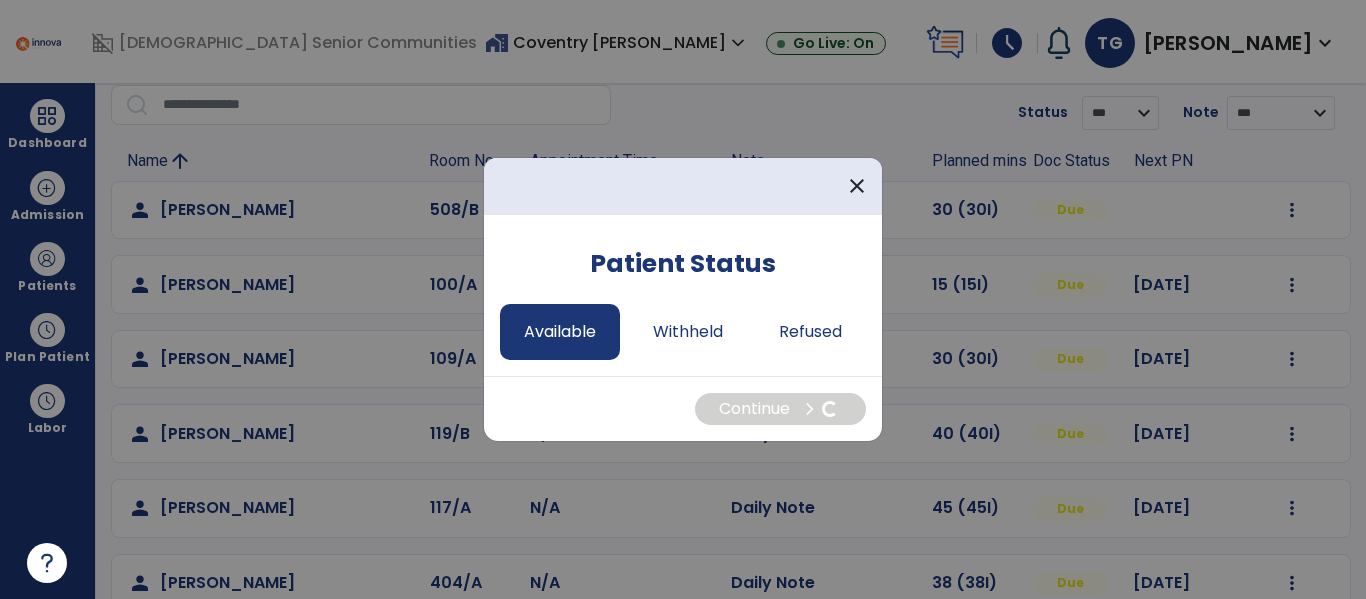 select on "*" 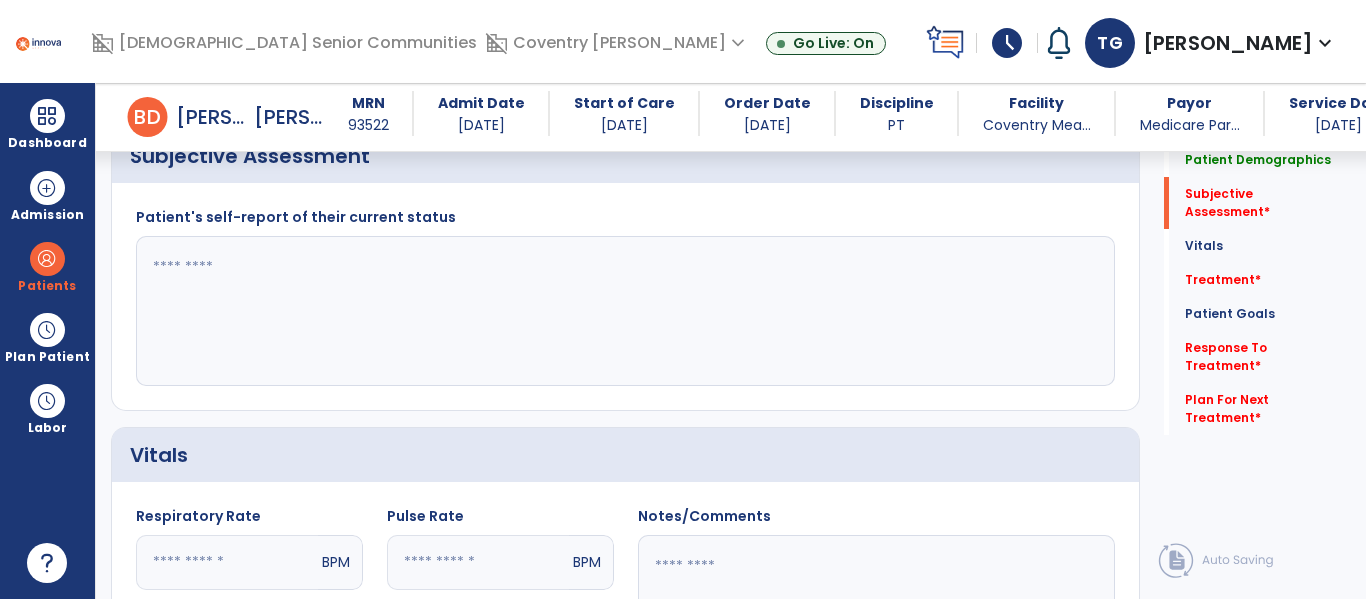 scroll, scrollTop: 536, scrollLeft: 0, axis: vertical 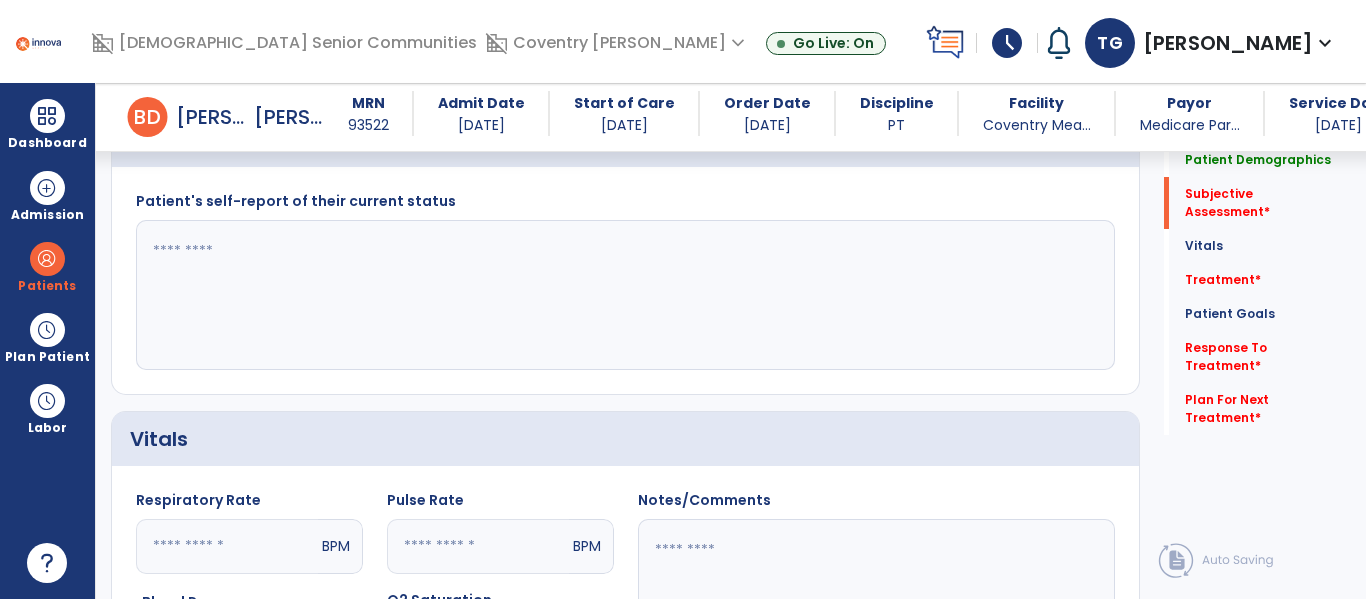 click 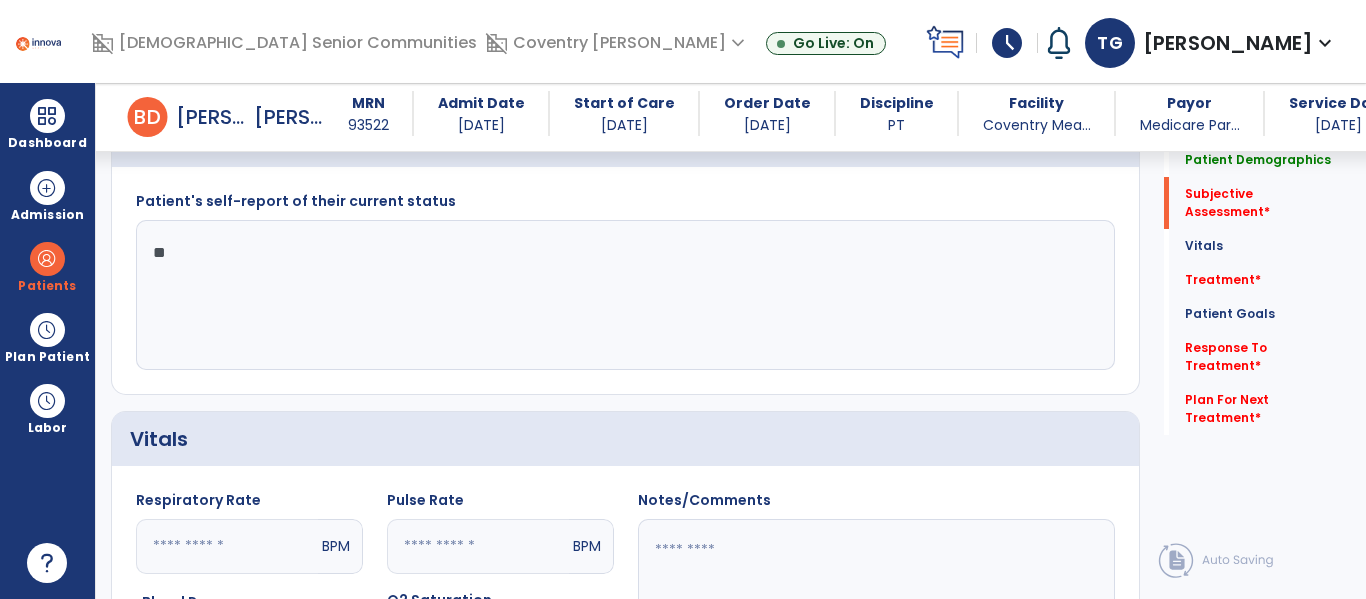 type on "*" 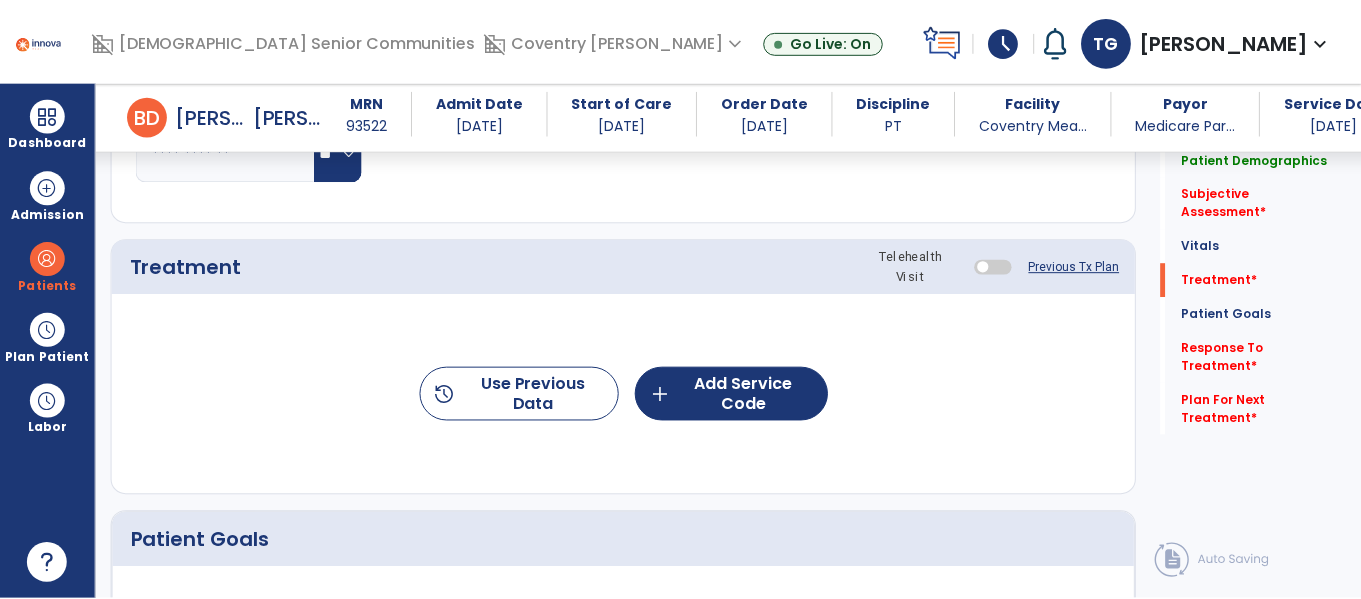 scroll, scrollTop: 1136, scrollLeft: 0, axis: vertical 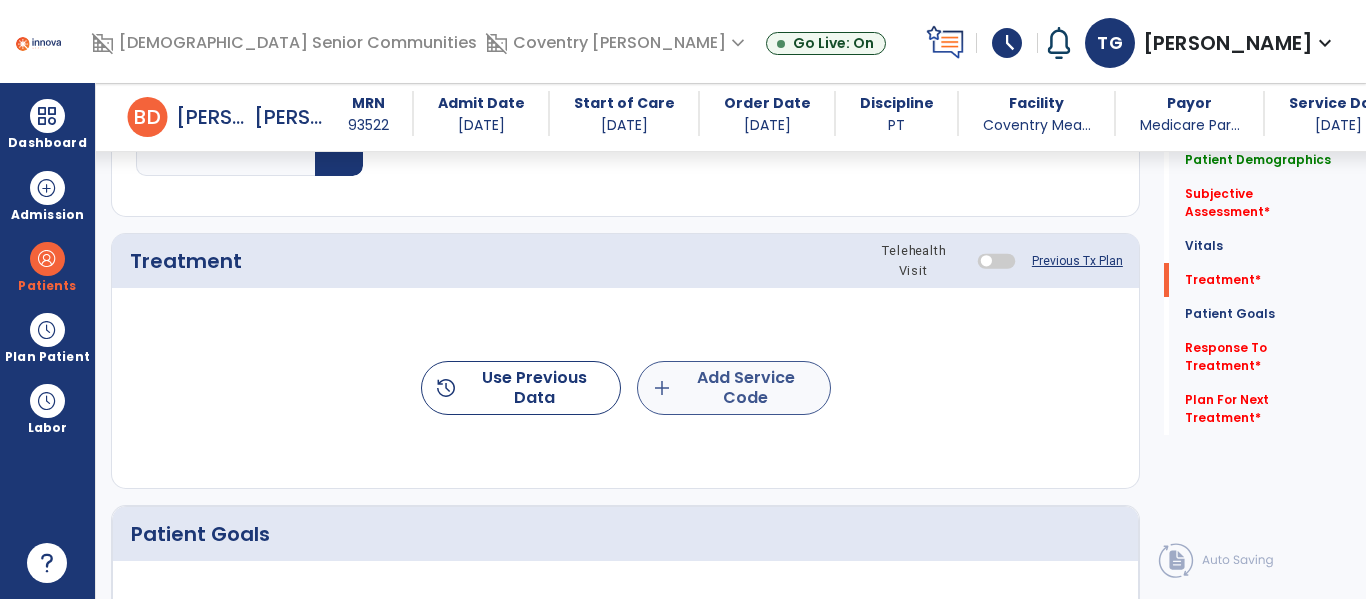 type on "********" 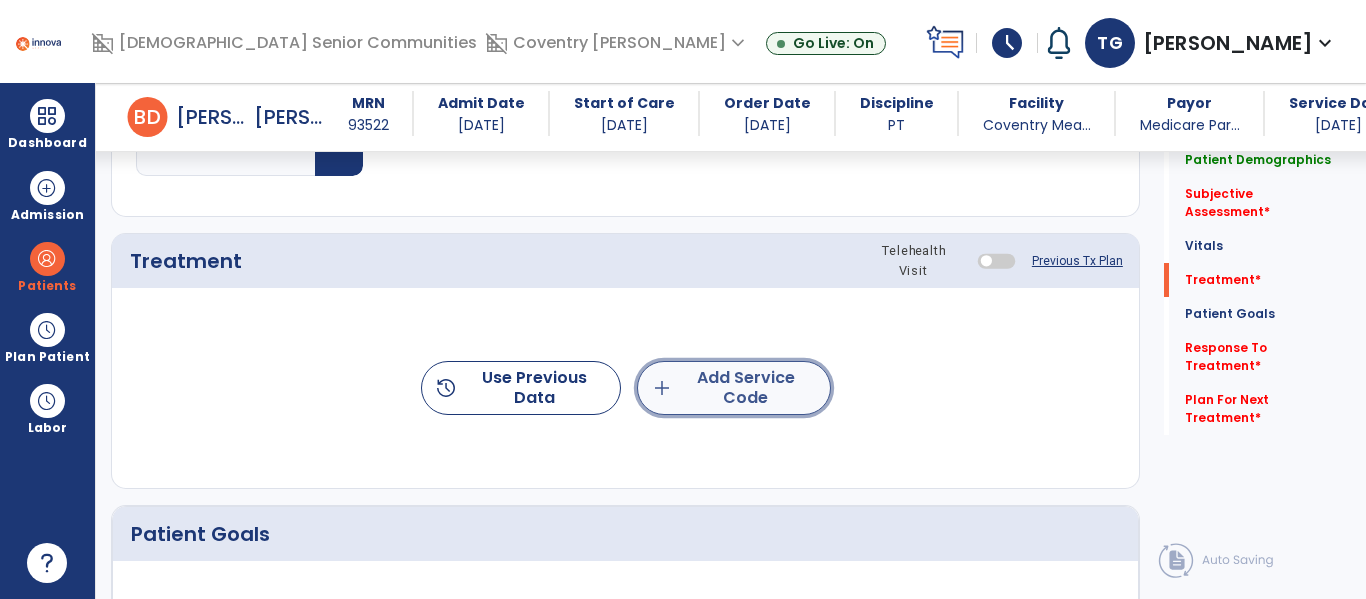 click on "add  Add Service Code" 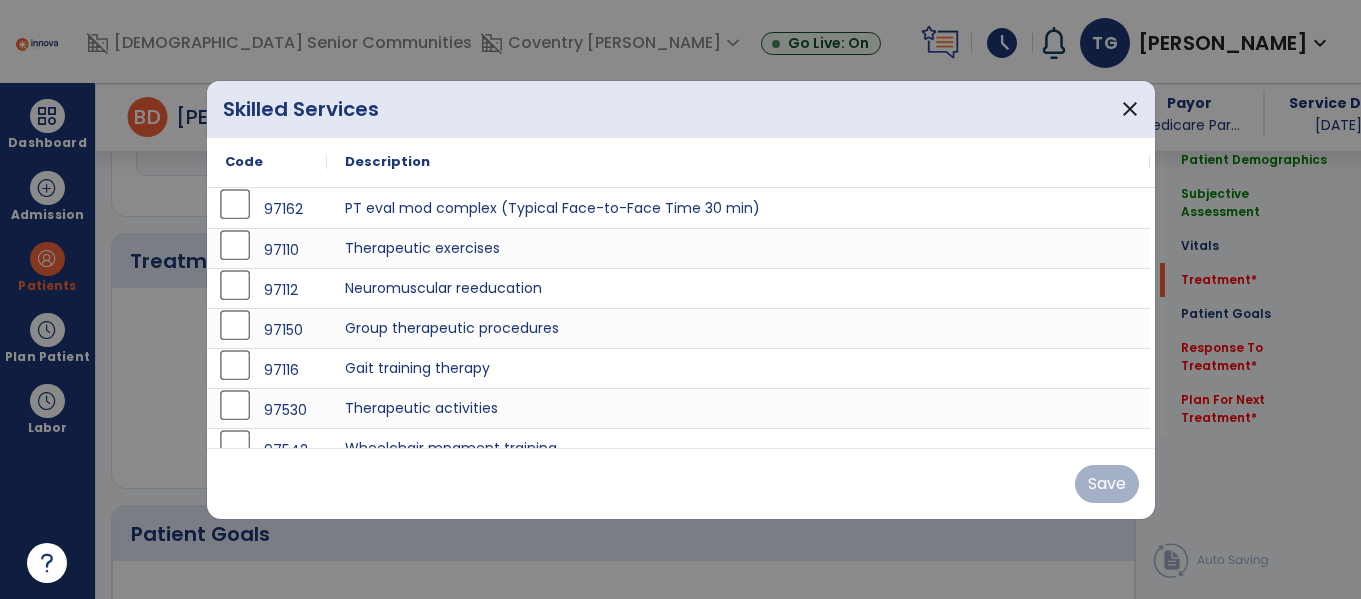 scroll, scrollTop: 1136, scrollLeft: 0, axis: vertical 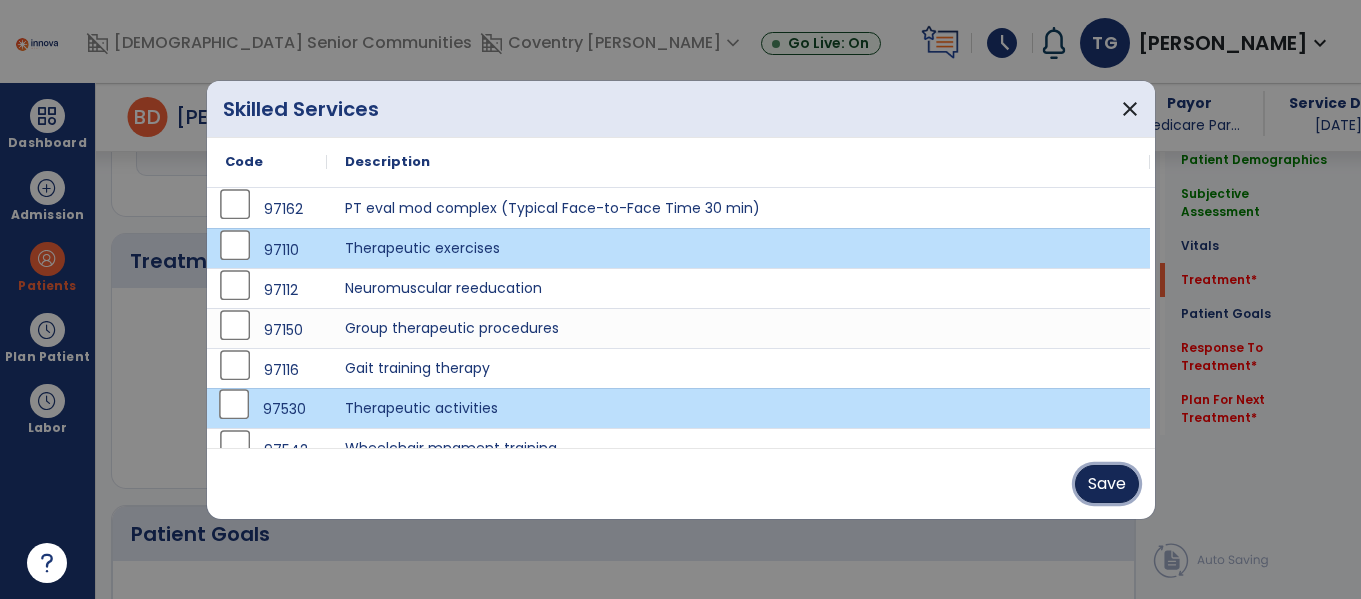 click on "Save" at bounding box center [1107, 484] 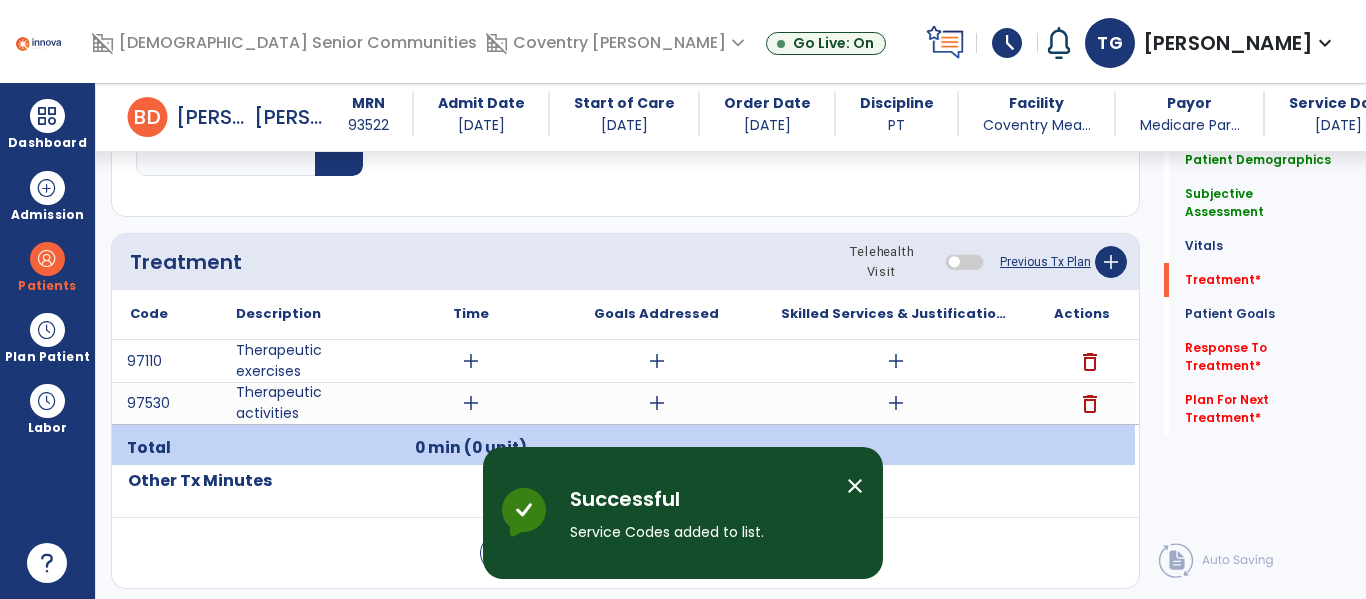 click on "add" at bounding box center (471, 361) 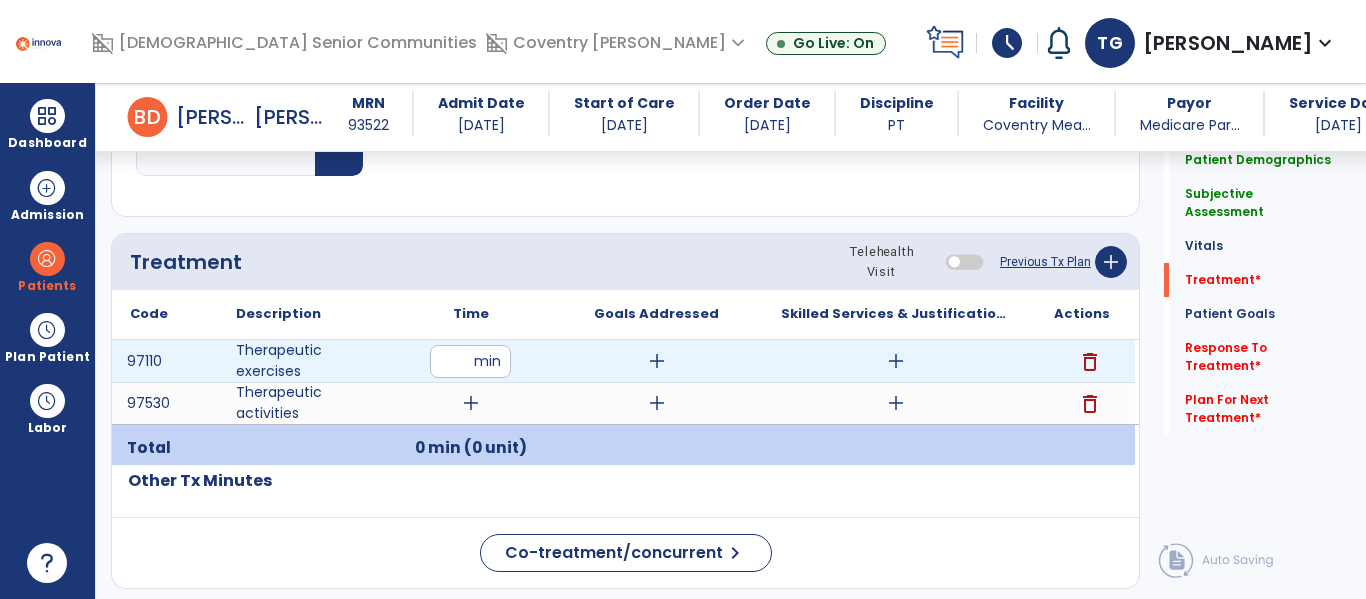 type on "**" 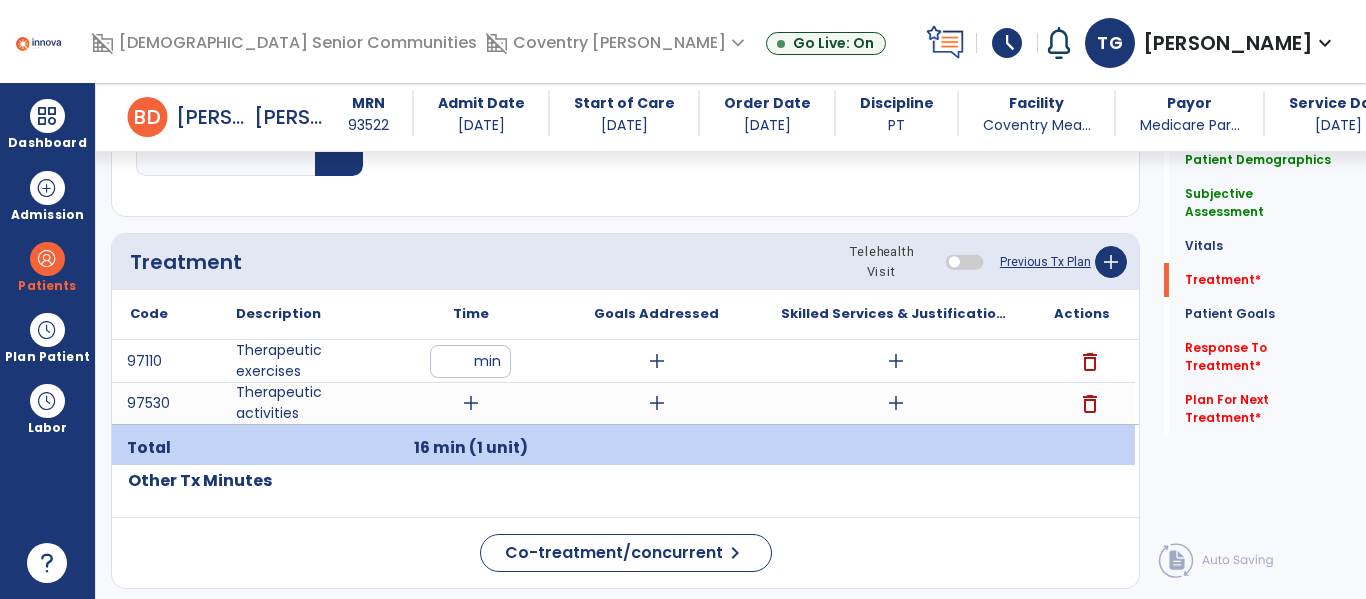 click on "add" at bounding box center (471, 403) 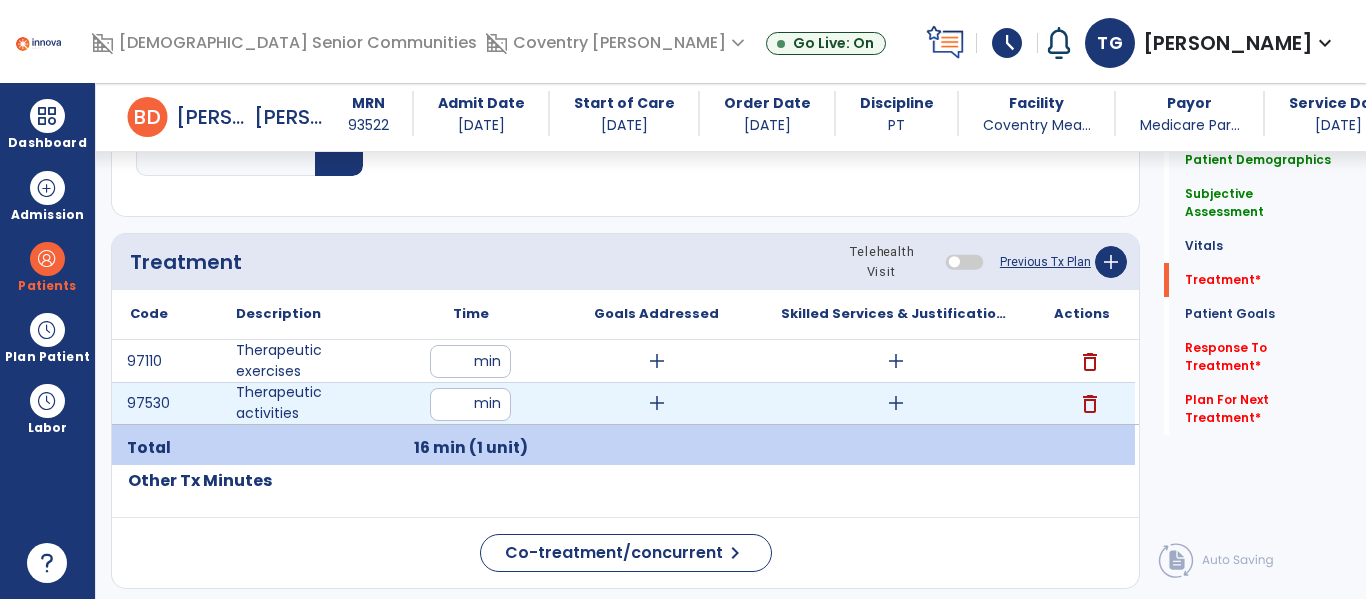 type on "**" 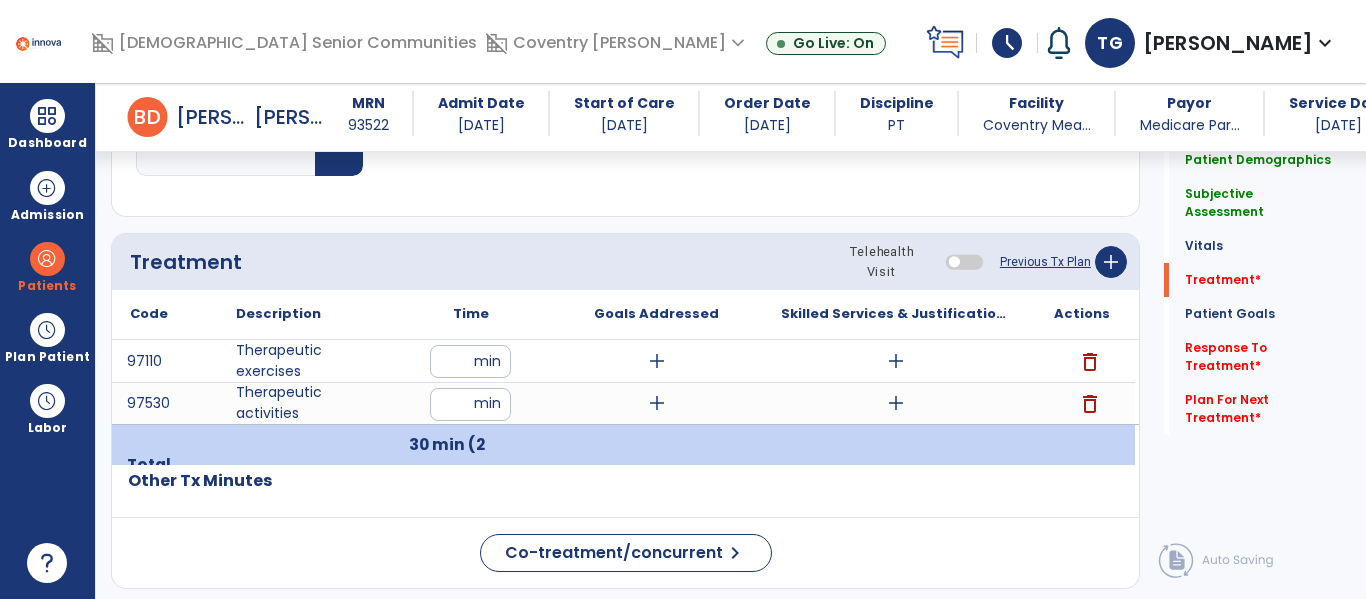 click on "add" at bounding box center [896, 361] 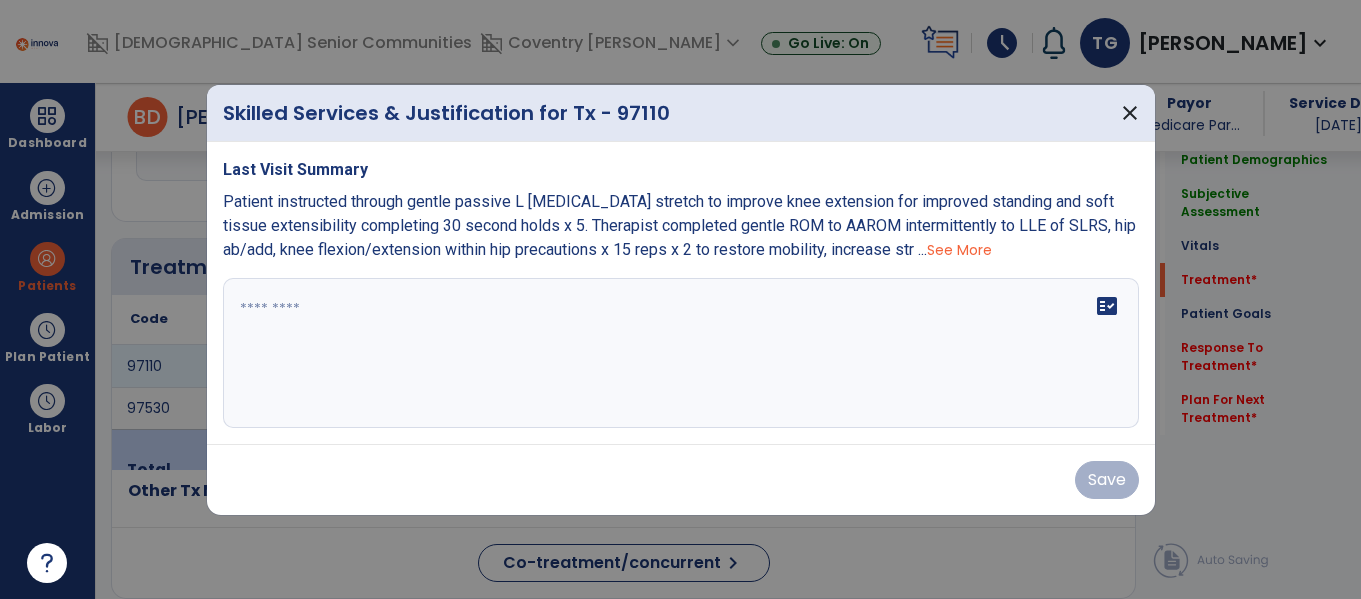 scroll, scrollTop: 1136, scrollLeft: 0, axis: vertical 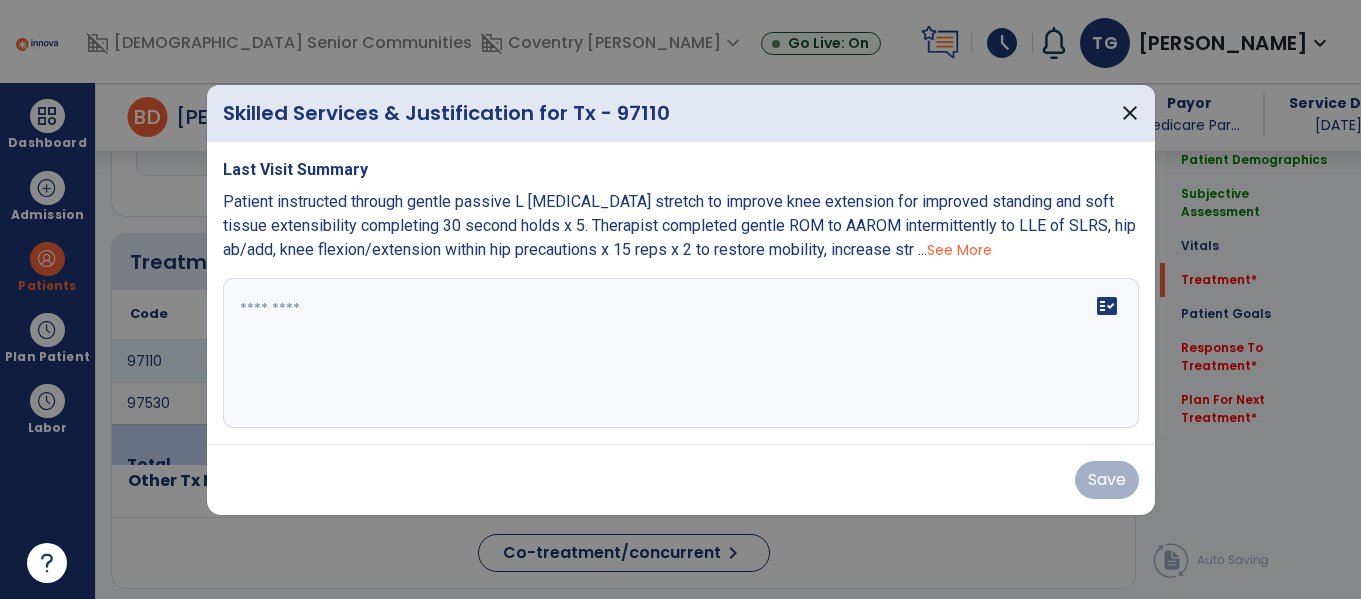 click on "fact_check" at bounding box center (681, 353) 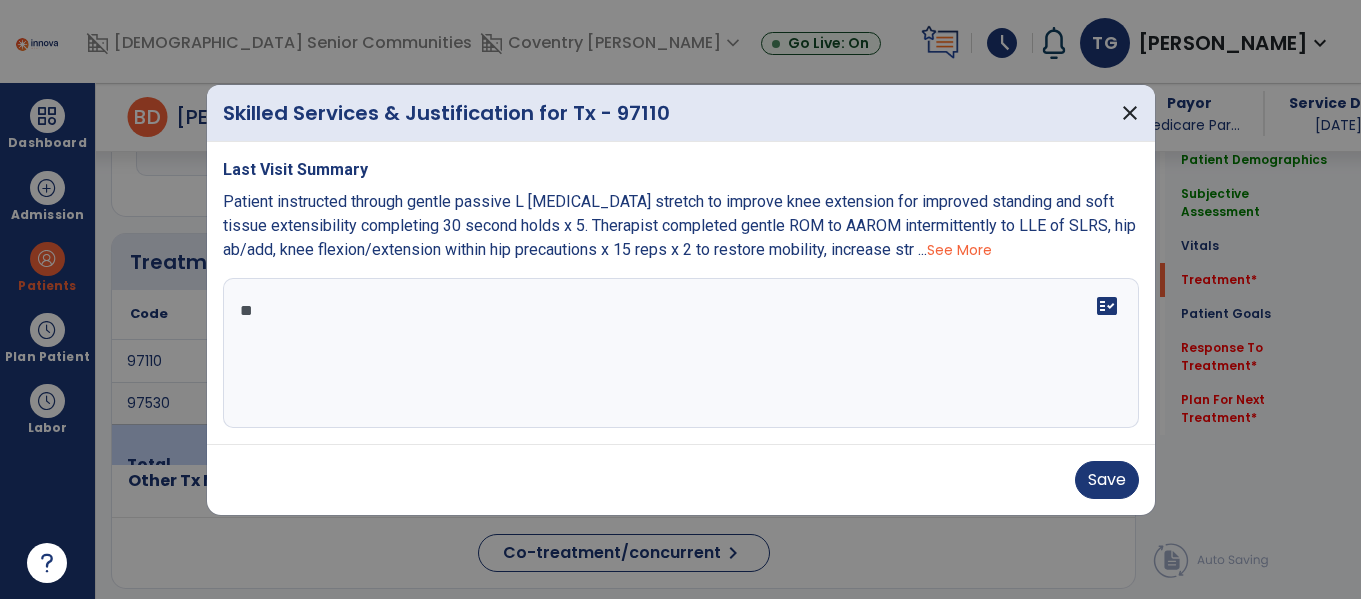 type on "*" 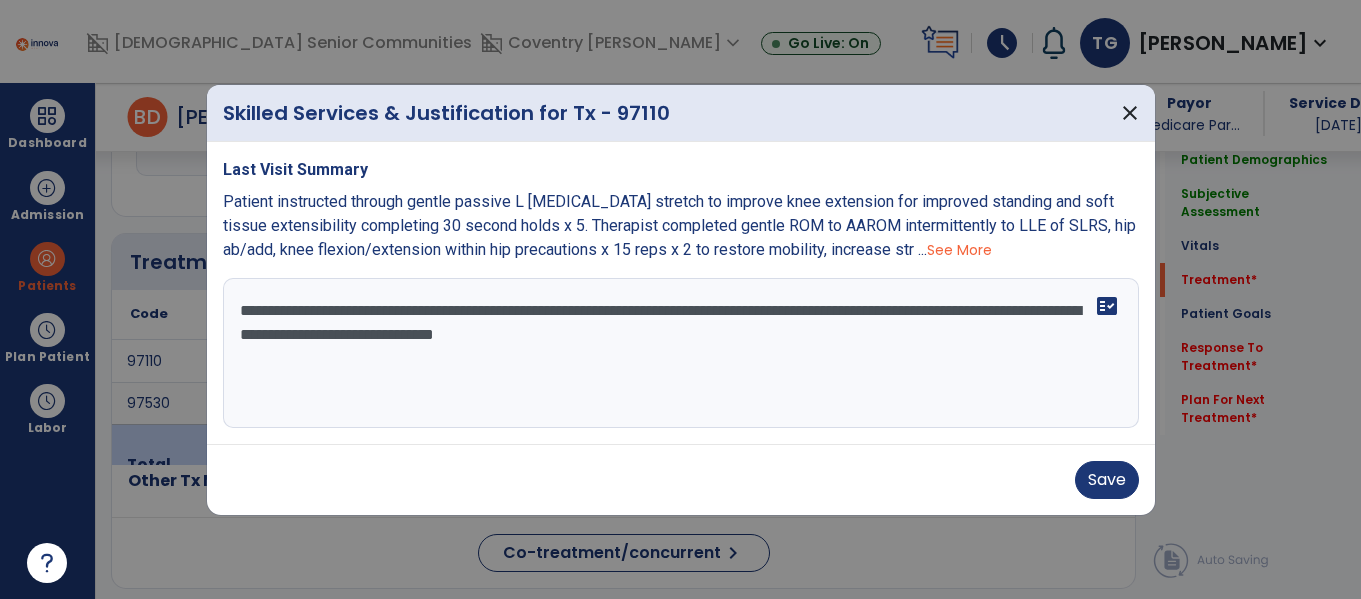 click on "**********" at bounding box center (681, 353) 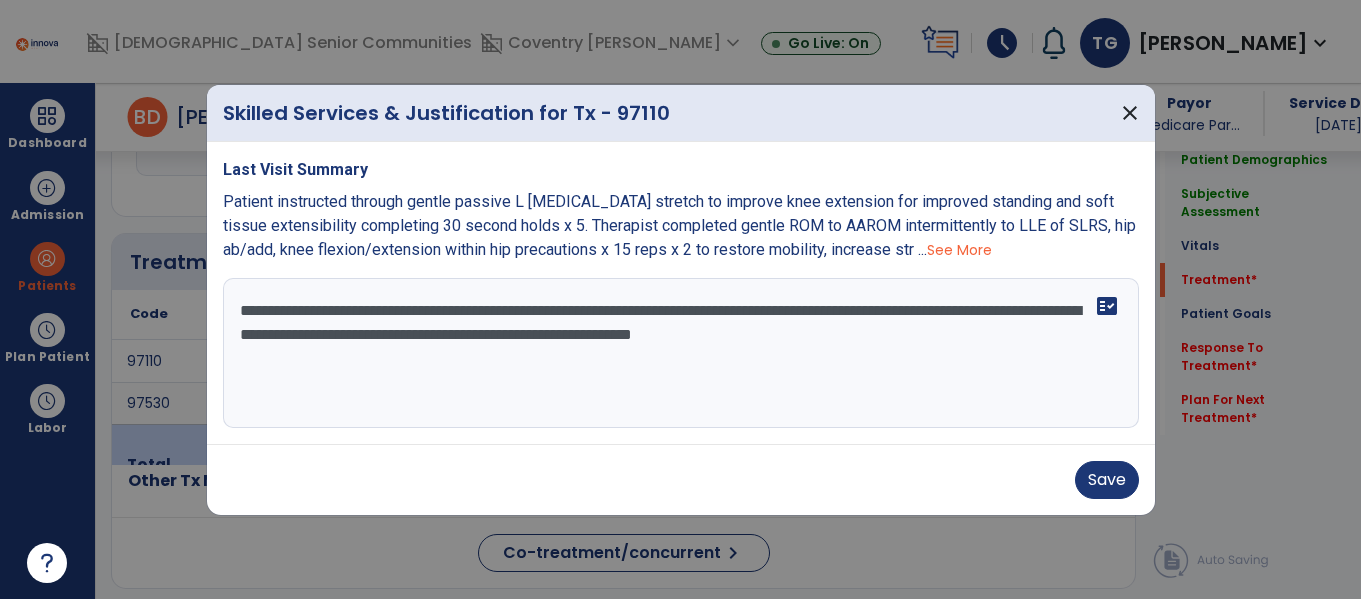 click on "**********" at bounding box center [681, 353] 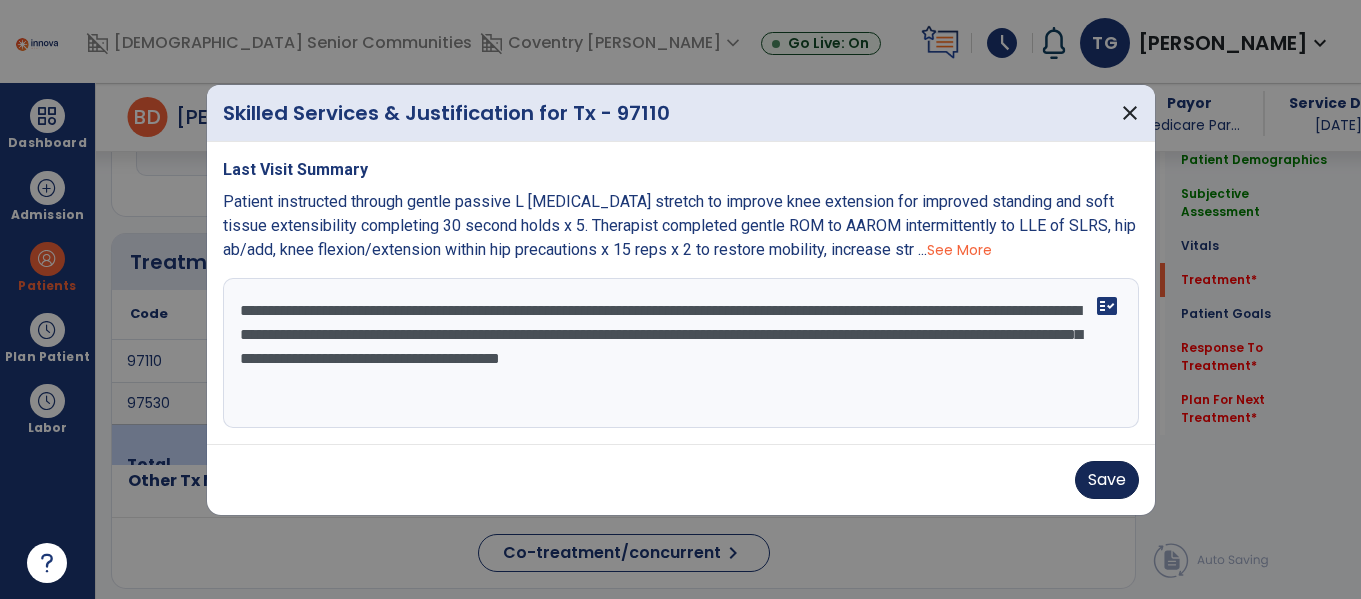 type on "**********" 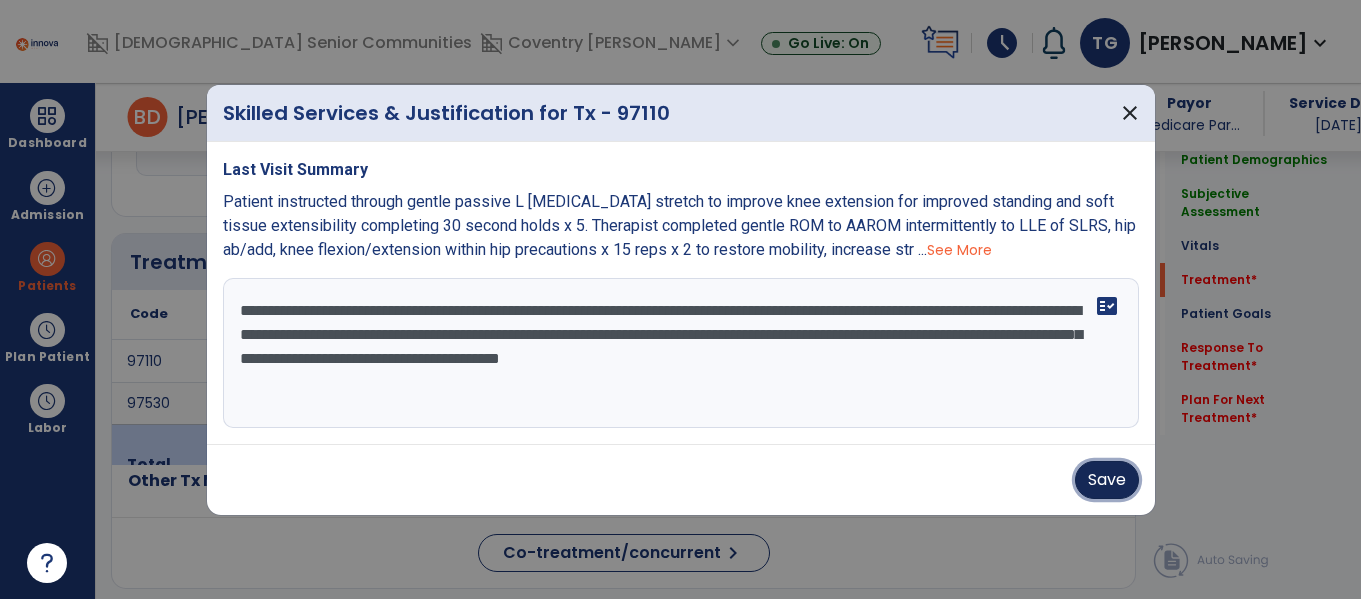 click on "Save" at bounding box center [1107, 480] 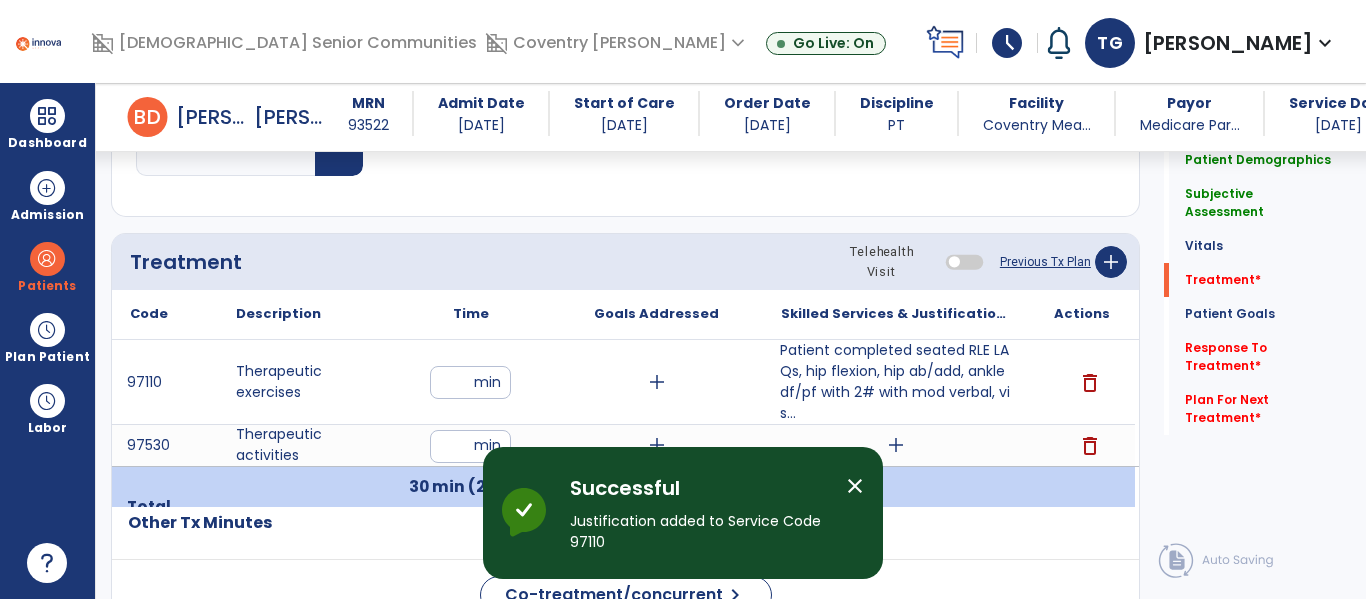 click on "add" at bounding box center [896, 445] 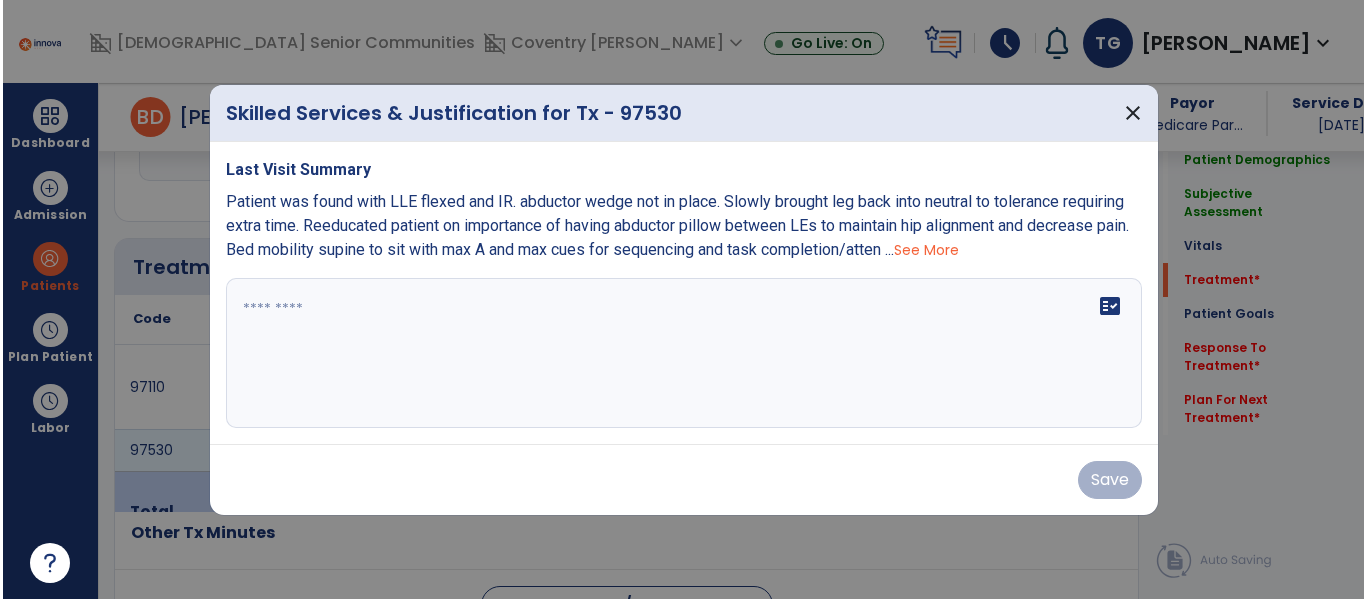 scroll, scrollTop: 1136, scrollLeft: 0, axis: vertical 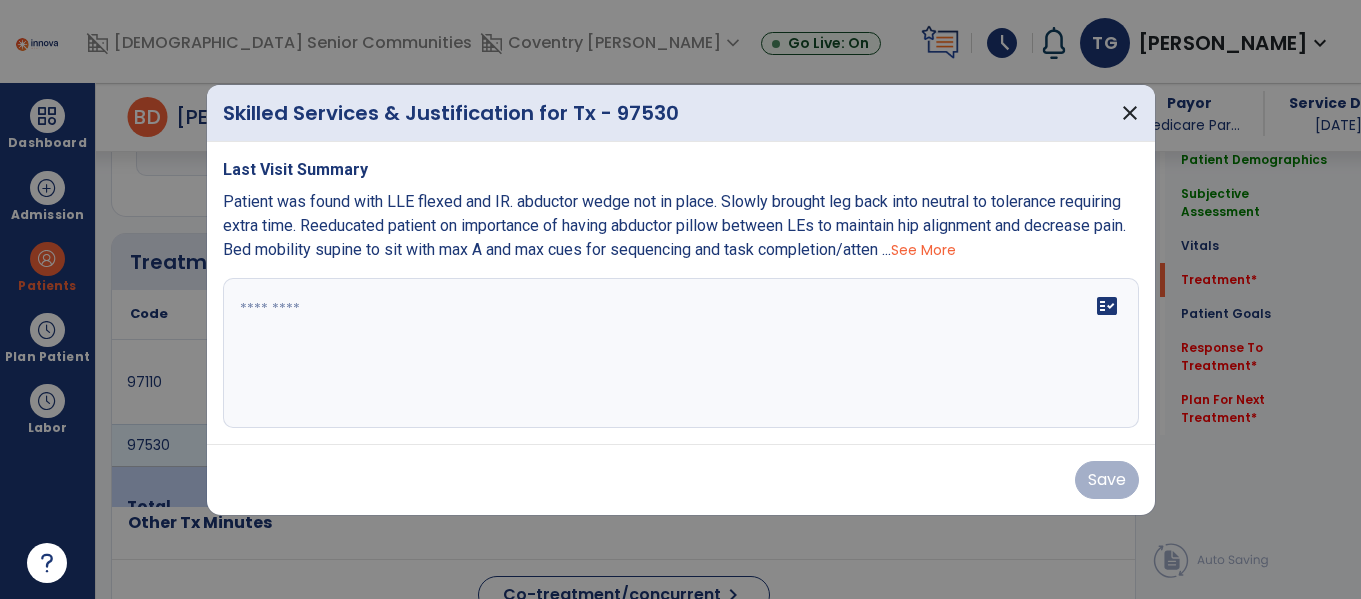click at bounding box center [681, 353] 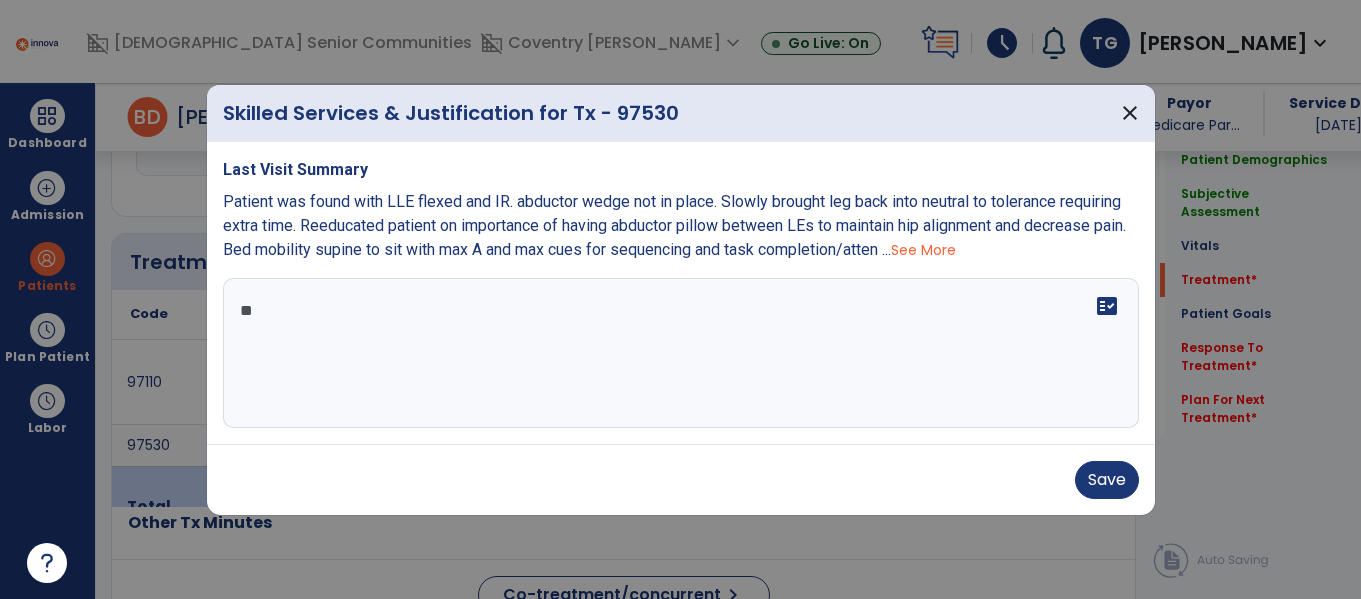type on "*" 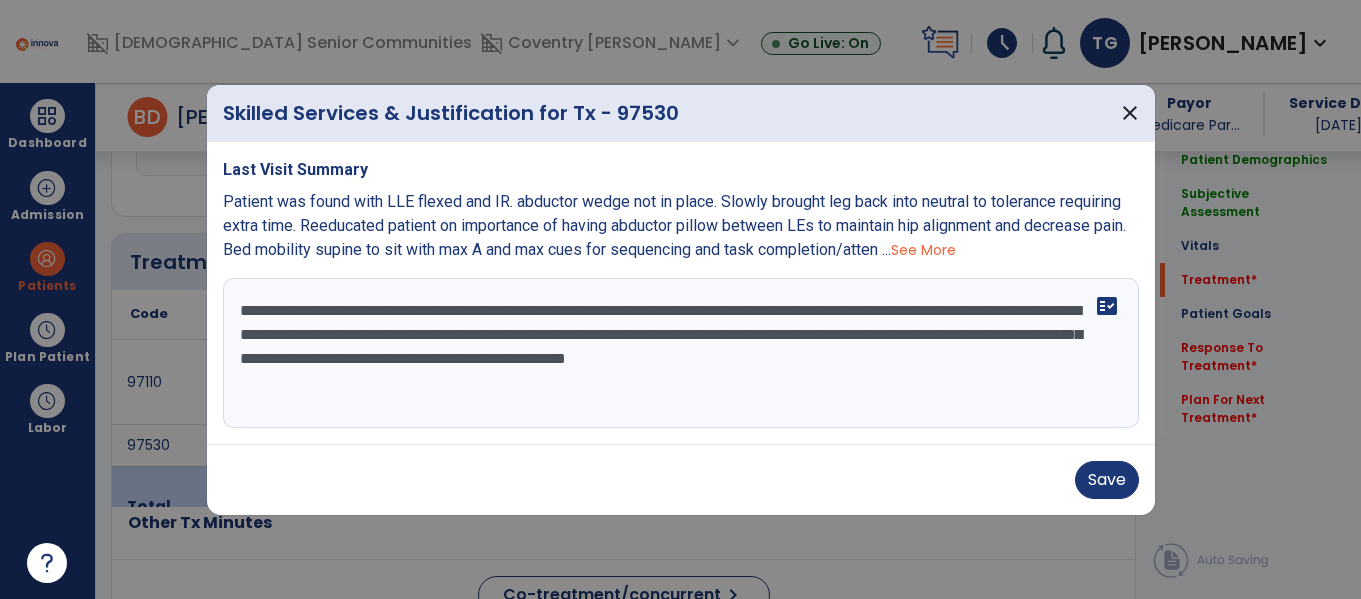click on "**********" at bounding box center (681, 353) 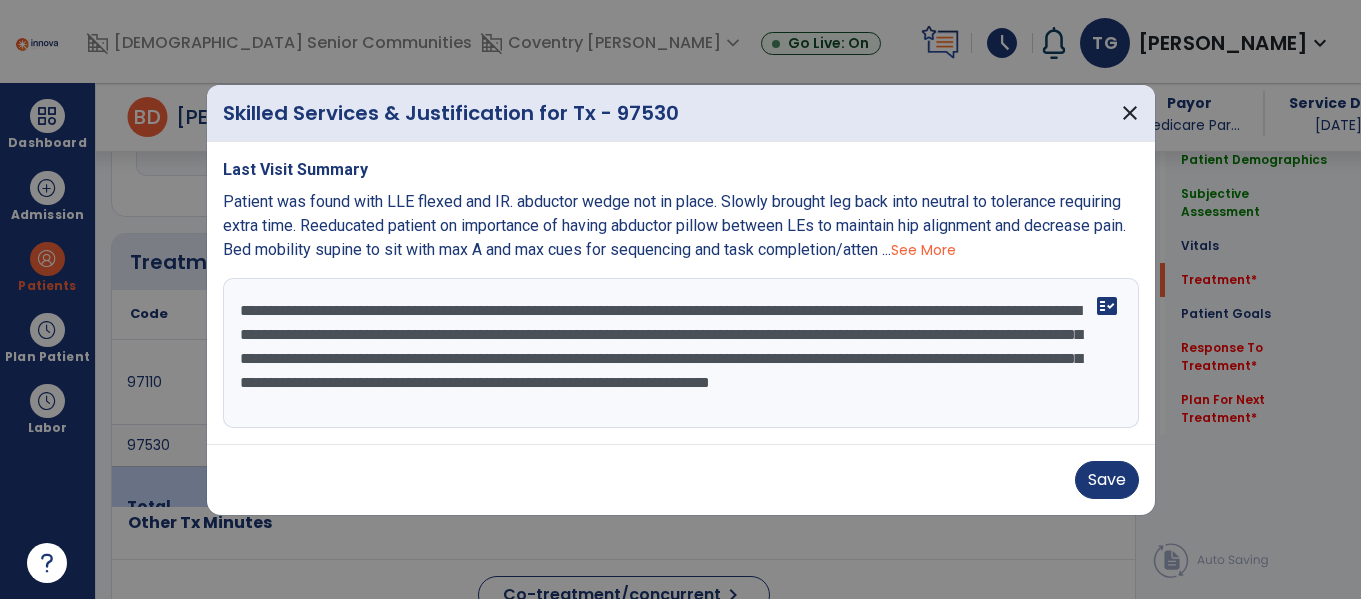 click on "**********" at bounding box center [681, 353] 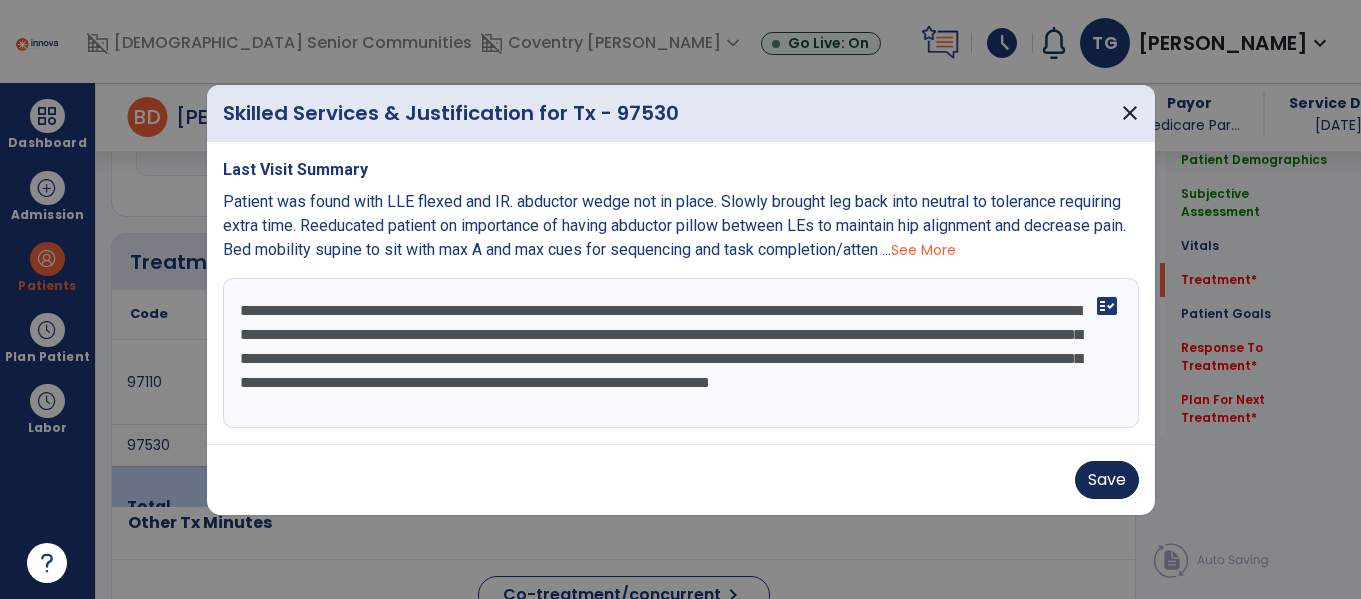 type on "**********" 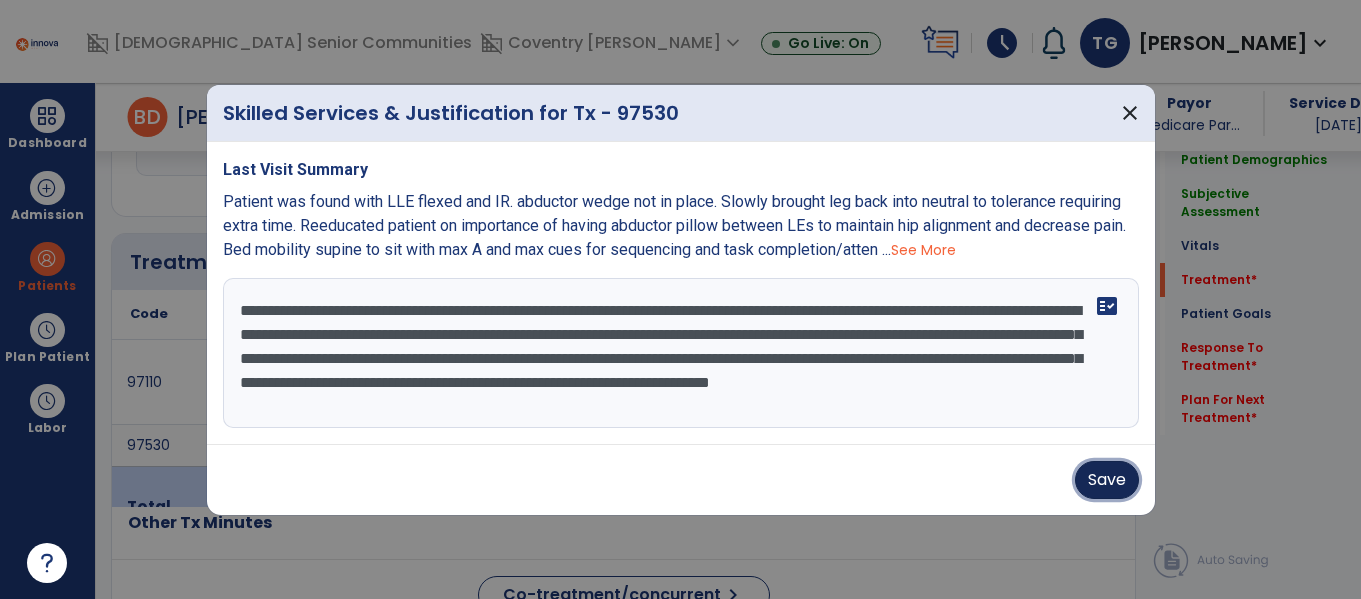 click on "Save" at bounding box center [1107, 480] 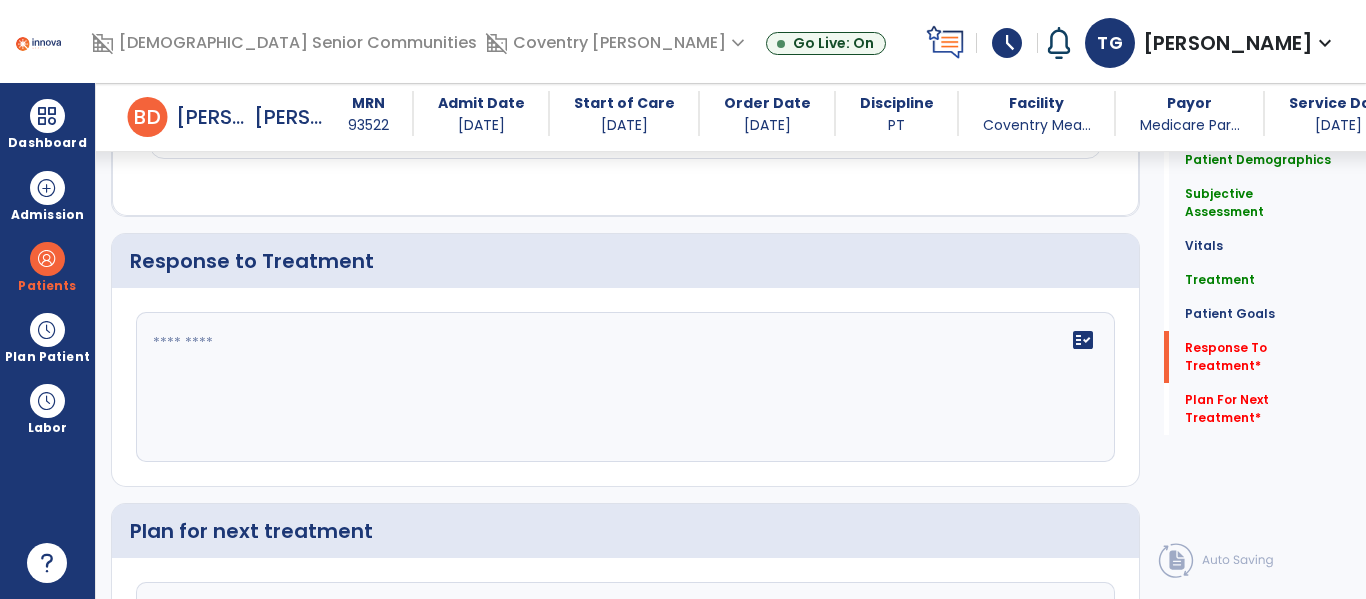 scroll, scrollTop: 2703, scrollLeft: 0, axis: vertical 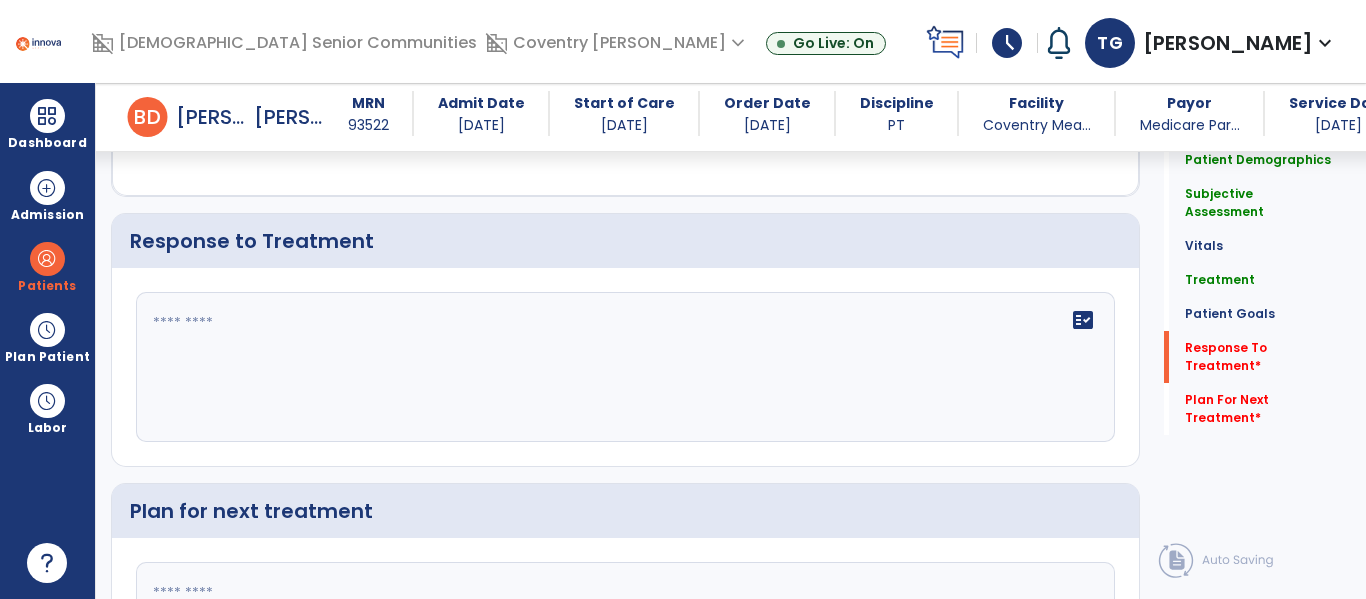 click on "fact_check" 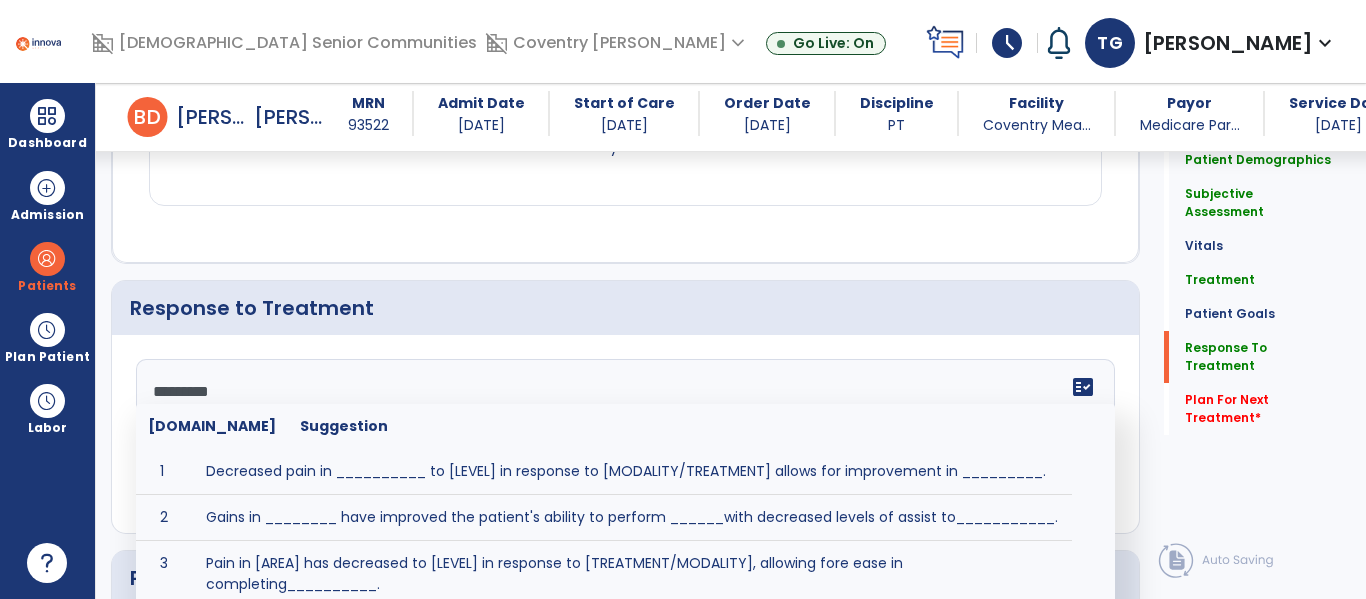 scroll, scrollTop: 2703, scrollLeft: 0, axis: vertical 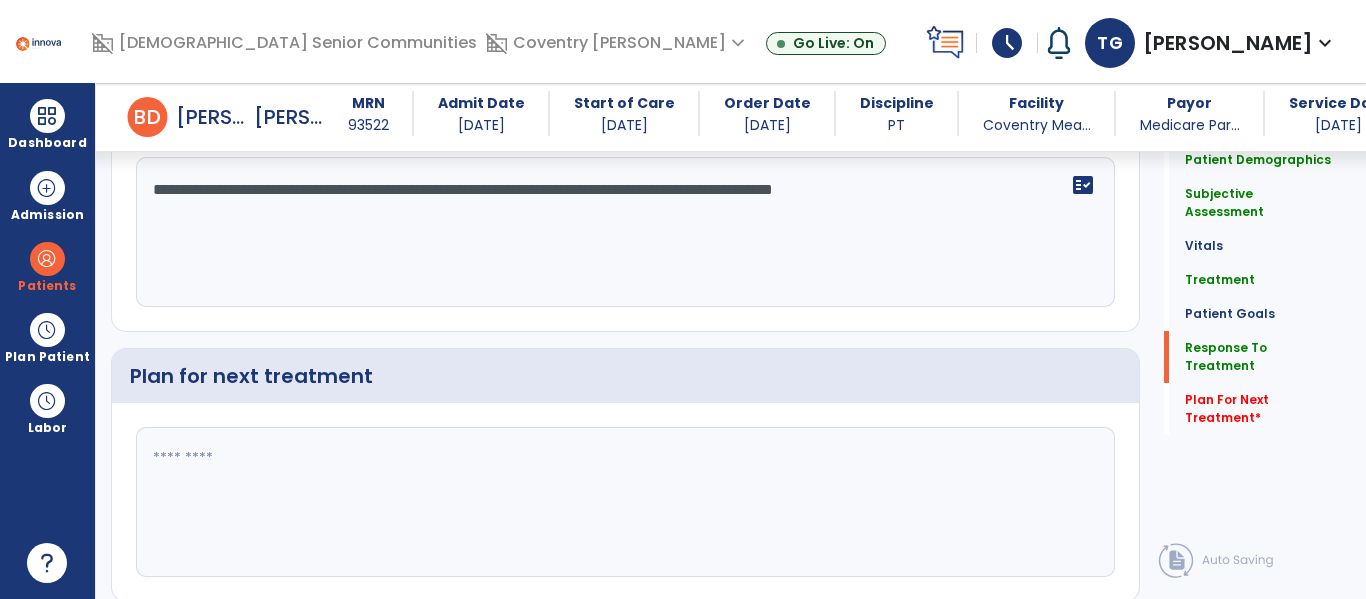 type on "**********" 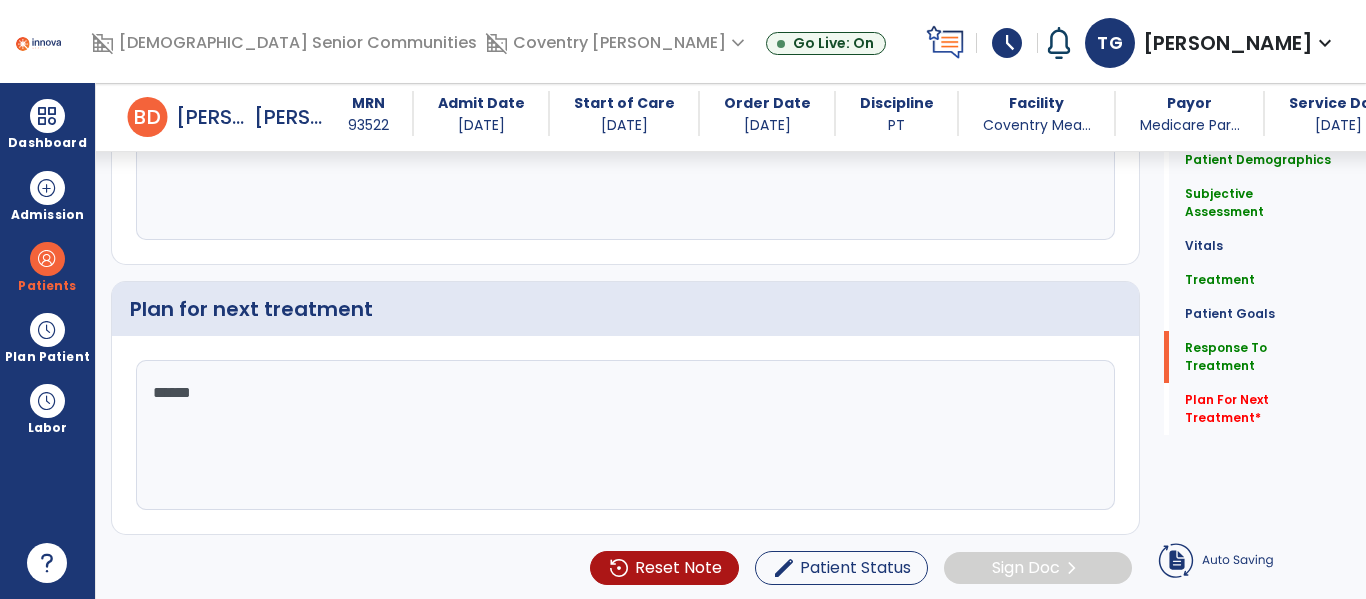 type on "*******" 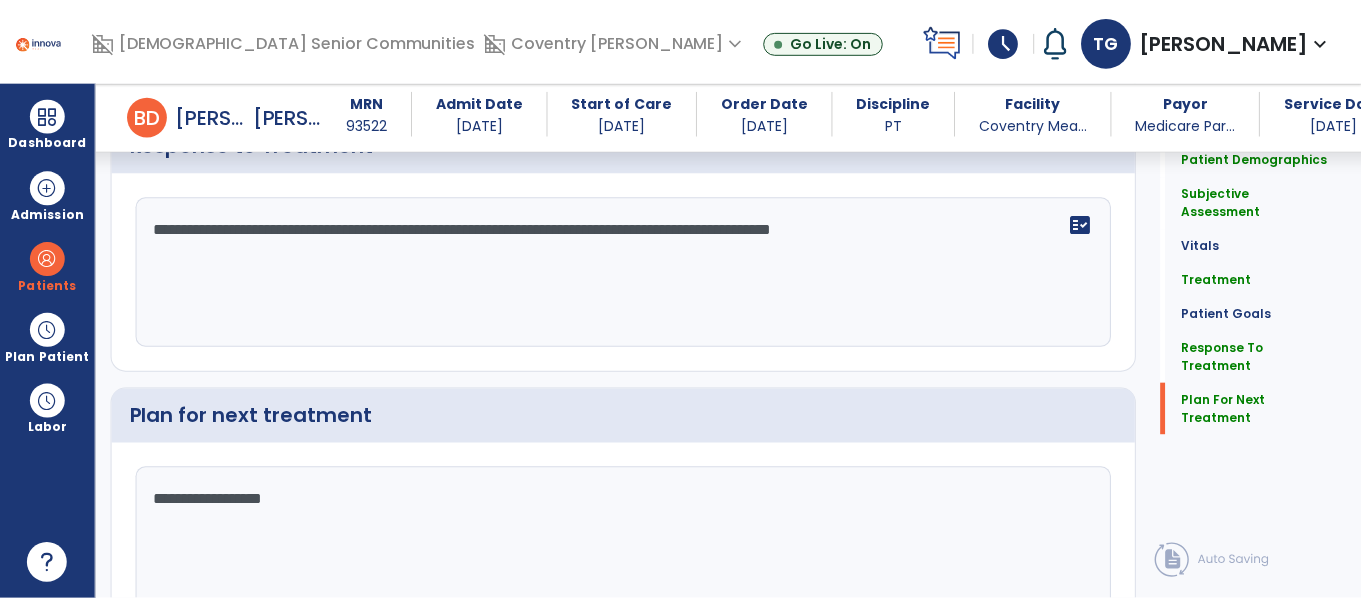 scroll, scrollTop: 2865, scrollLeft: 0, axis: vertical 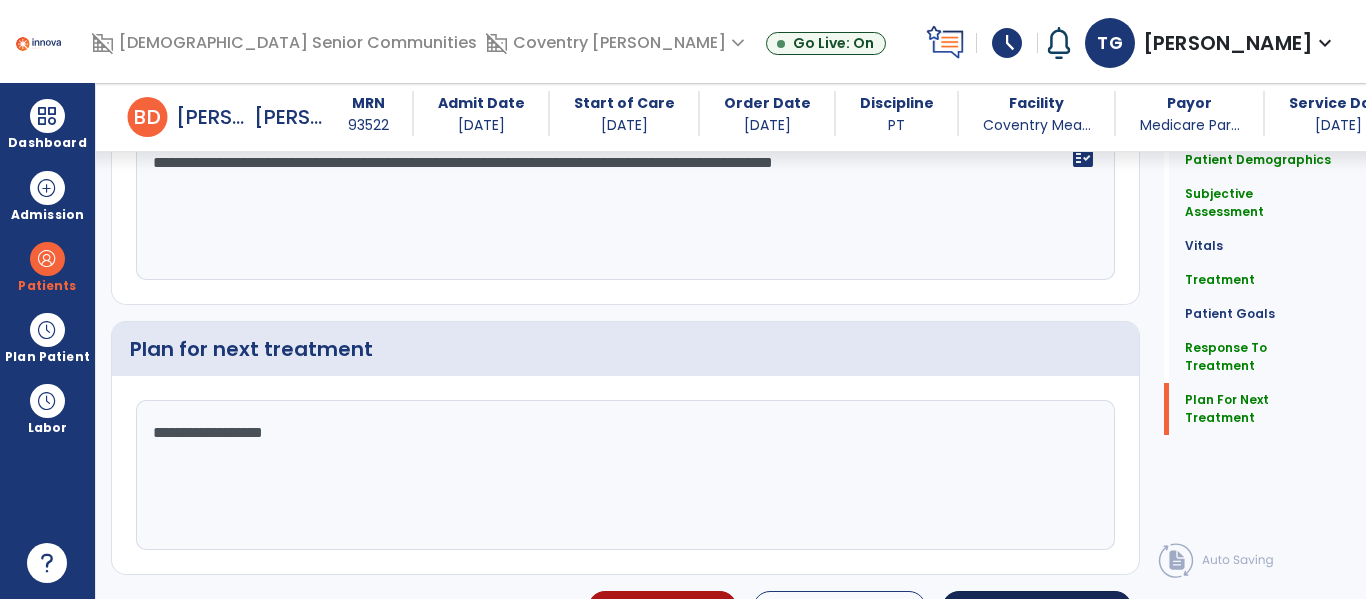 type on "**********" 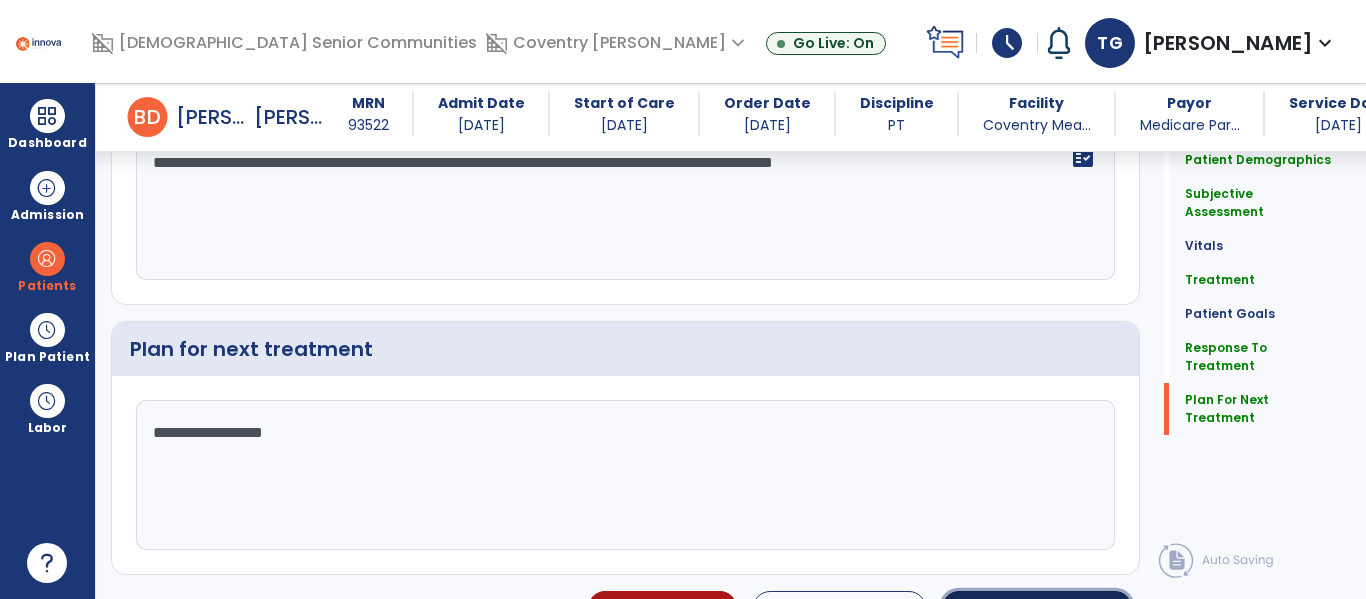 click on "Sign Doc" 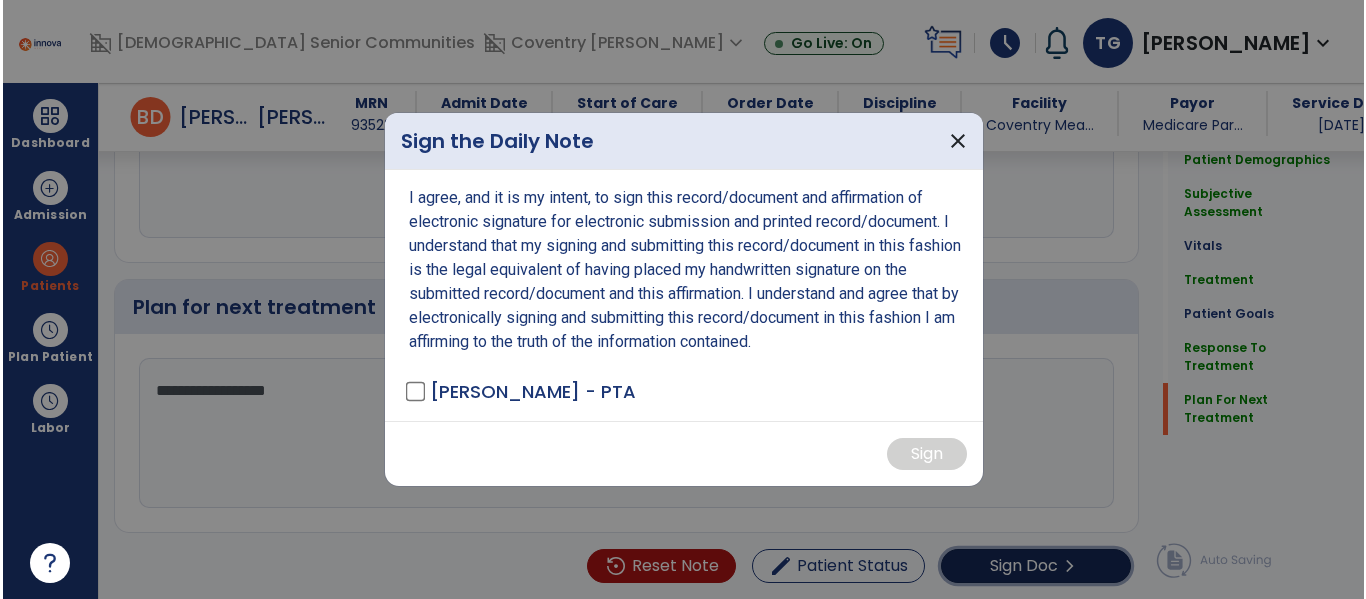 scroll, scrollTop: 2928, scrollLeft: 0, axis: vertical 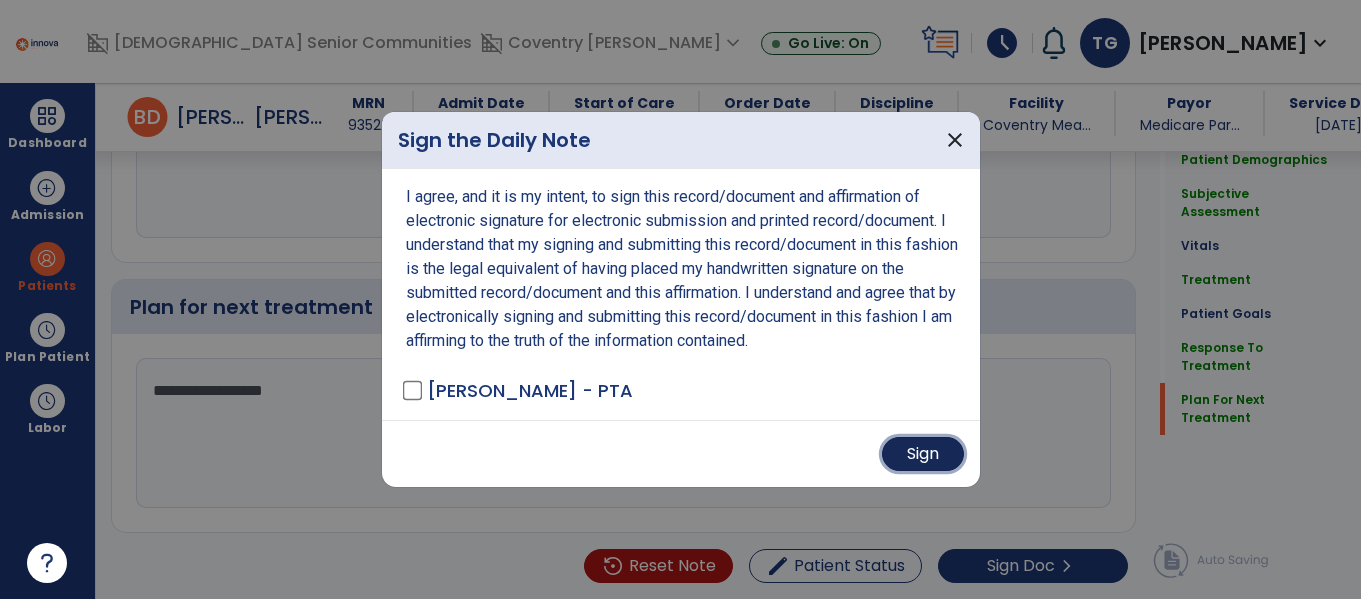 click on "Sign" at bounding box center [923, 454] 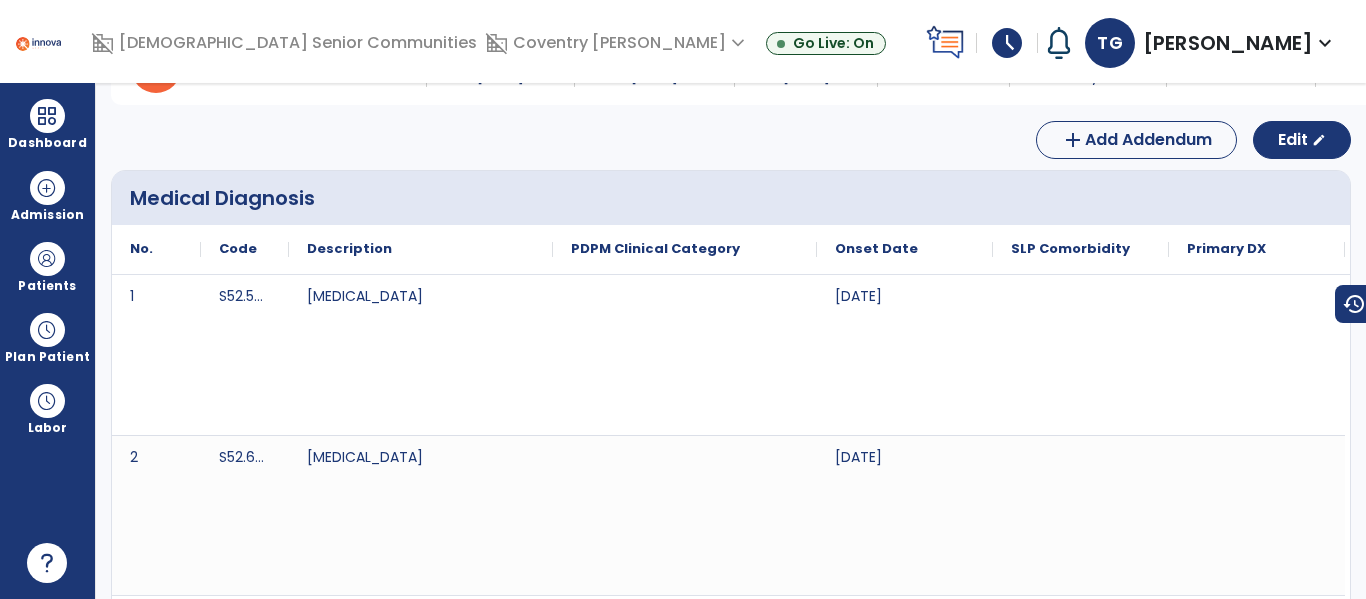scroll, scrollTop: 0, scrollLeft: 0, axis: both 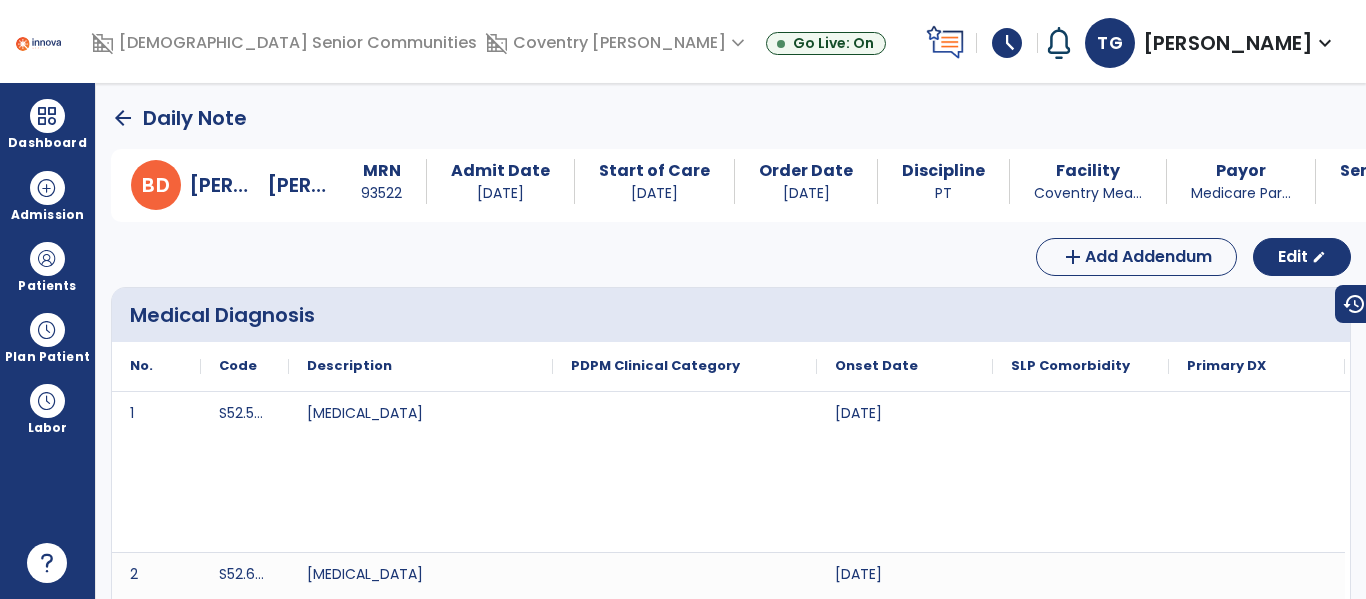 click on "arrow_back" 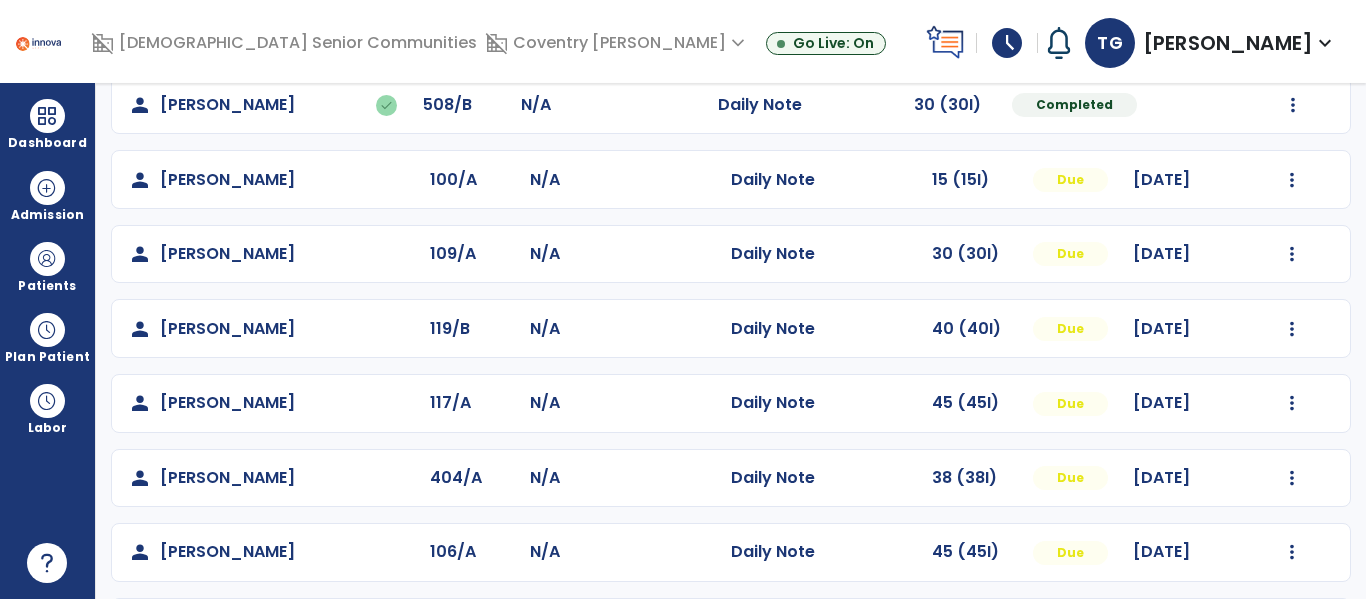 scroll, scrollTop: 302, scrollLeft: 0, axis: vertical 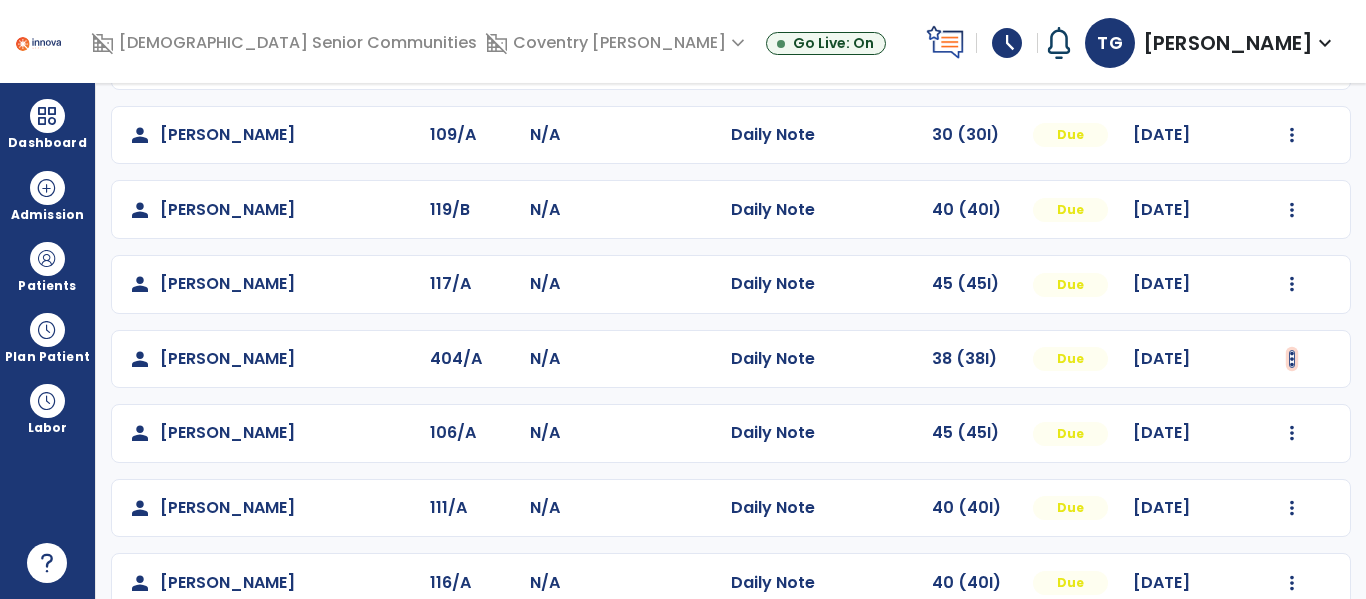 click at bounding box center [1293, -14] 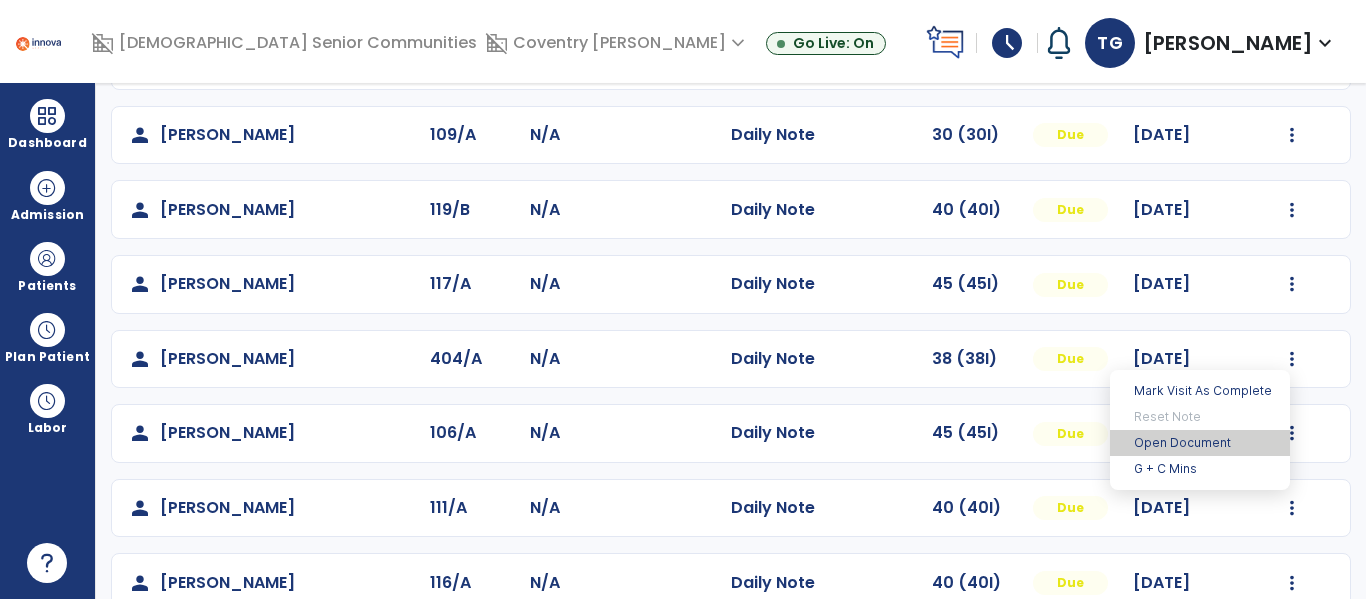 click on "Open Document" at bounding box center (1200, 443) 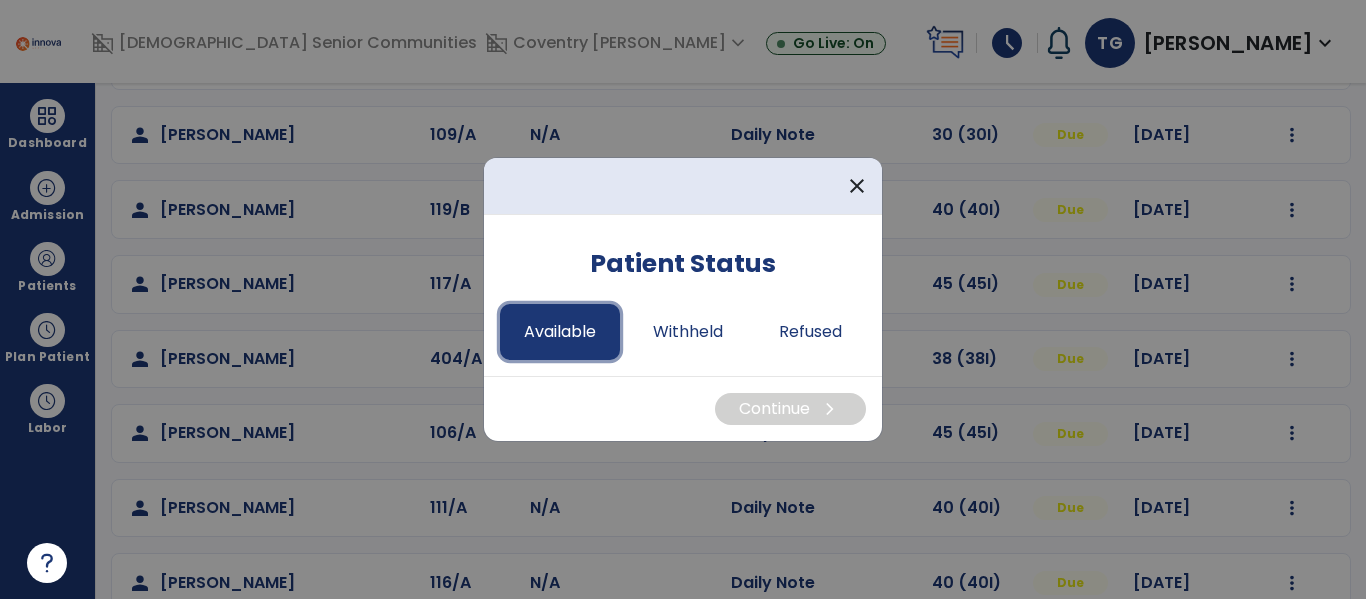 click on "Available" at bounding box center (560, 332) 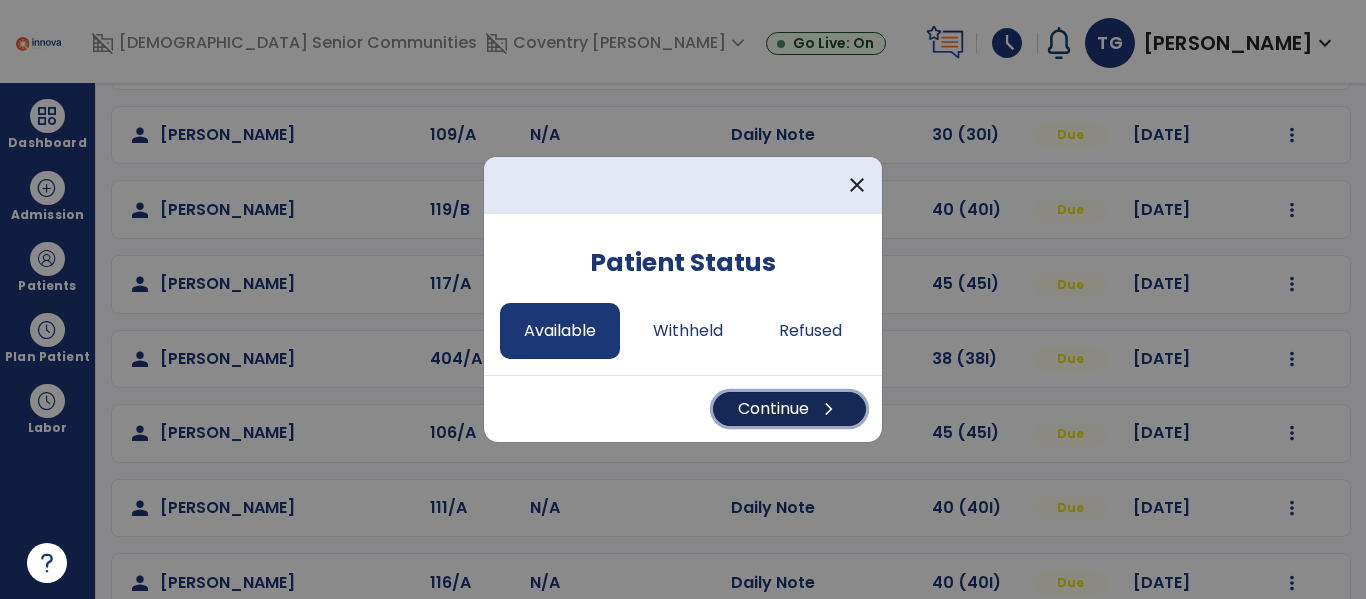 click on "Continue   chevron_right" at bounding box center [789, 409] 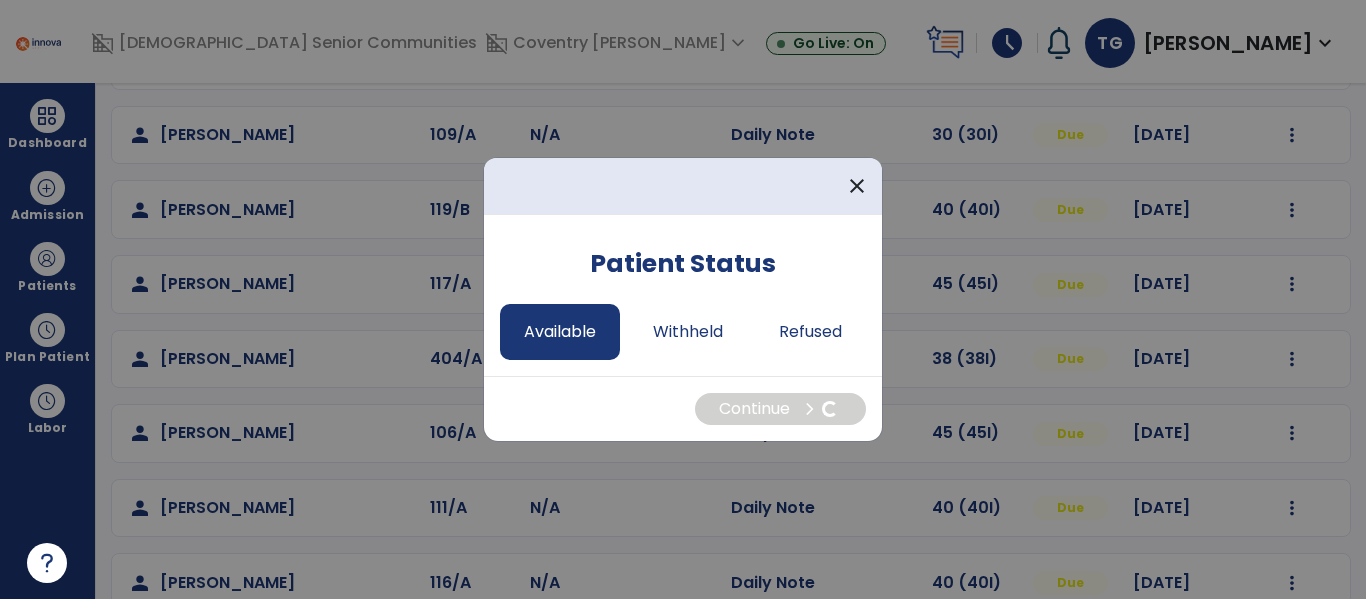 select on "*" 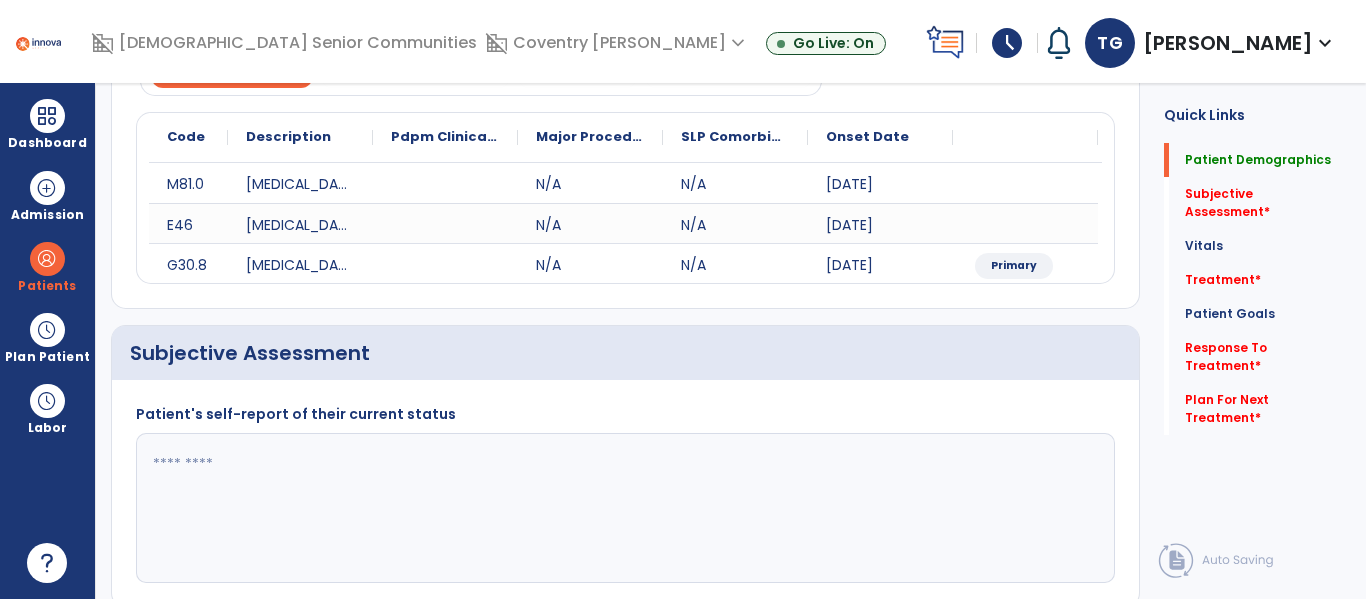 click 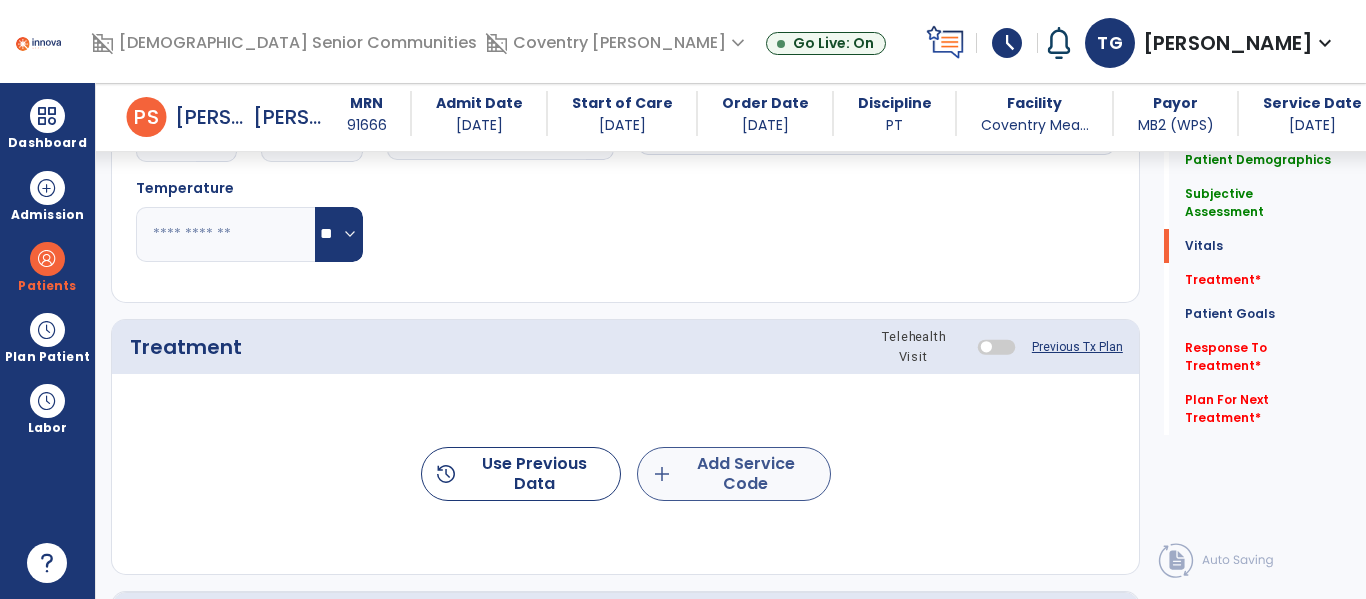 type on "**********" 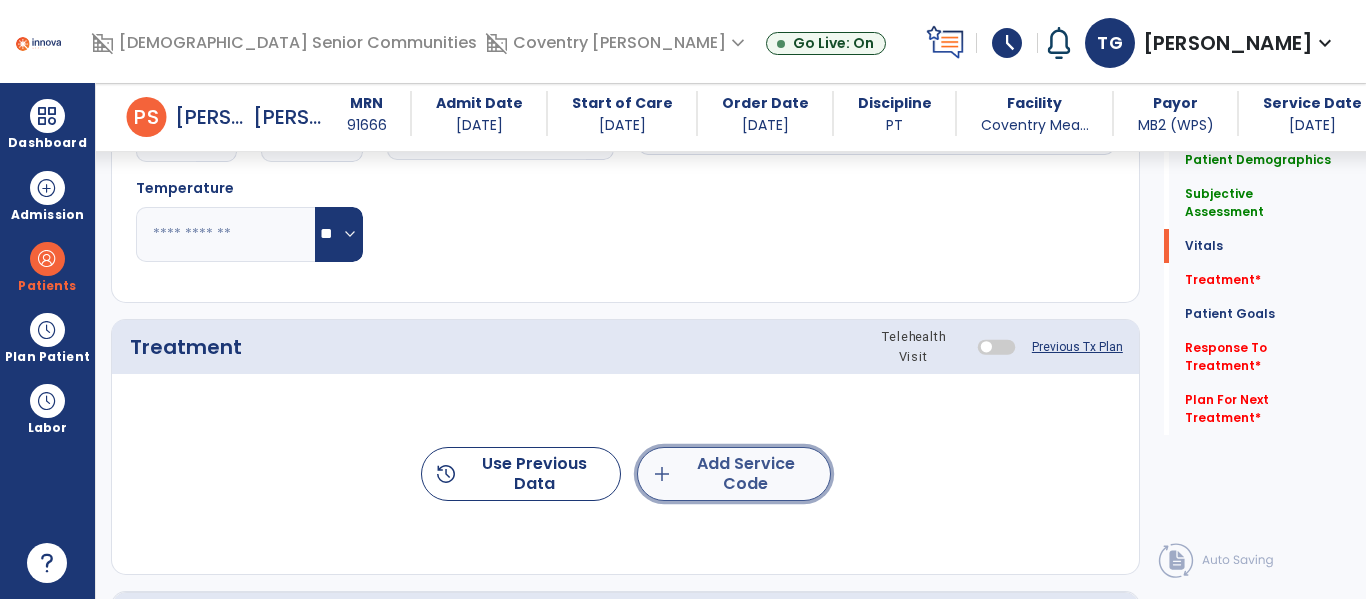 click on "add  Add Service Code" 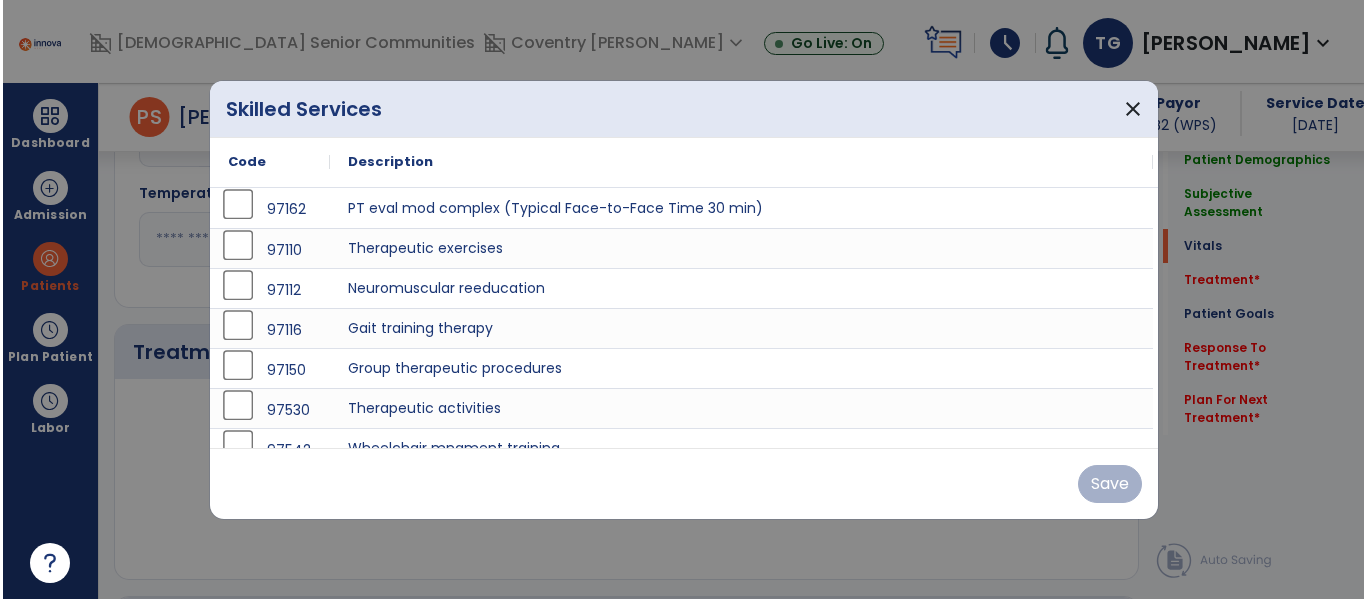 scroll, scrollTop: 1010, scrollLeft: 0, axis: vertical 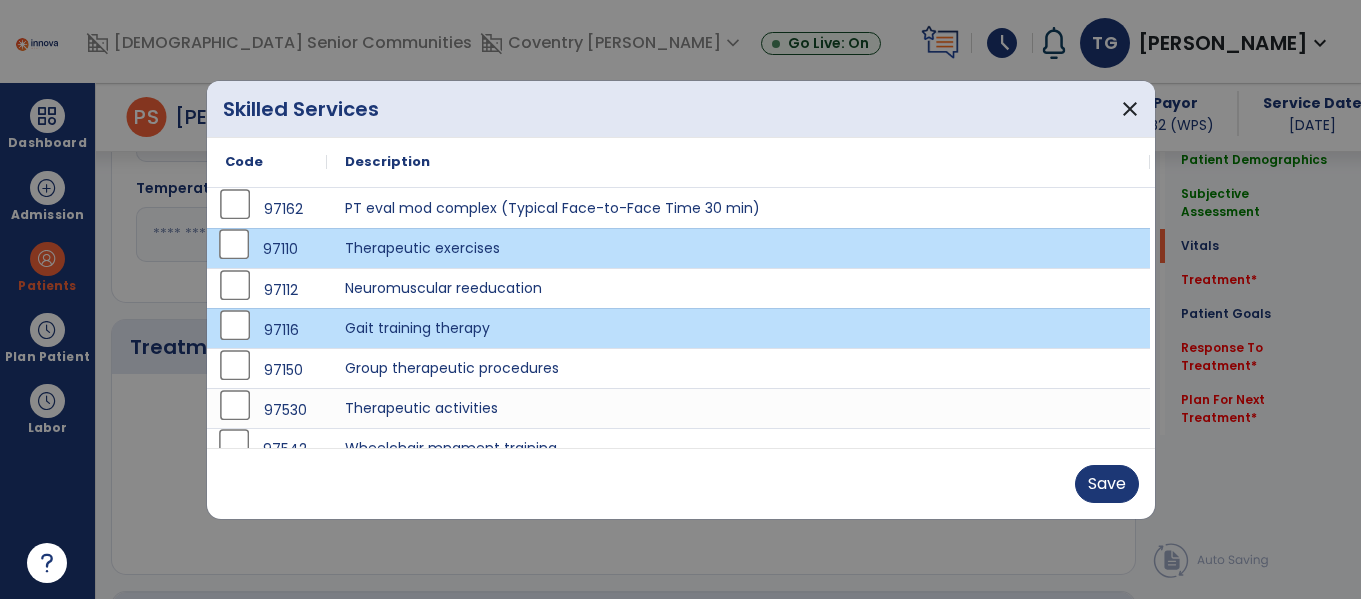 click on "97542" at bounding box center [267, 449] 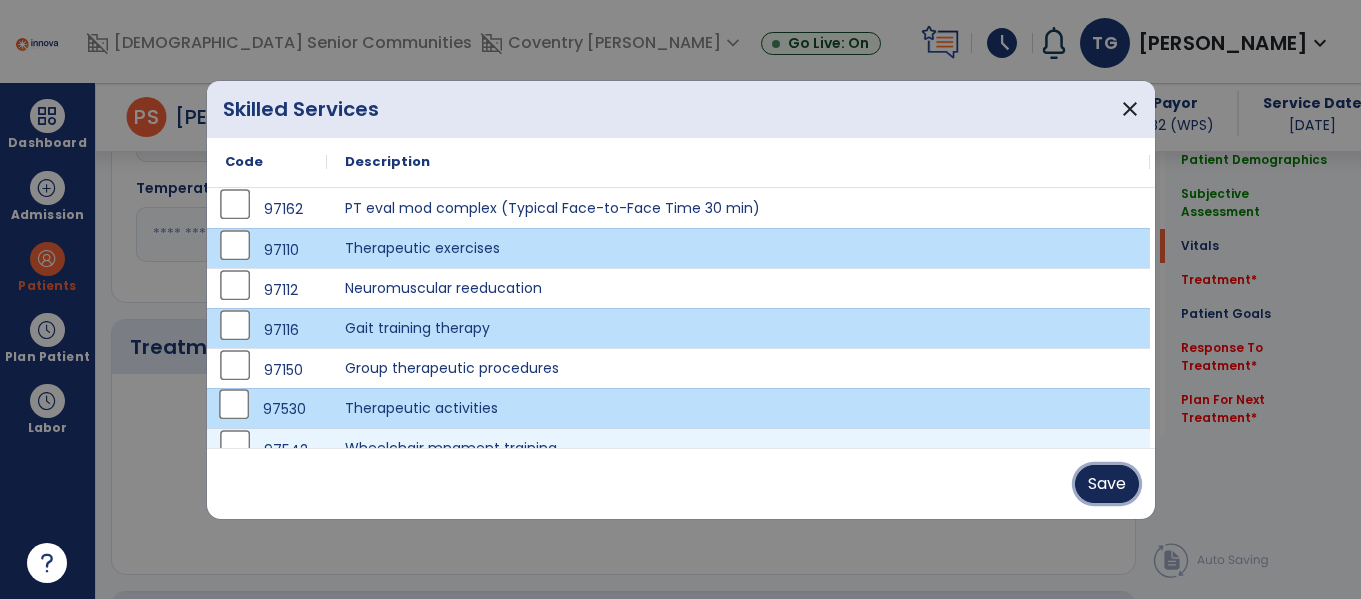 click on "Save" at bounding box center (1107, 484) 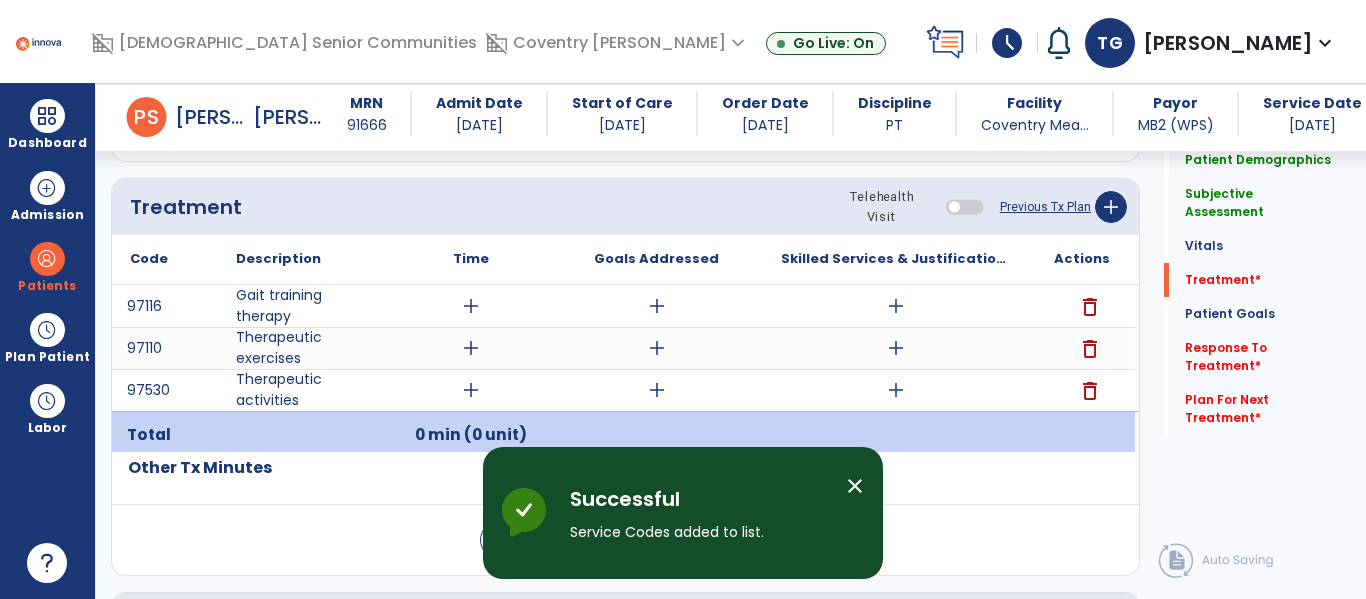 scroll, scrollTop: 1152, scrollLeft: 0, axis: vertical 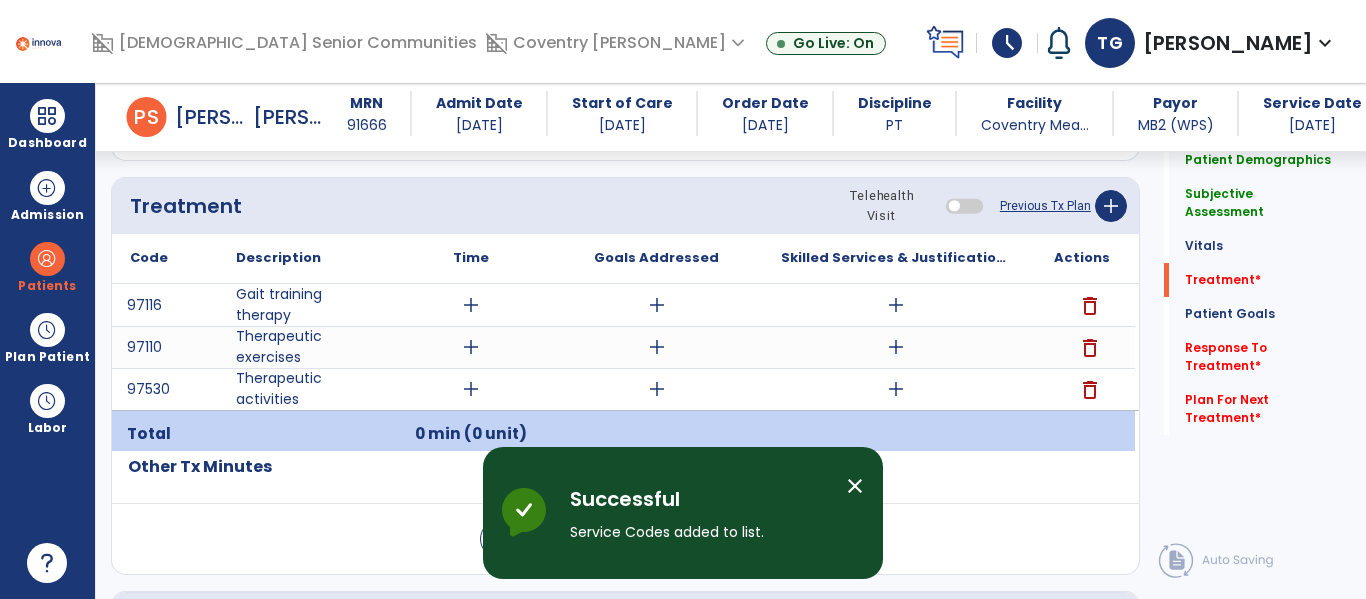 click on "add" at bounding box center (471, 305) 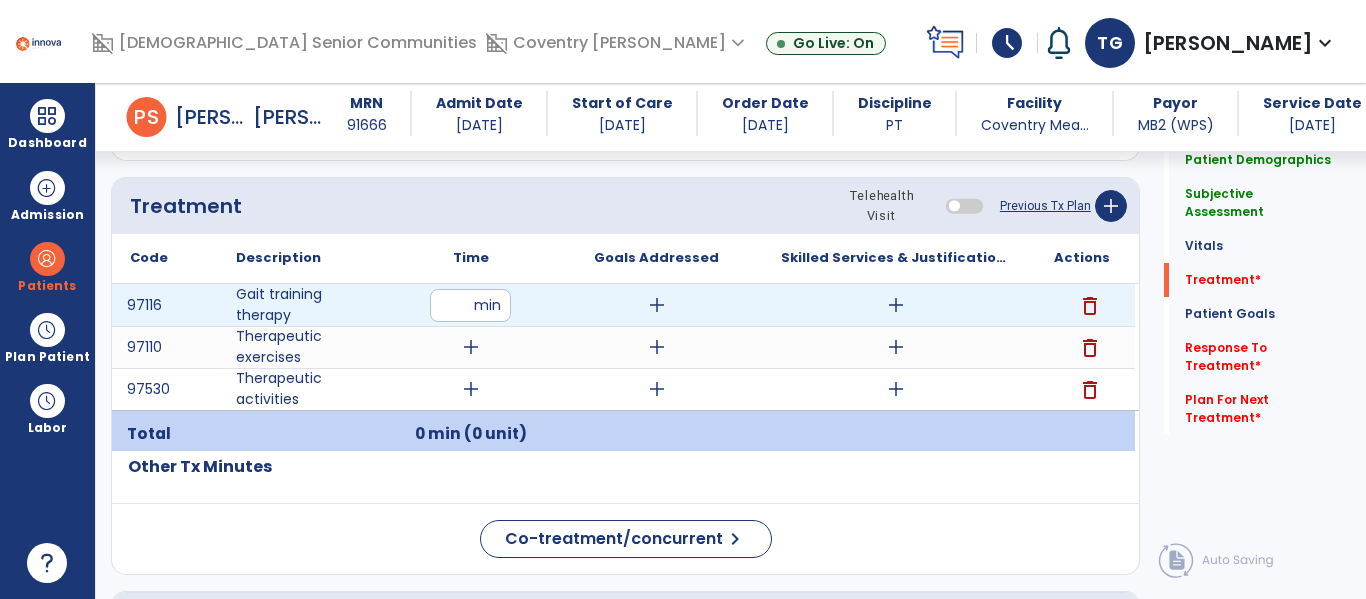 type on "**" 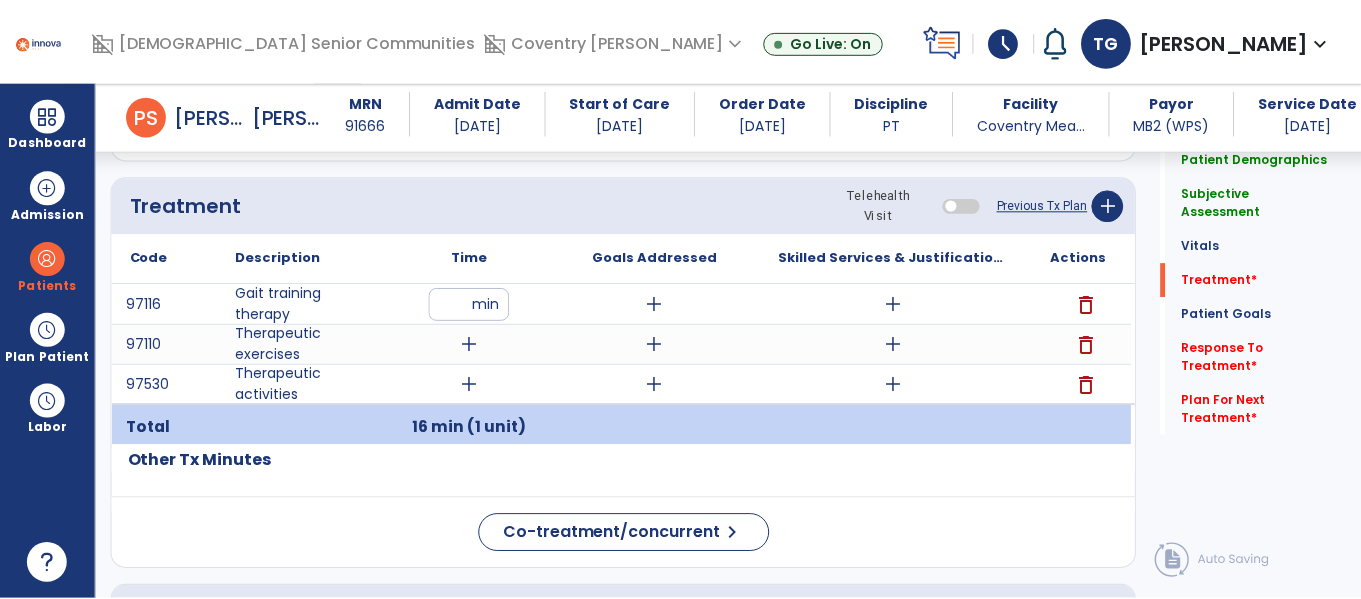 scroll, scrollTop: 1147, scrollLeft: 0, axis: vertical 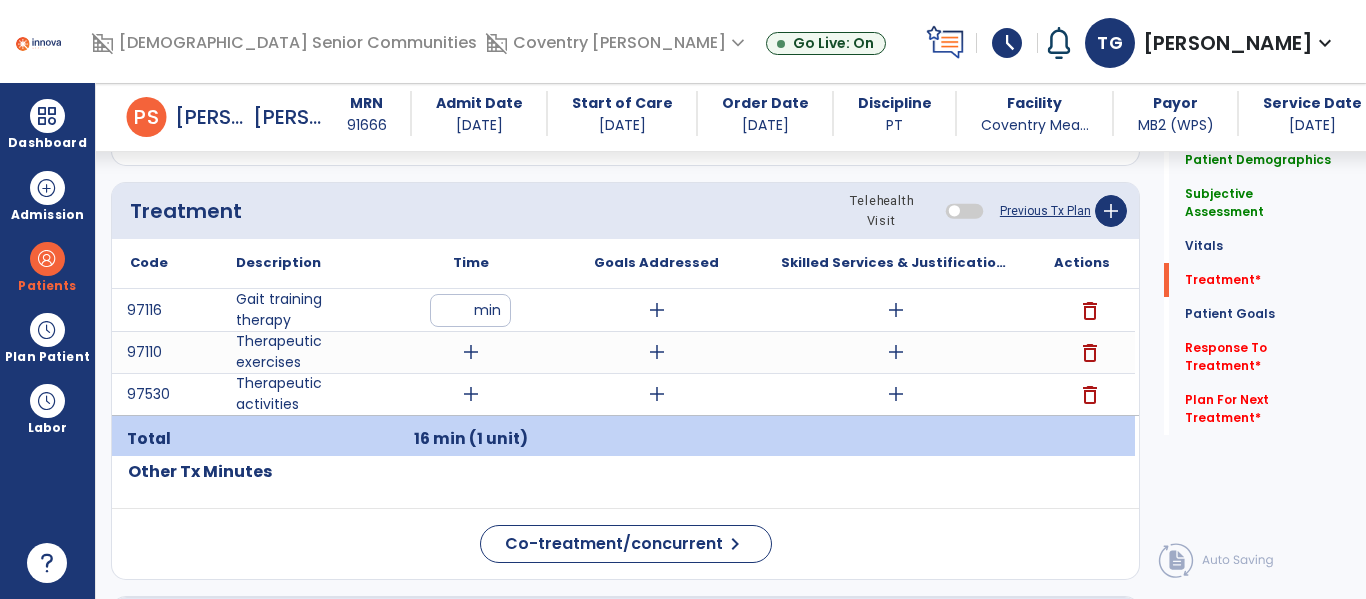 click on "add" at bounding box center (896, 310) 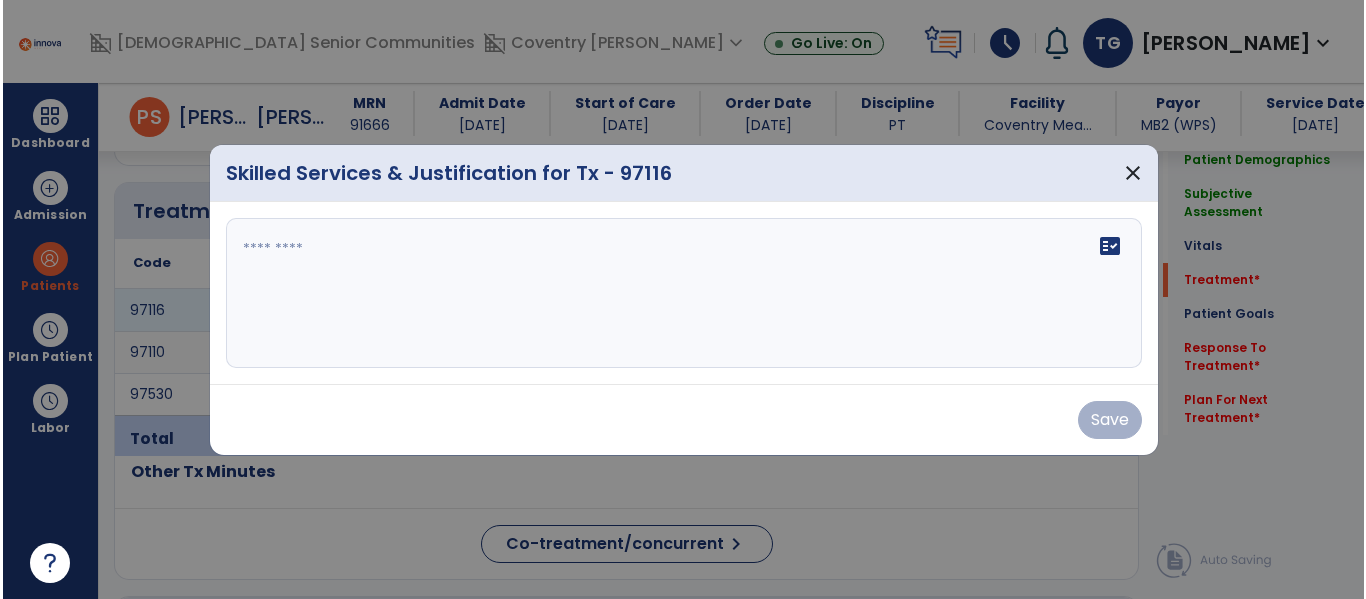 scroll, scrollTop: 1147, scrollLeft: 0, axis: vertical 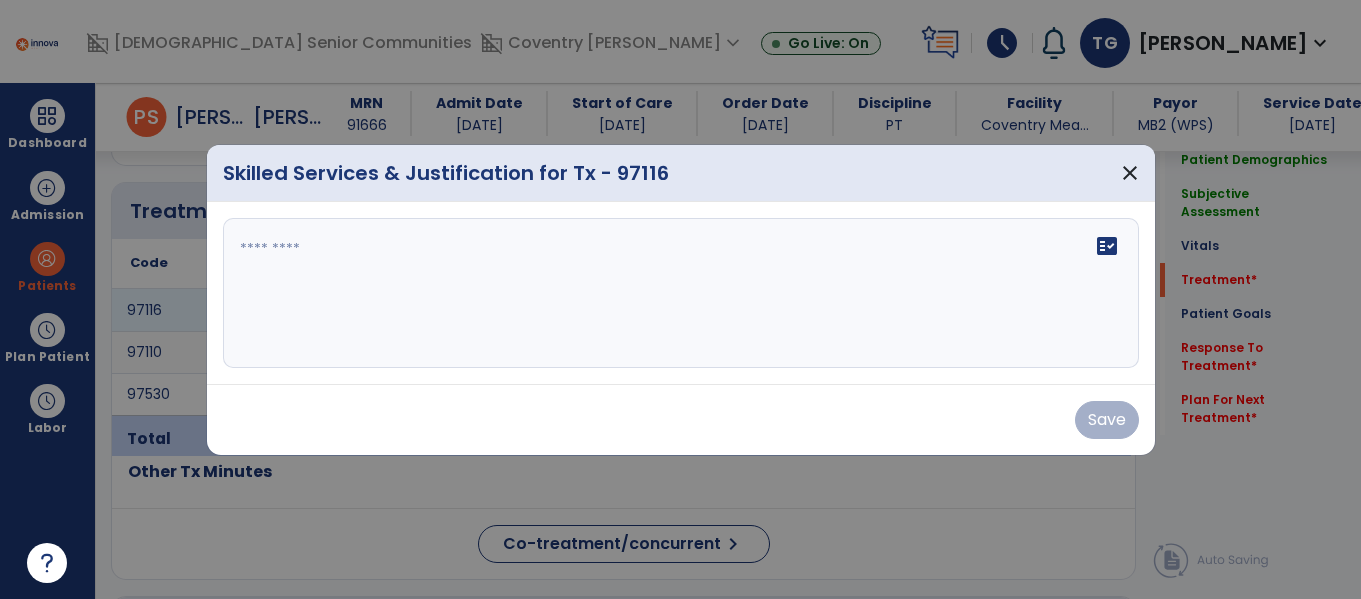 click on "fact_check" at bounding box center [681, 293] 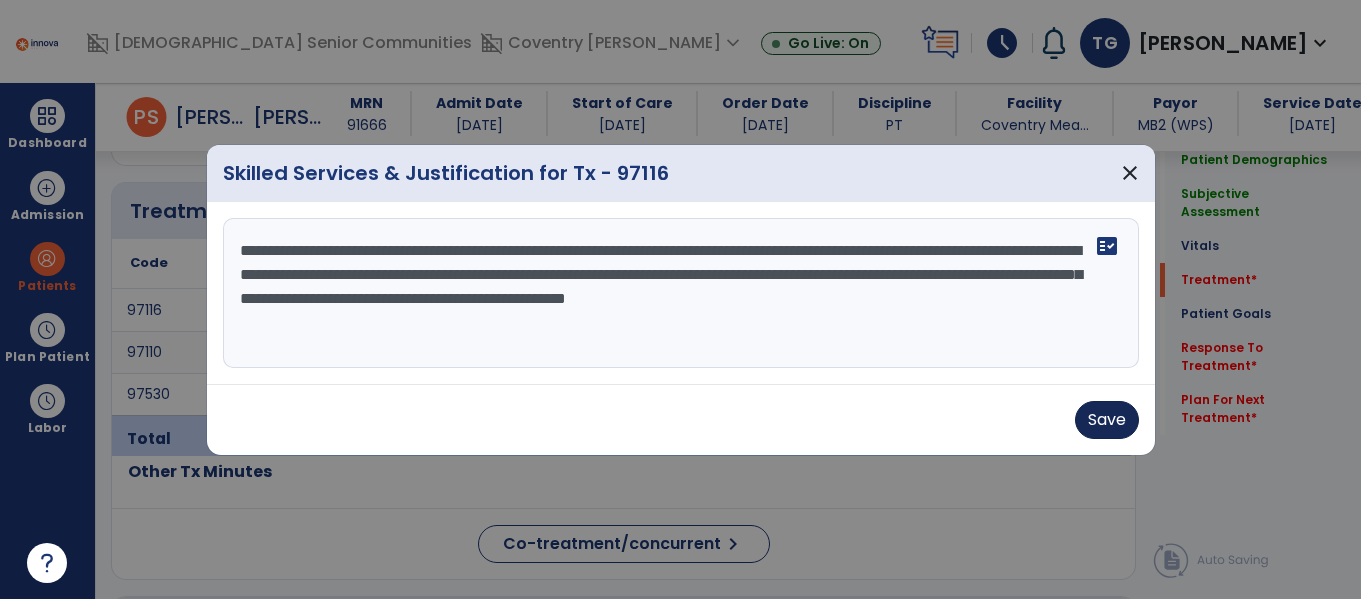 type on "**********" 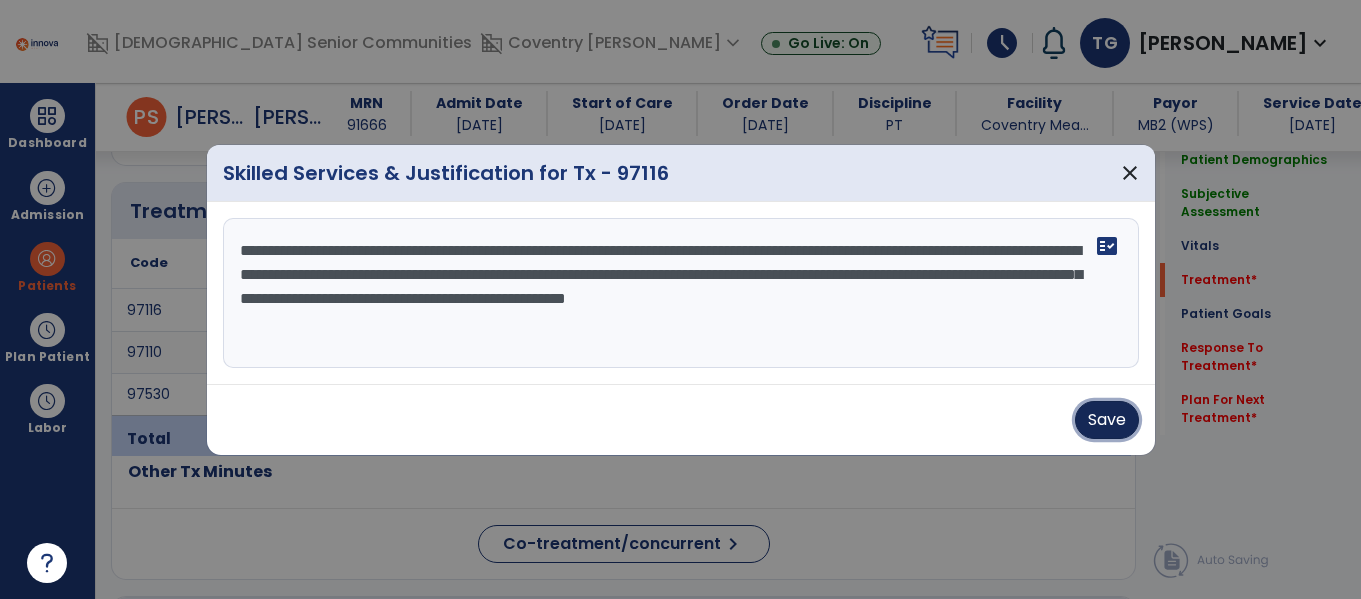 click on "Save" at bounding box center [1107, 420] 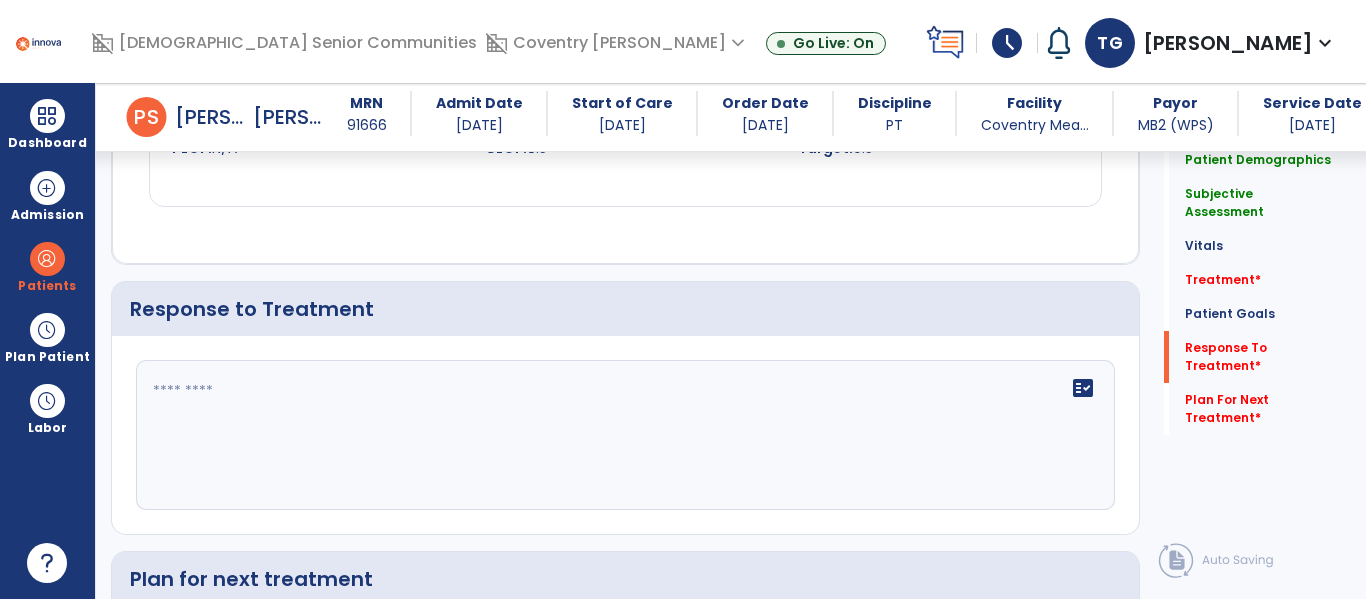 scroll, scrollTop: 2557, scrollLeft: 0, axis: vertical 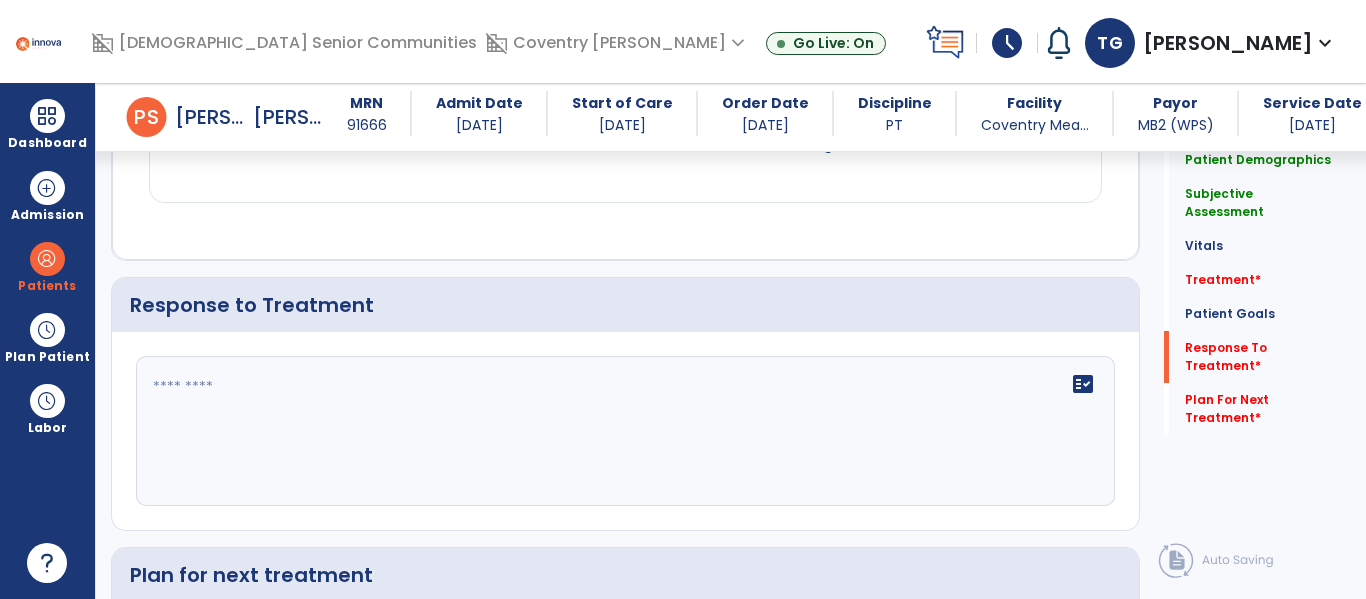 click on "fact_check" 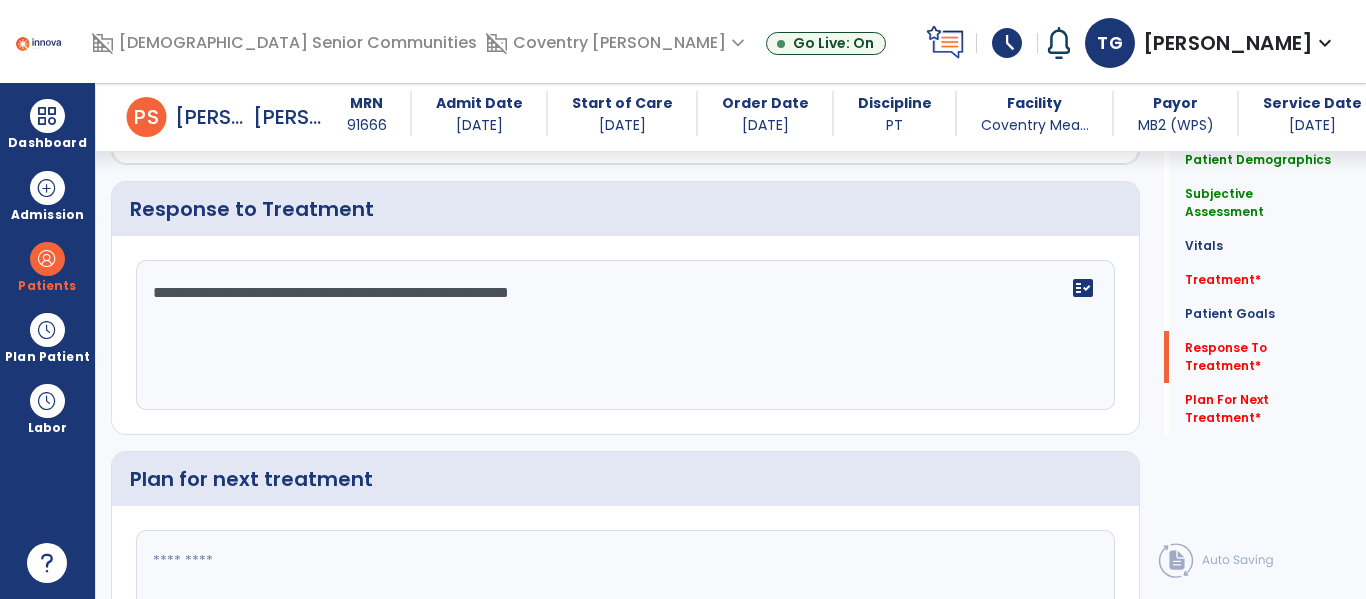 scroll, scrollTop: 2686, scrollLeft: 0, axis: vertical 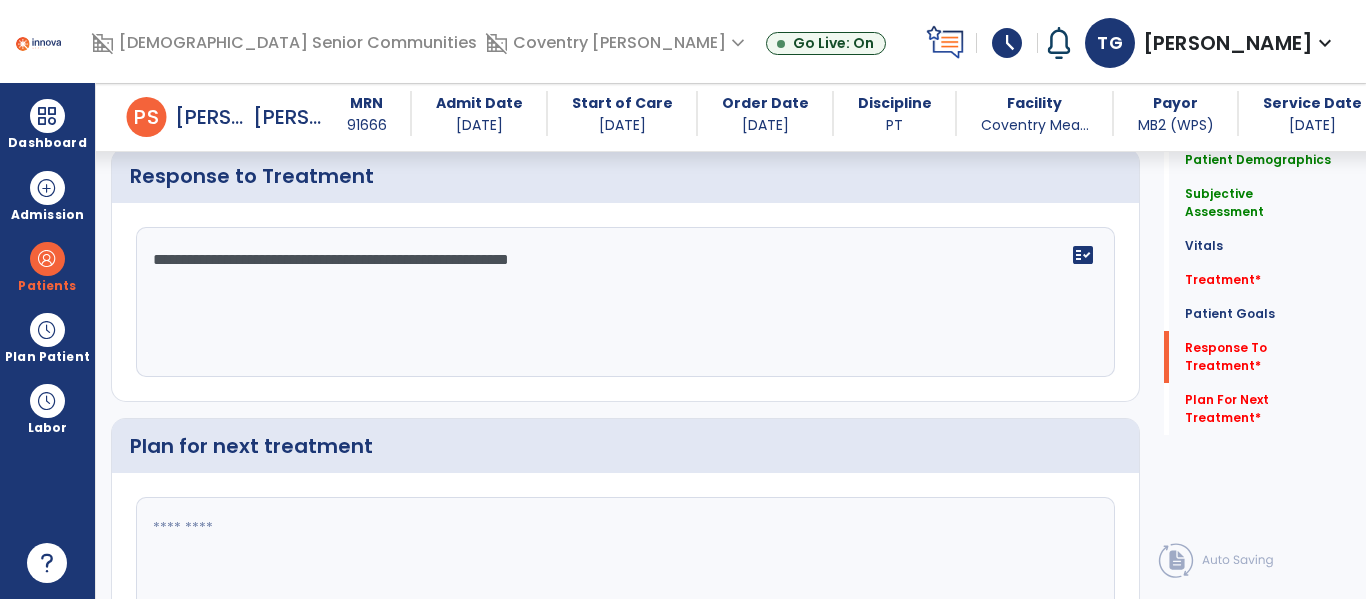 type on "**********" 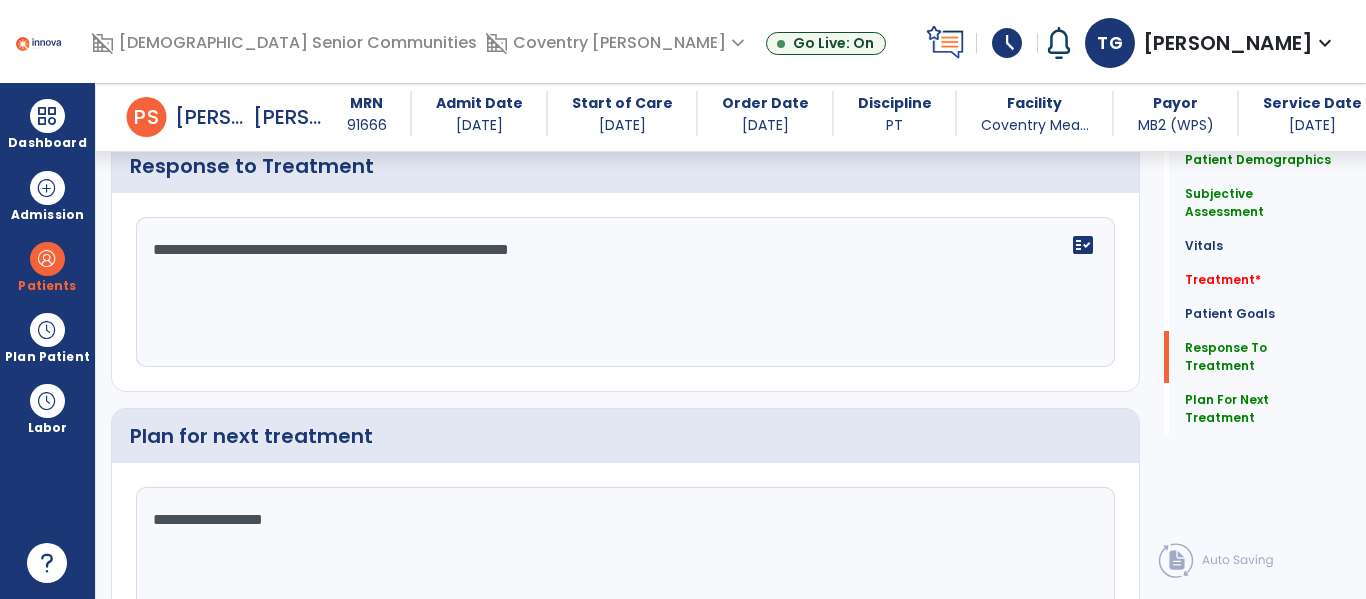 scroll, scrollTop: 2616, scrollLeft: 0, axis: vertical 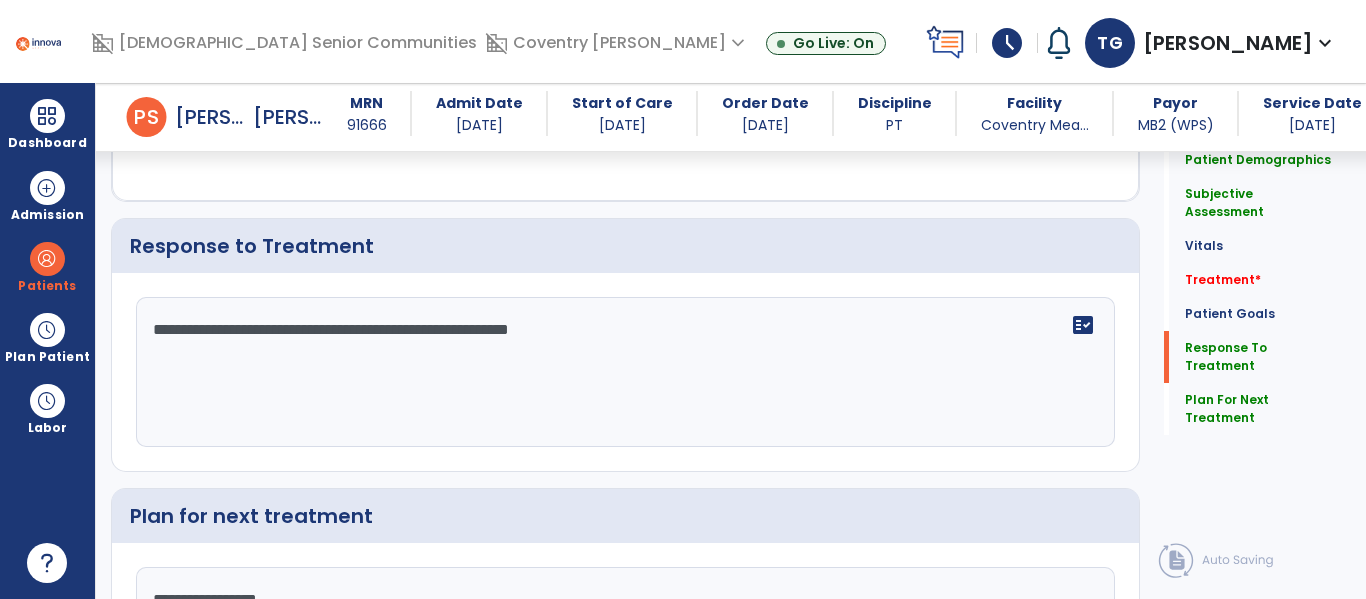 type on "**********" 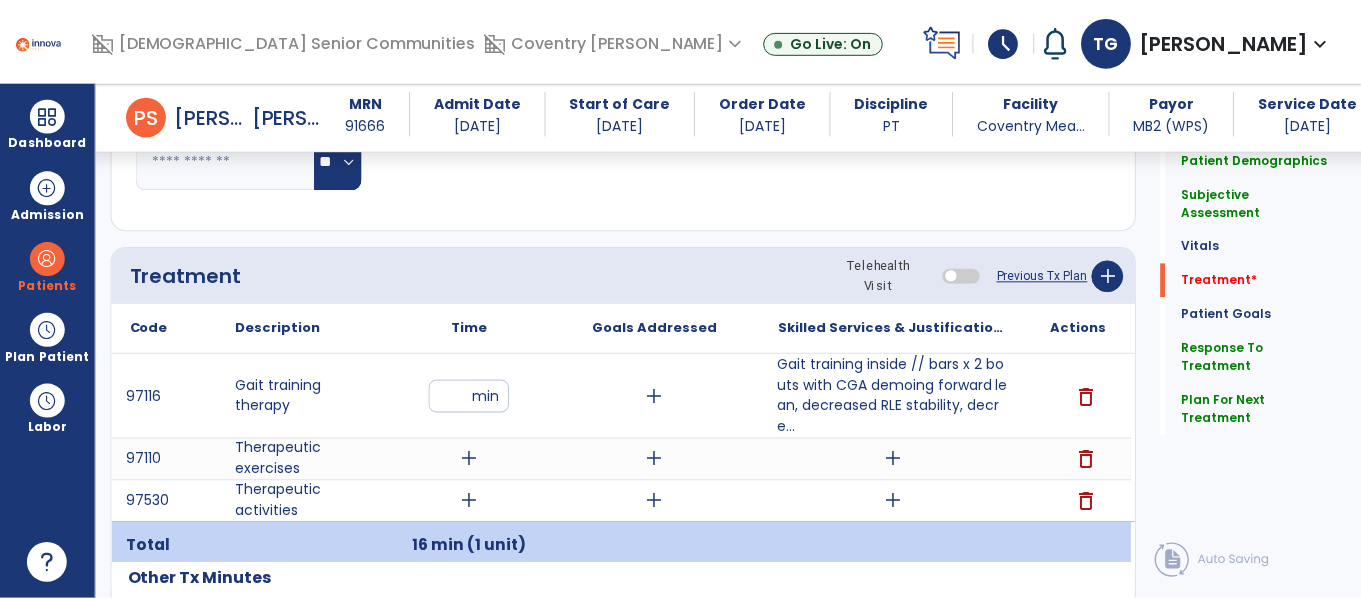 scroll, scrollTop: 1084, scrollLeft: 0, axis: vertical 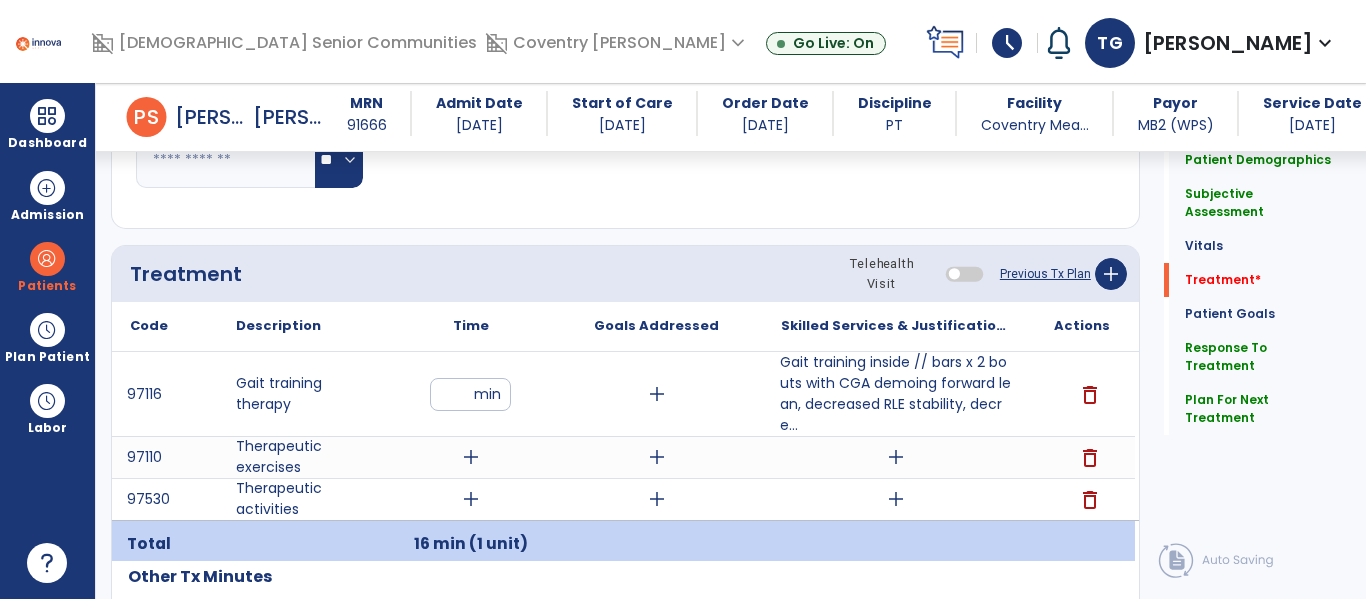 type on "**********" 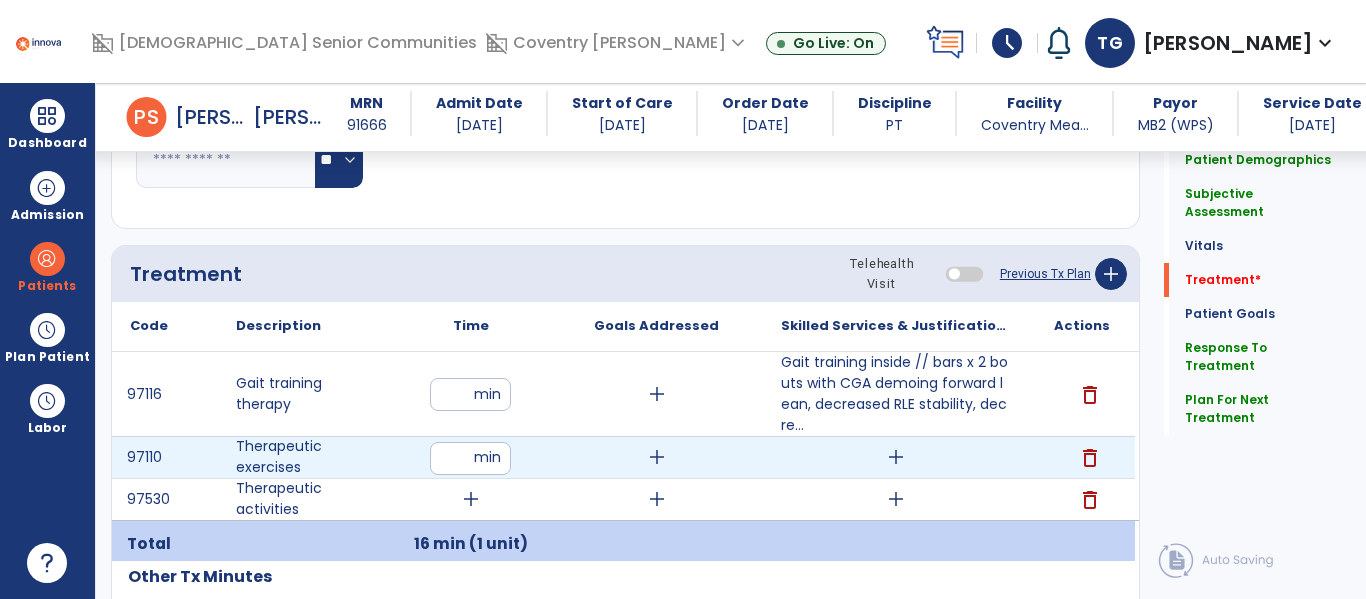 type on "*" 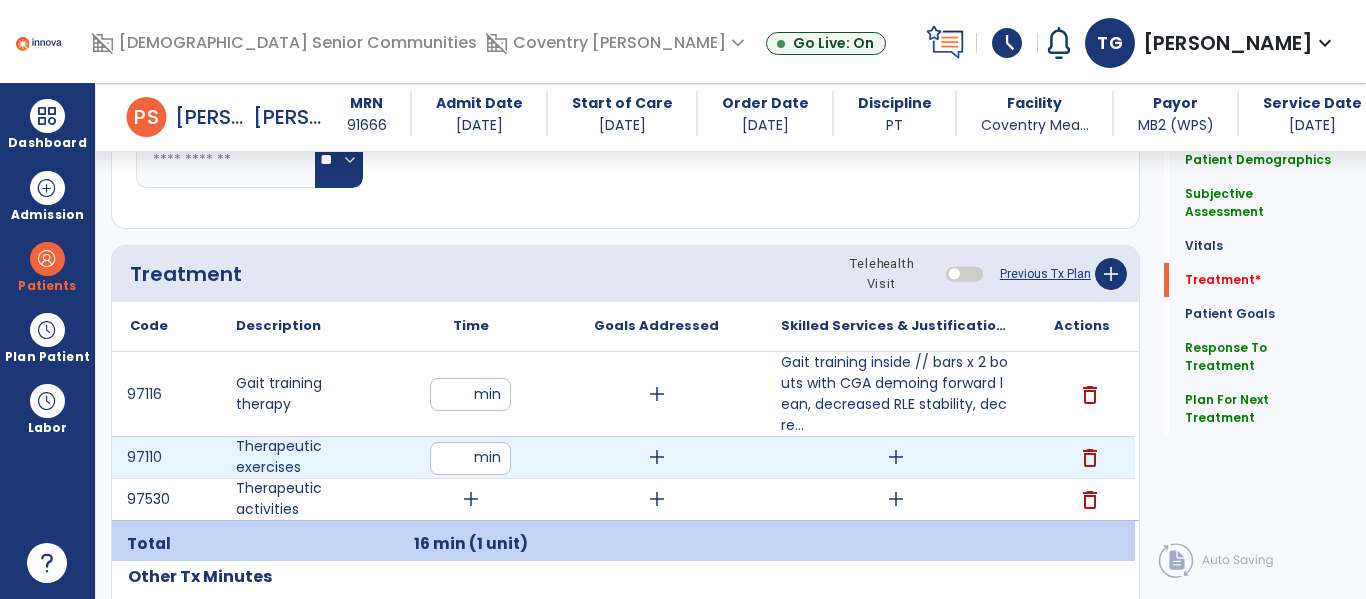 type on "**" 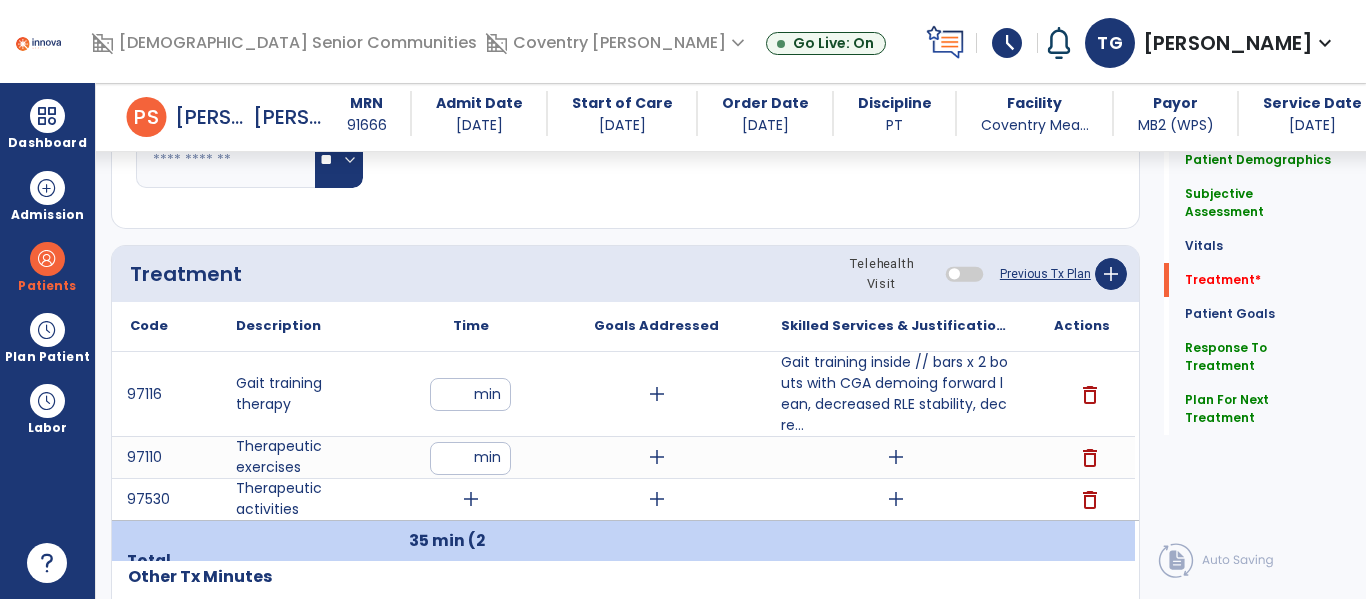 click on "add" at bounding box center (471, 499) 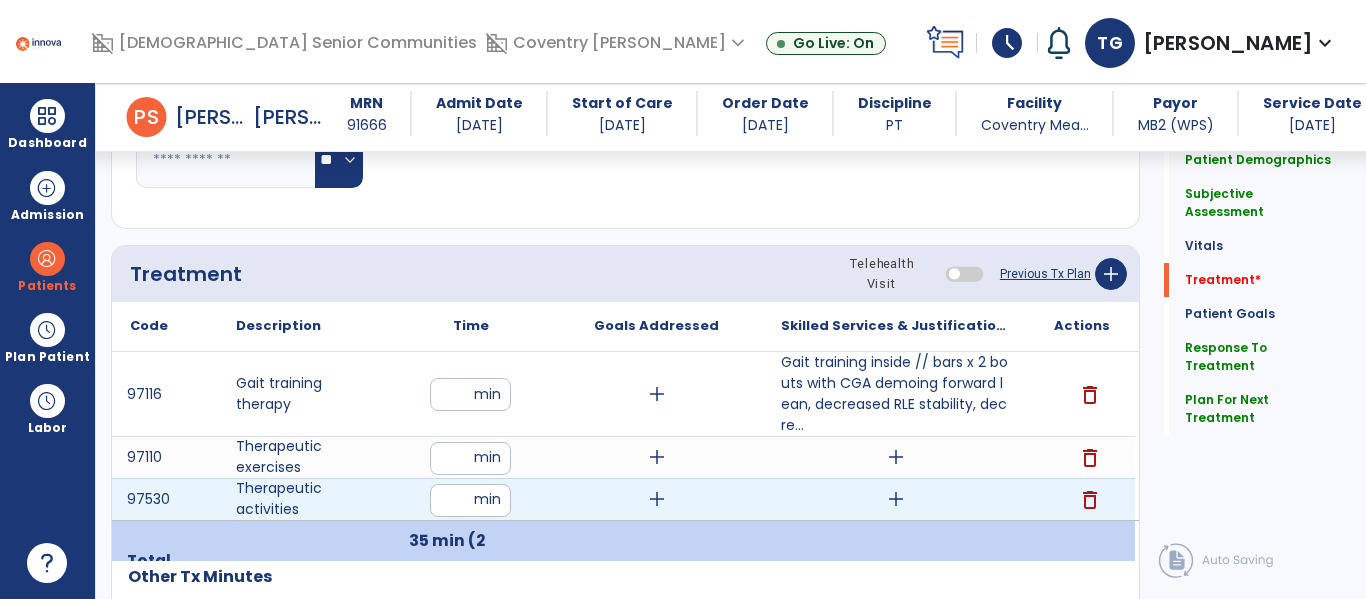 type on "**" 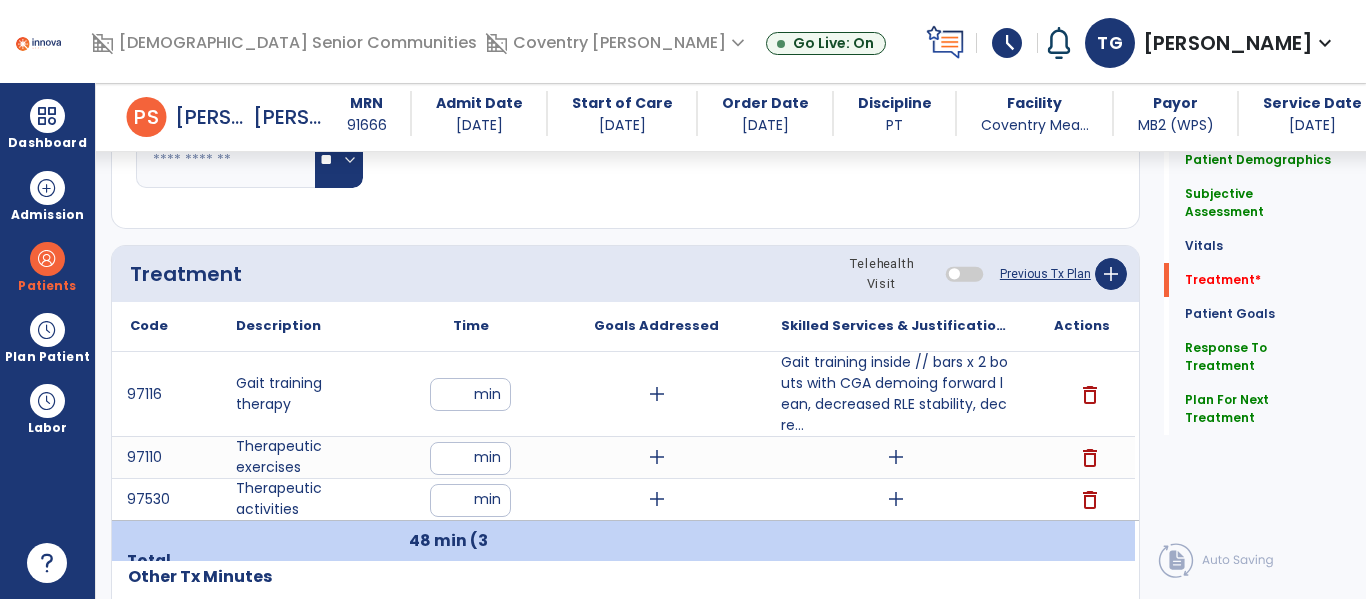 click on "add" at bounding box center (657, 499) 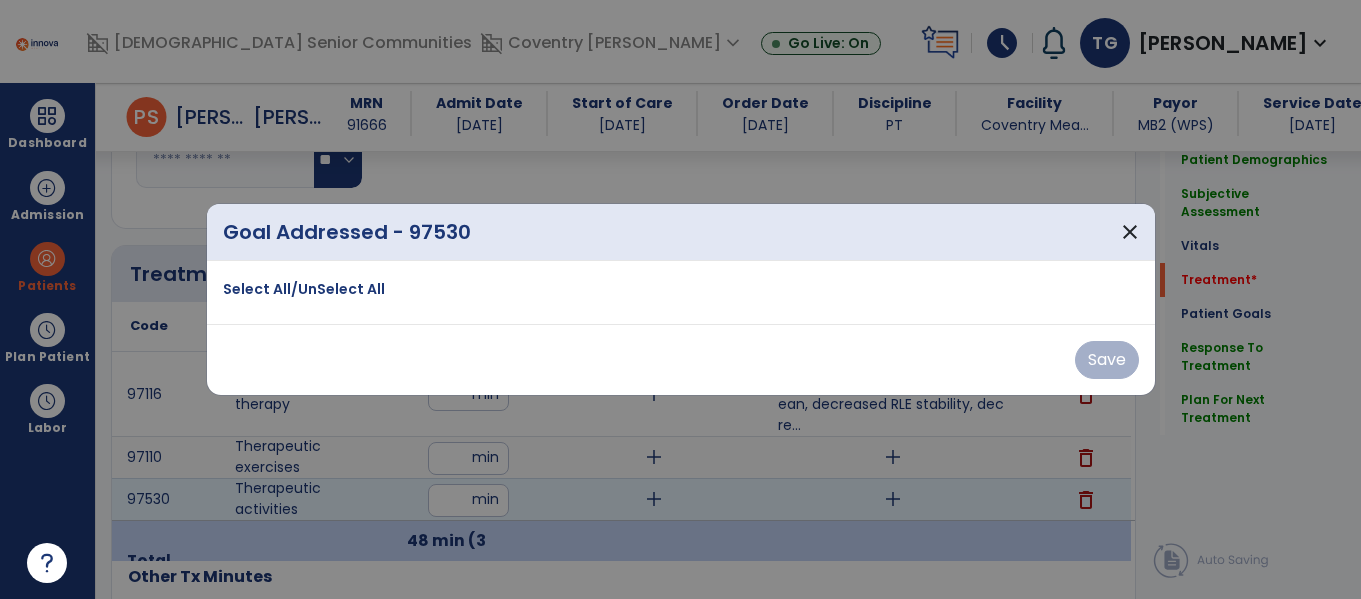 scroll, scrollTop: 1084, scrollLeft: 0, axis: vertical 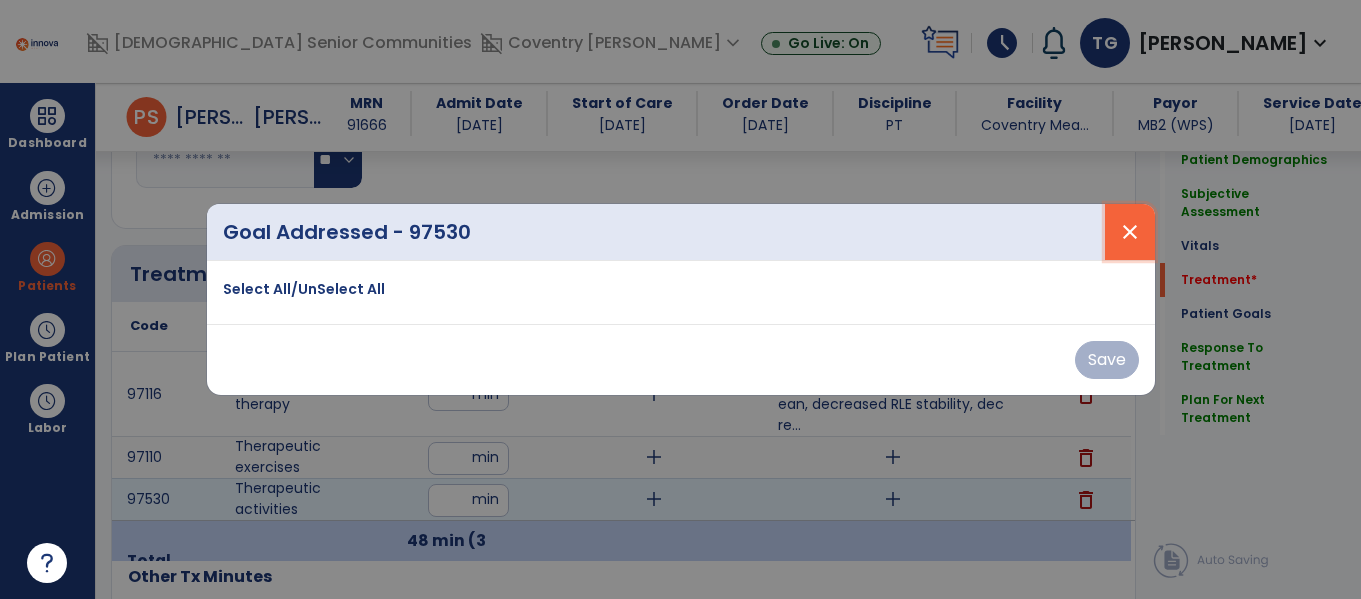 click on "close" at bounding box center (1130, 232) 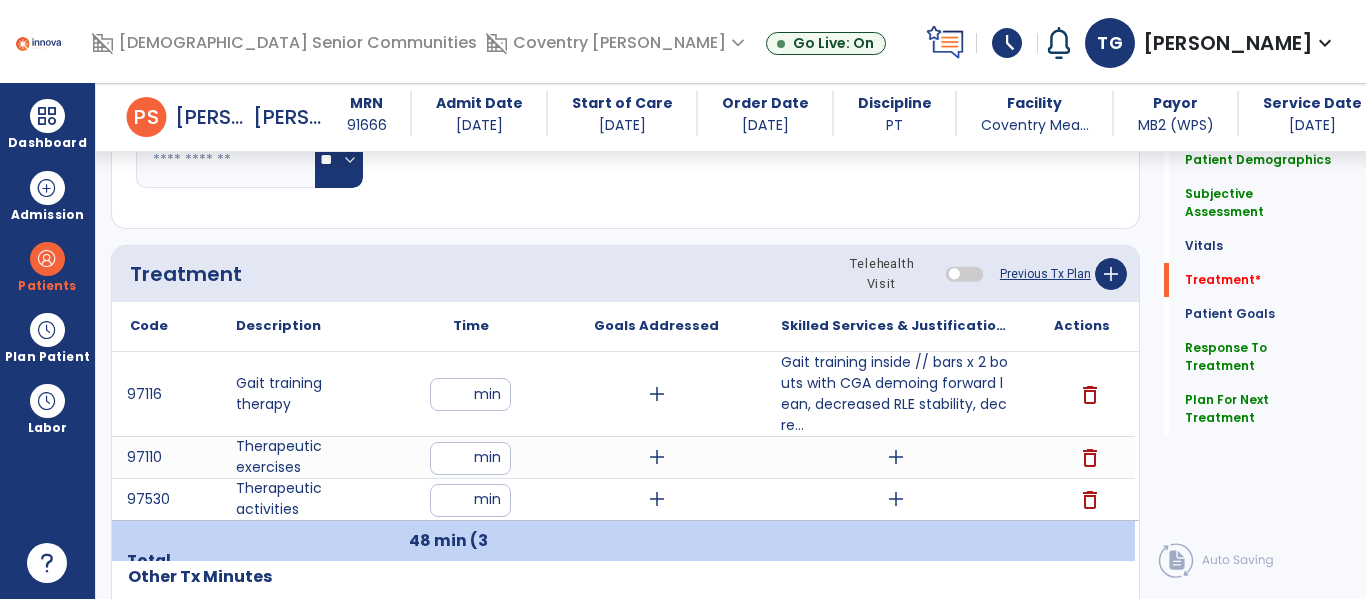 click on "**" at bounding box center [470, 500] 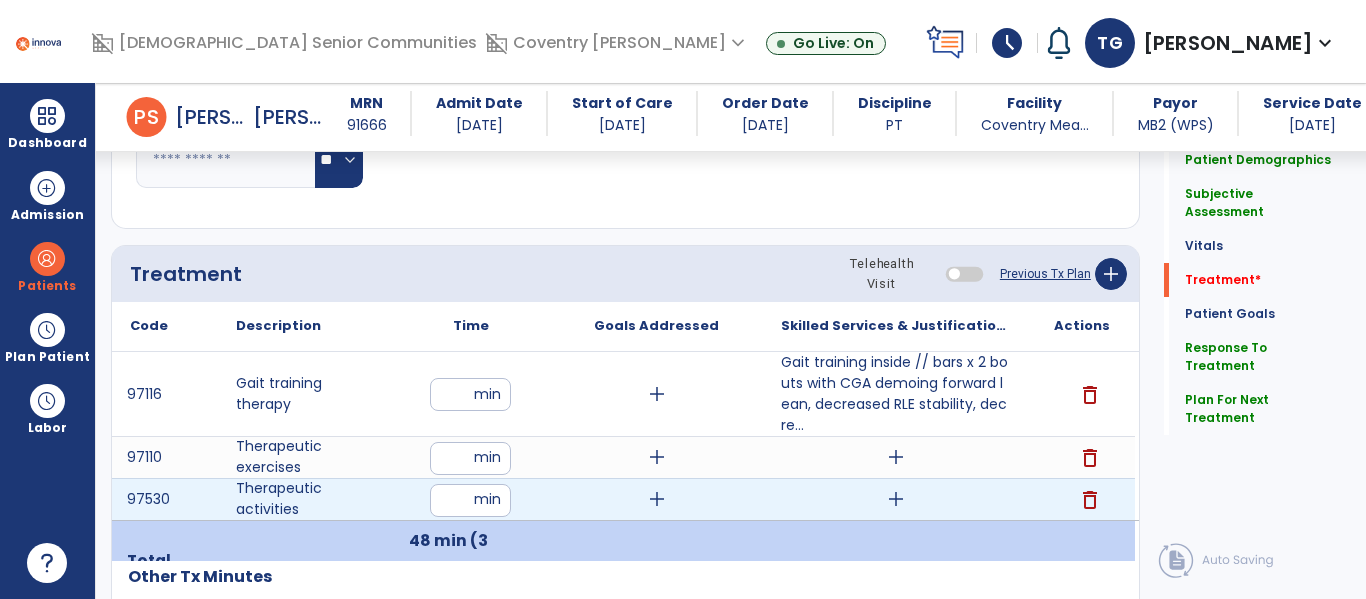 type on "**" 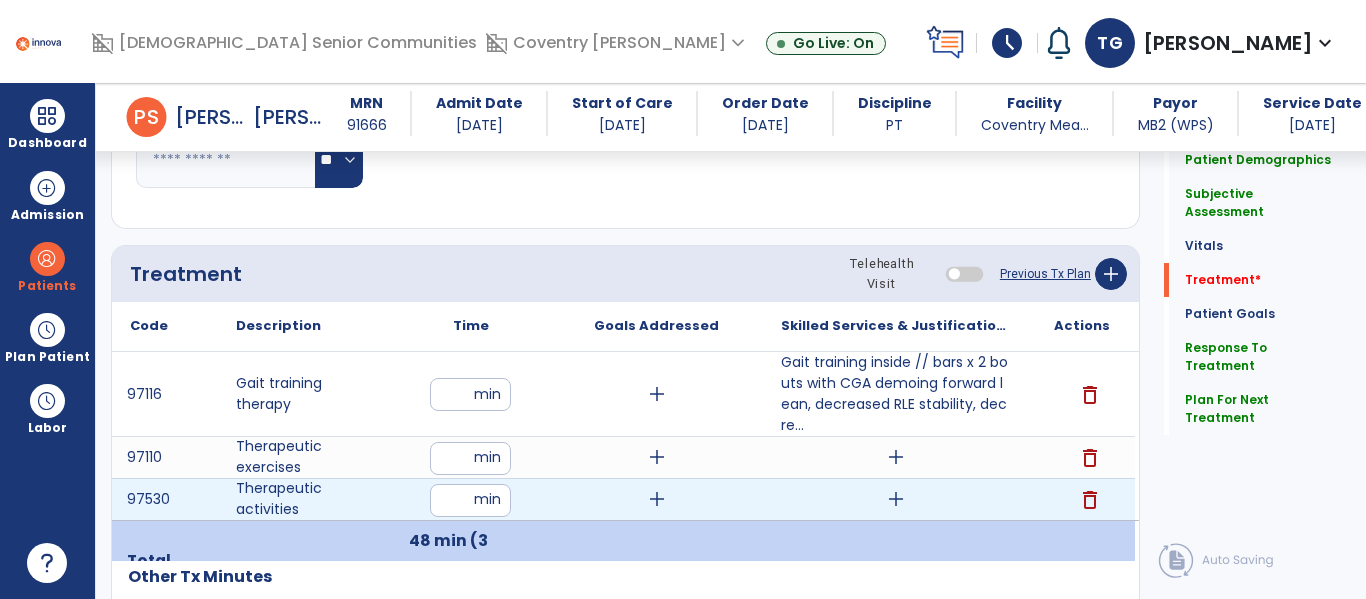 click on "Code
Description
Time" 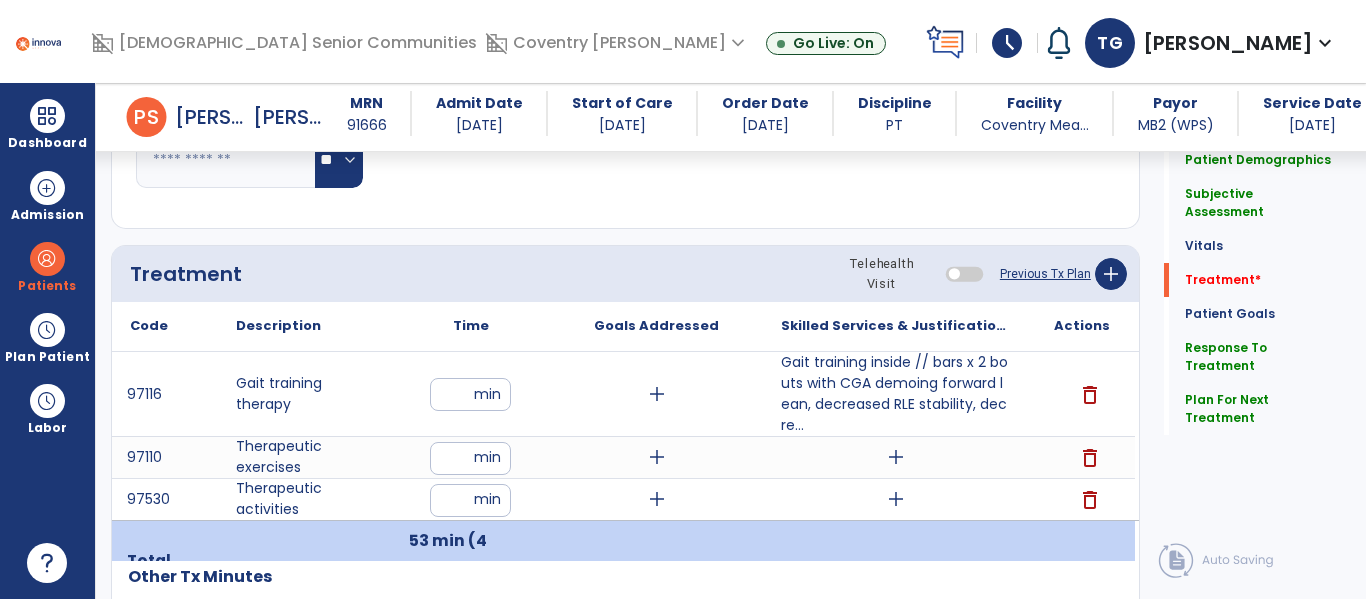 click on "add" at bounding box center (896, 499) 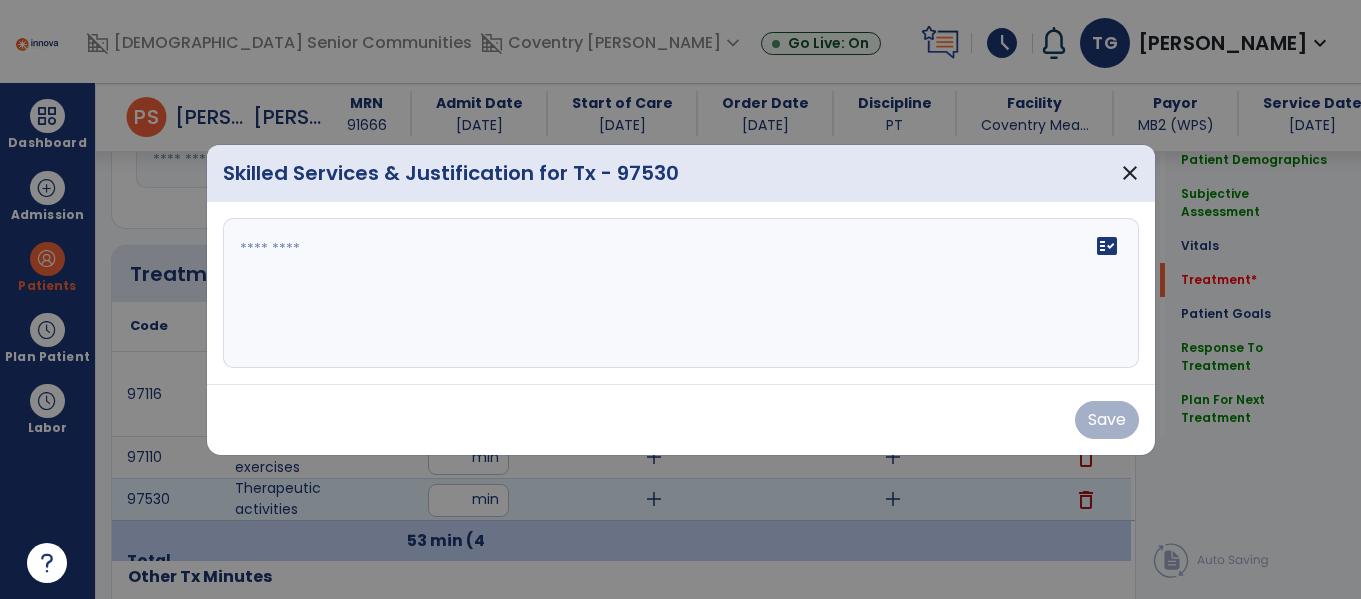 scroll, scrollTop: 1084, scrollLeft: 0, axis: vertical 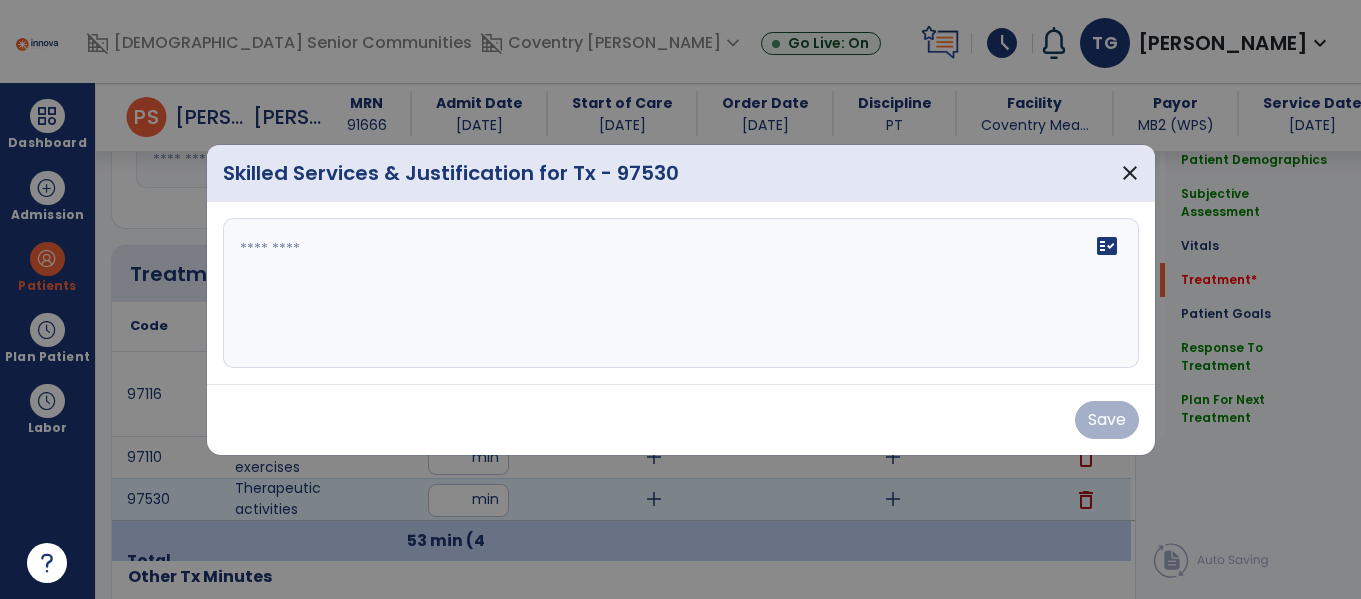 click on "fact_check" at bounding box center (681, 293) 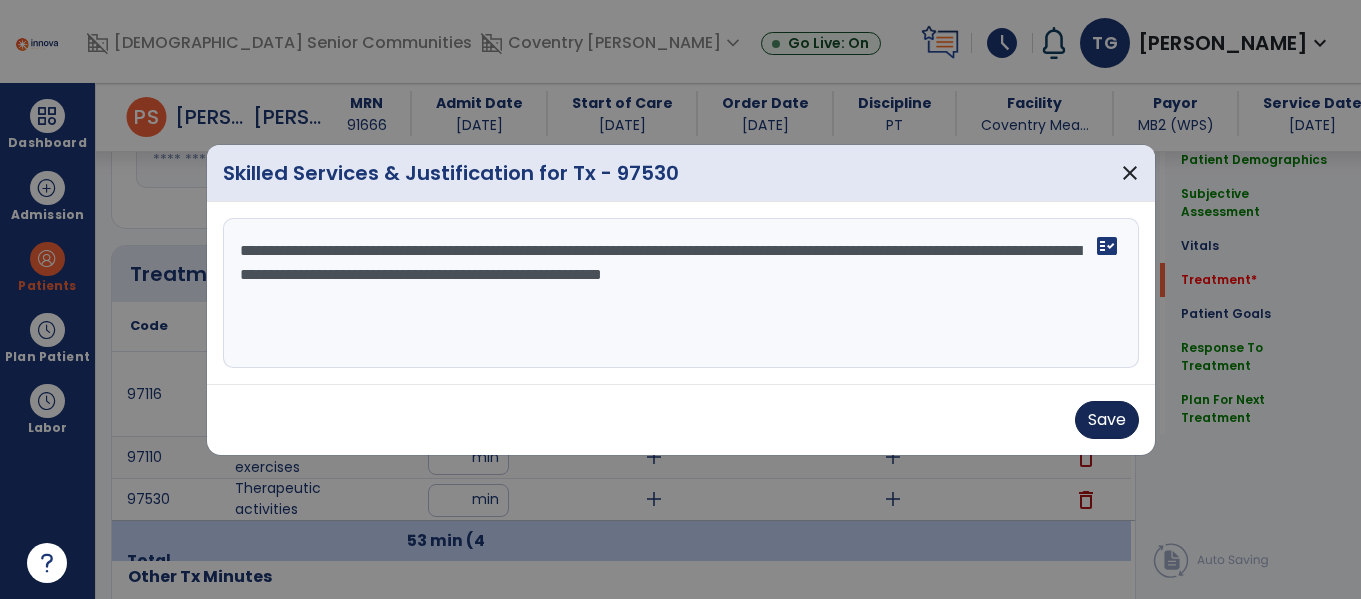type on "**********" 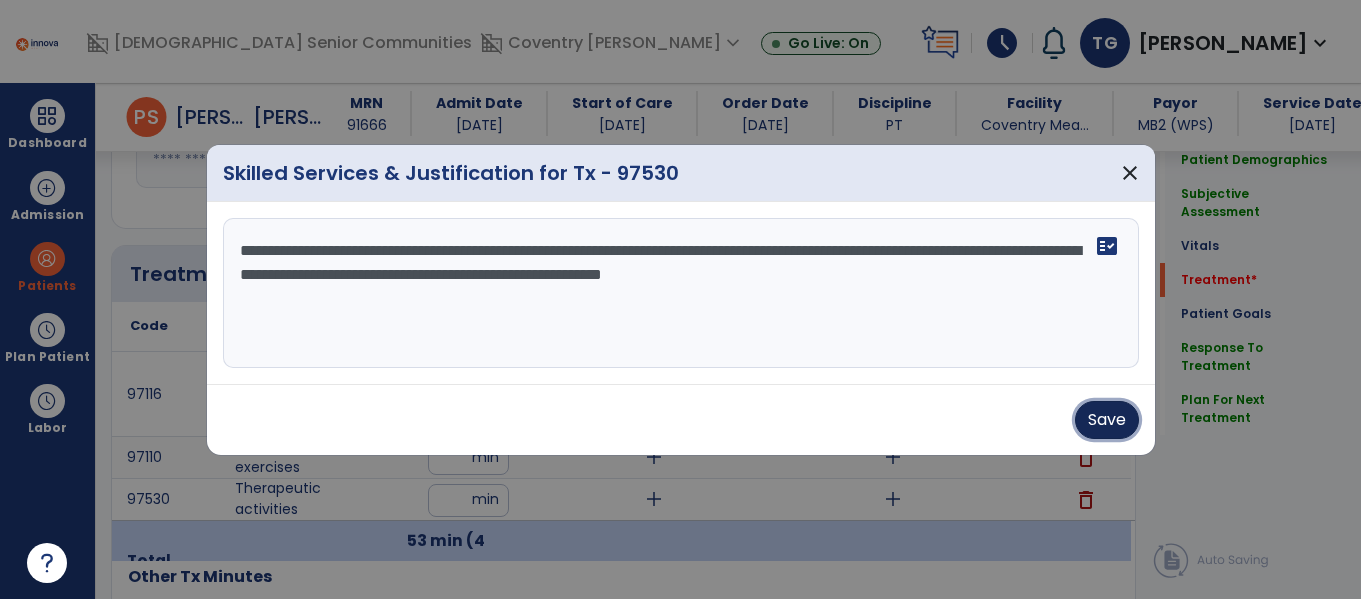 click on "Save" at bounding box center [1107, 420] 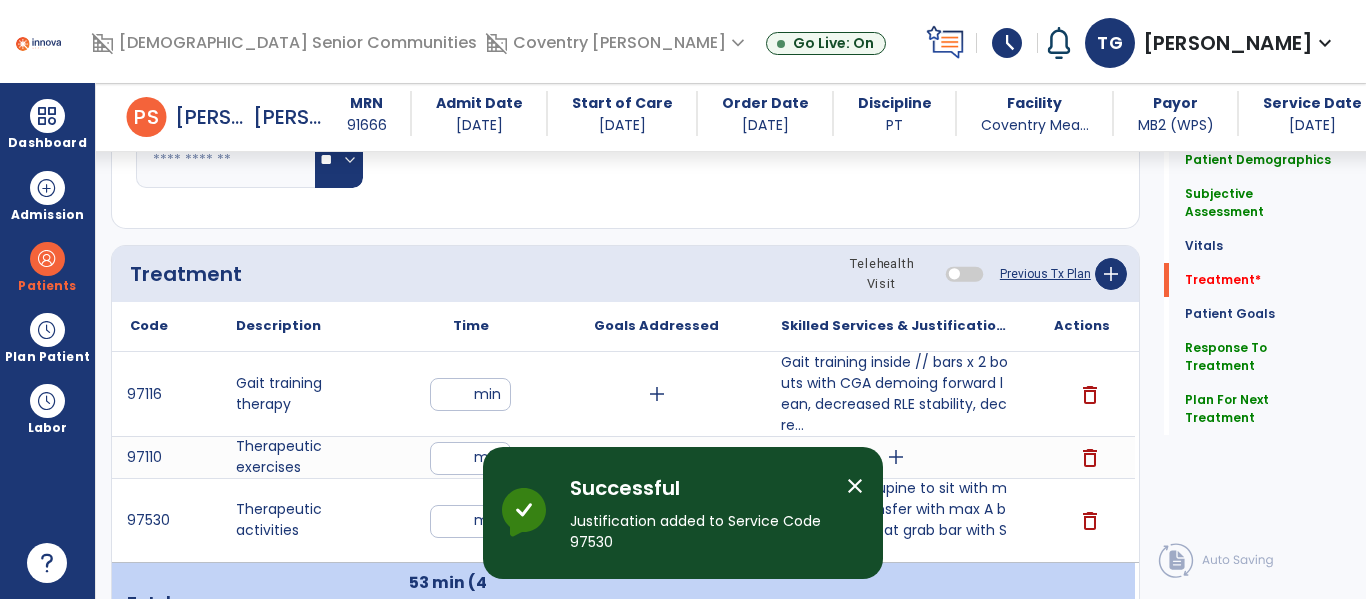 click on "add" at bounding box center [896, 457] 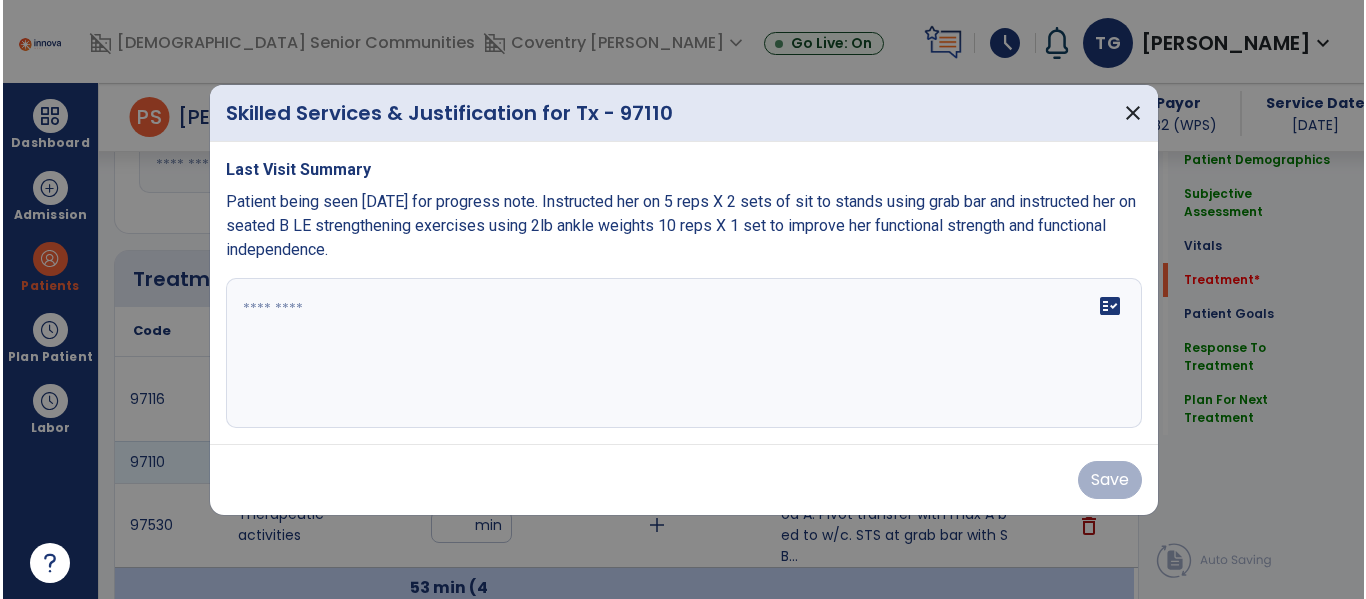 scroll, scrollTop: 1084, scrollLeft: 0, axis: vertical 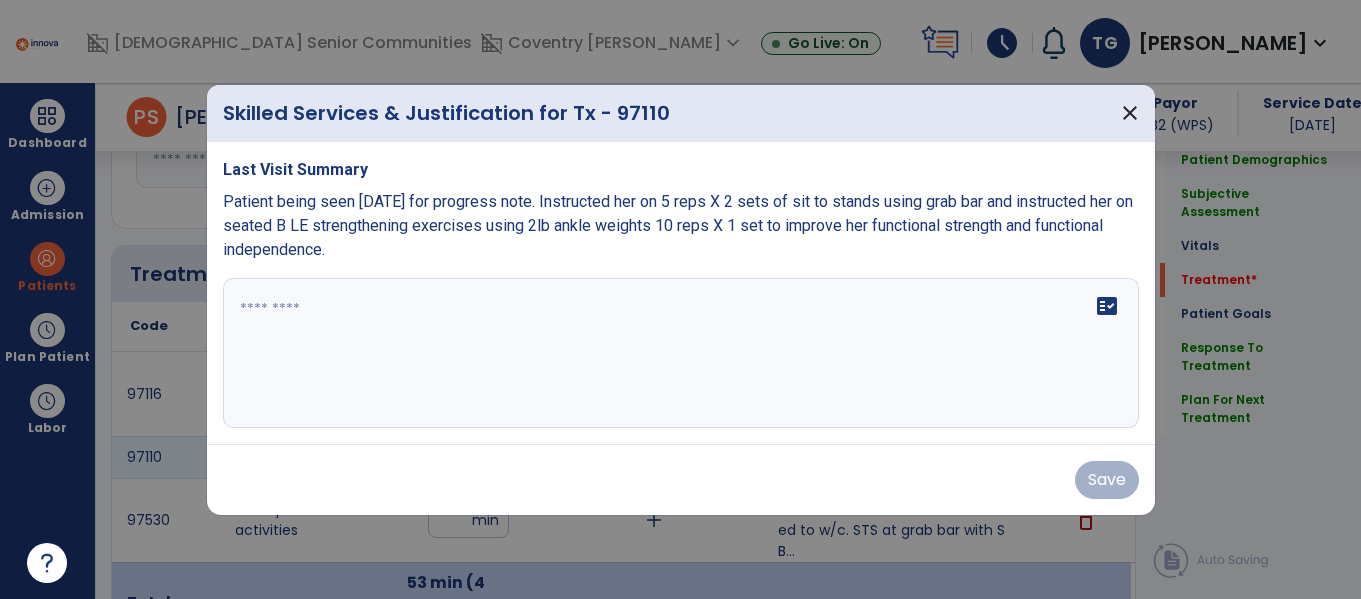 click on "fact_check" at bounding box center (681, 353) 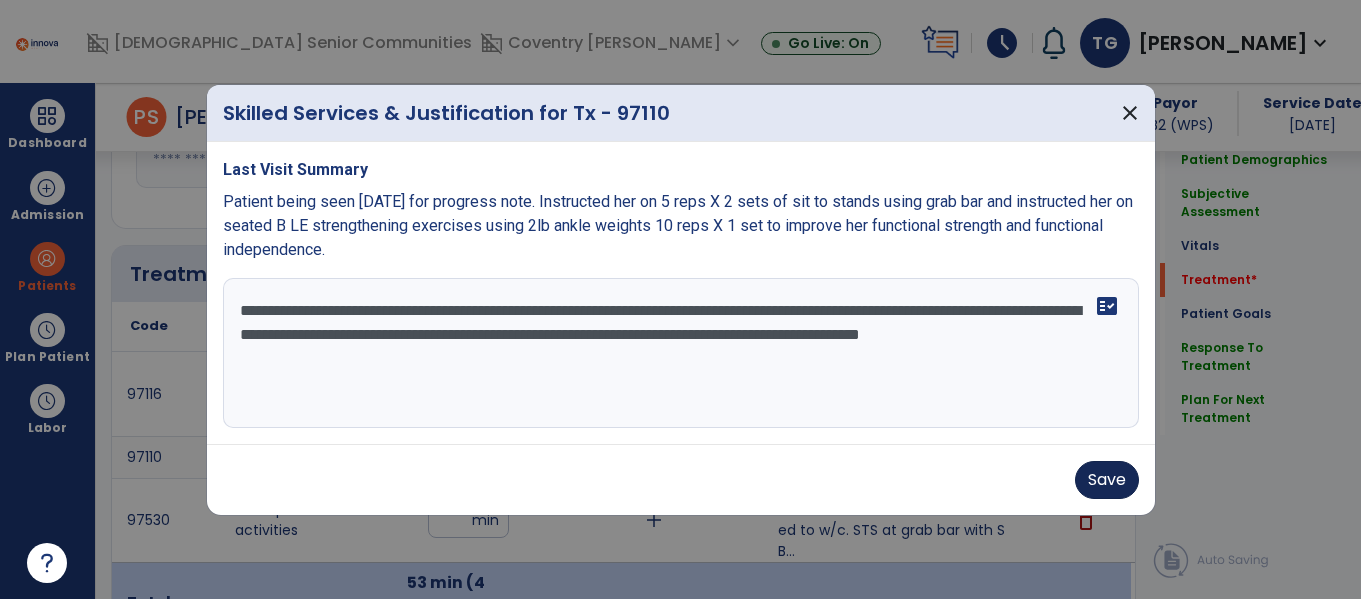 type on "**********" 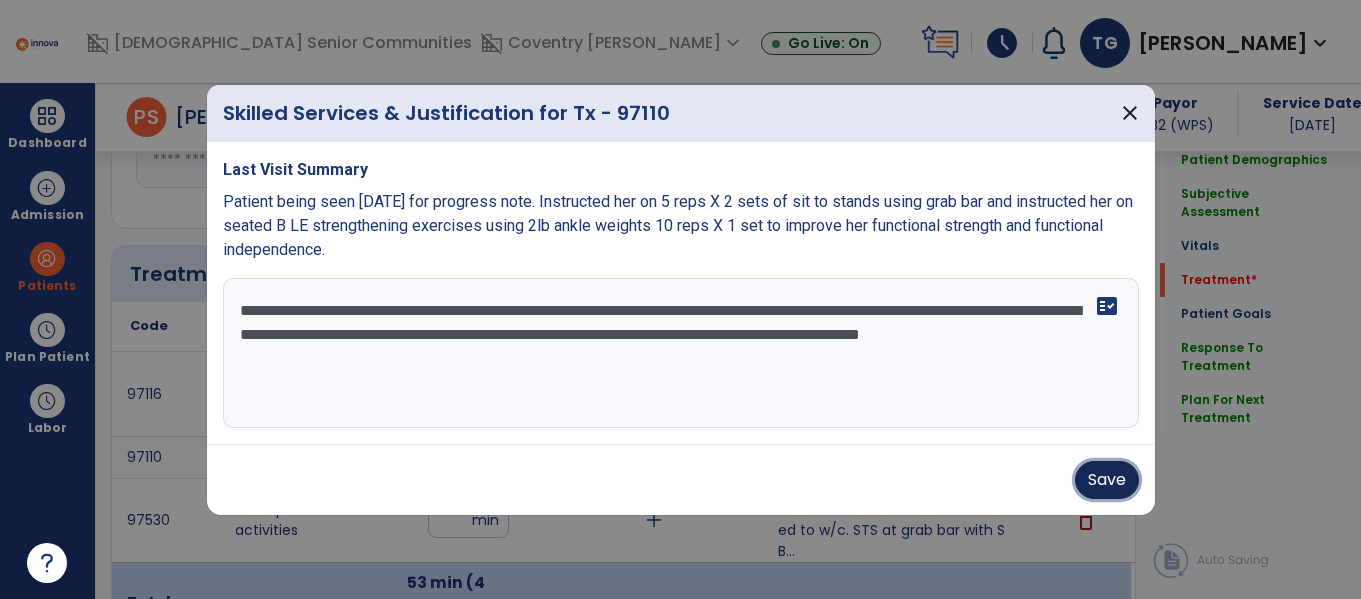 click on "Save" at bounding box center [1107, 480] 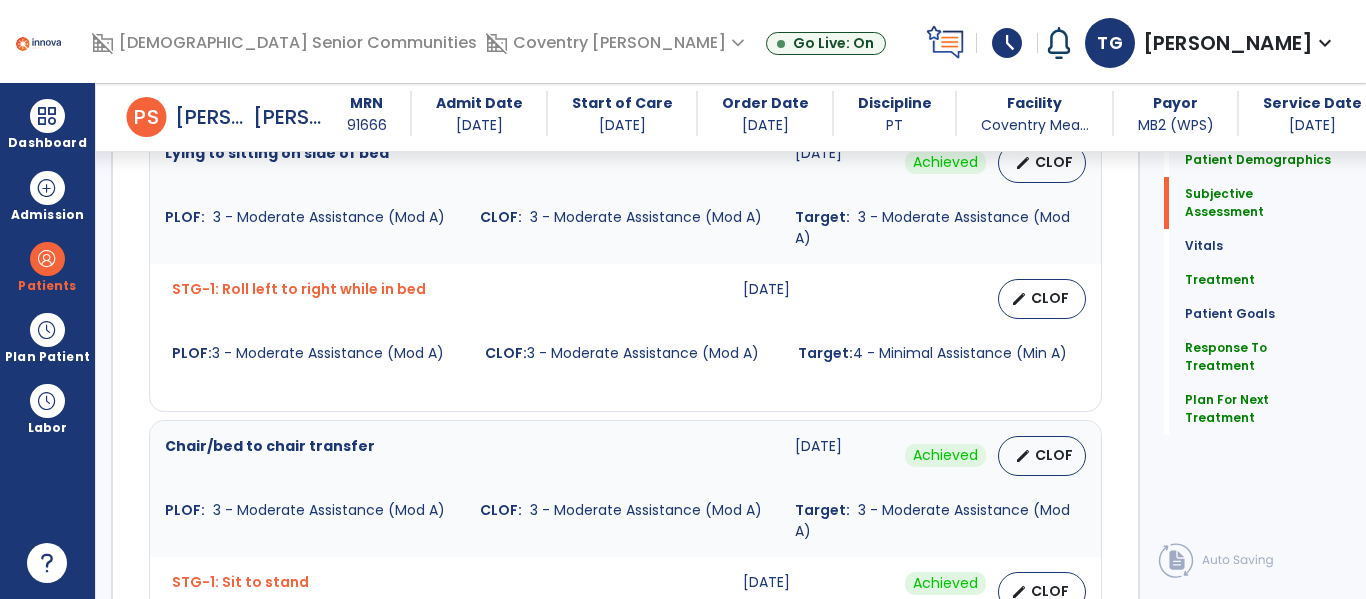 scroll, scrollTop: 0, scrollLeft: 0, axis: both 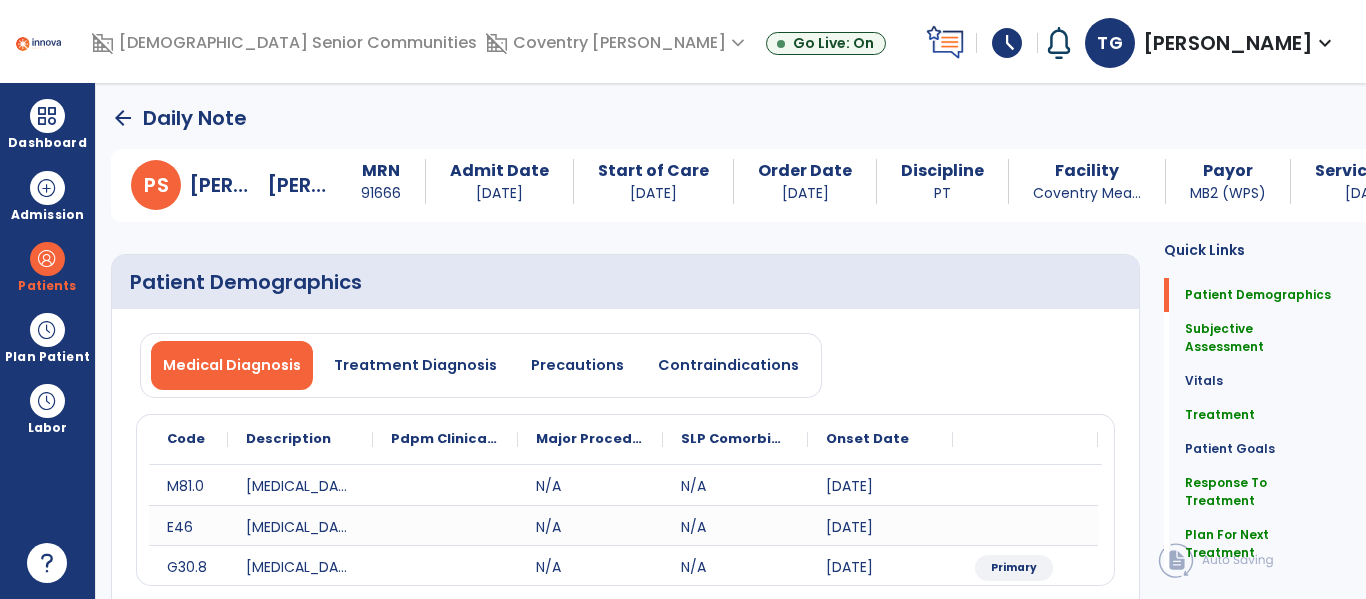 click on "arrow_back" 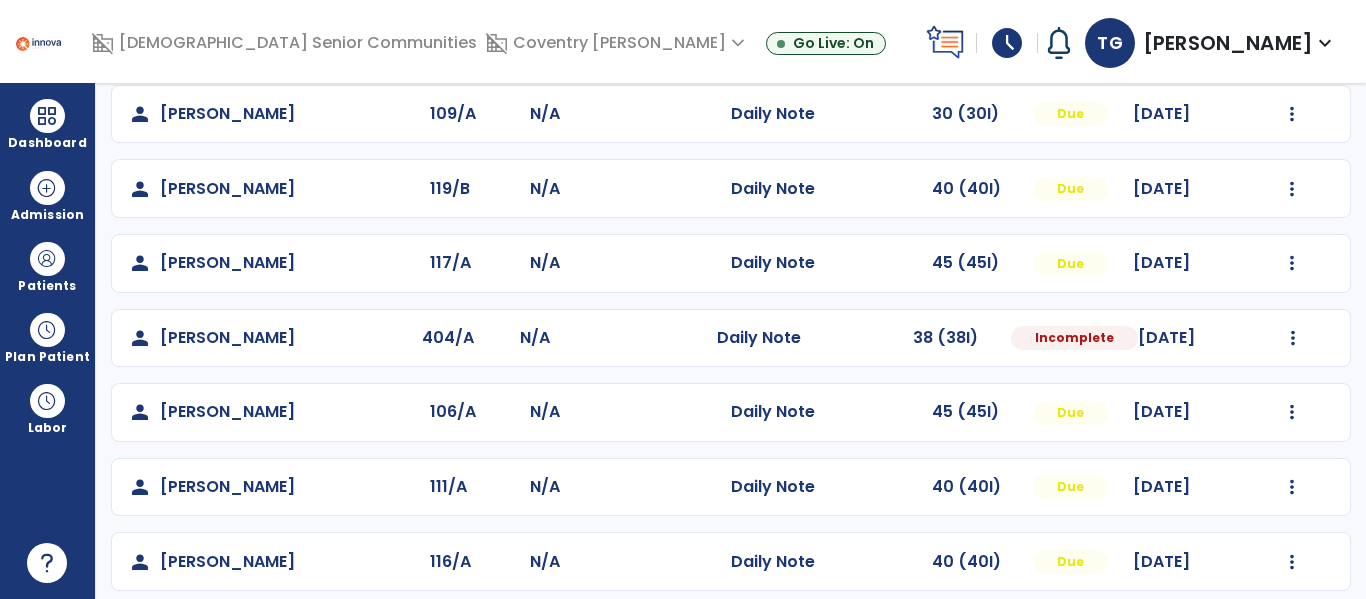 scroll, scrollTop: 339, scrollLeft: 0, axis: vertical 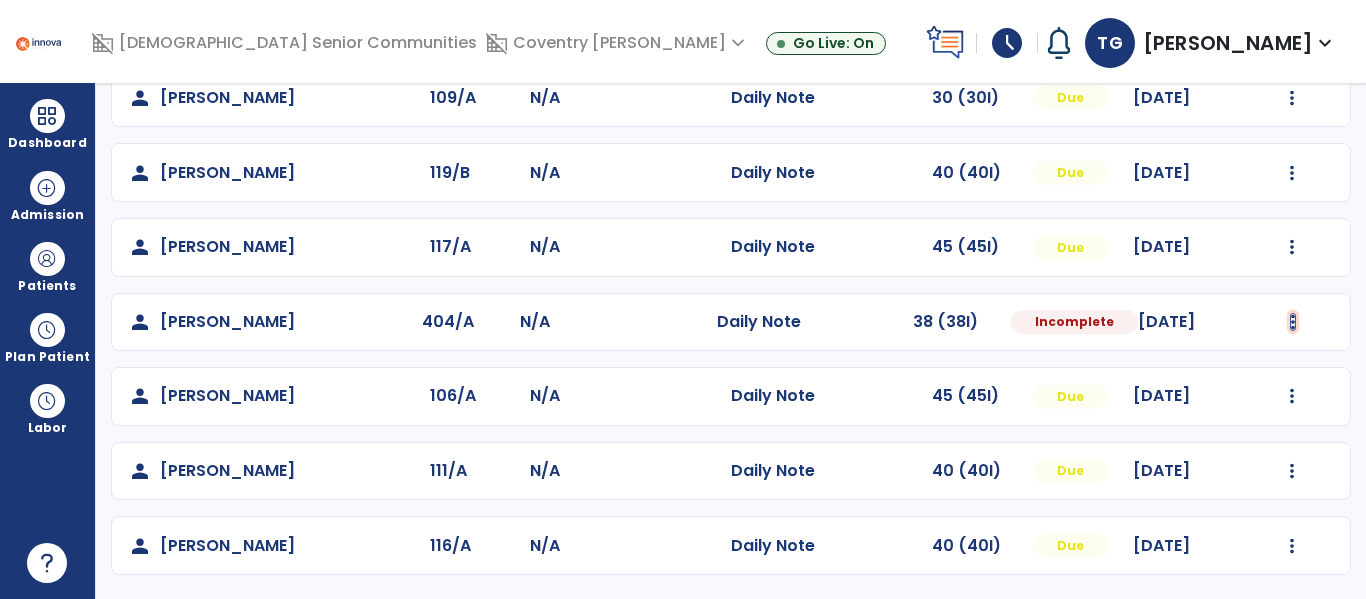 click at bounding box center (1293, -51) 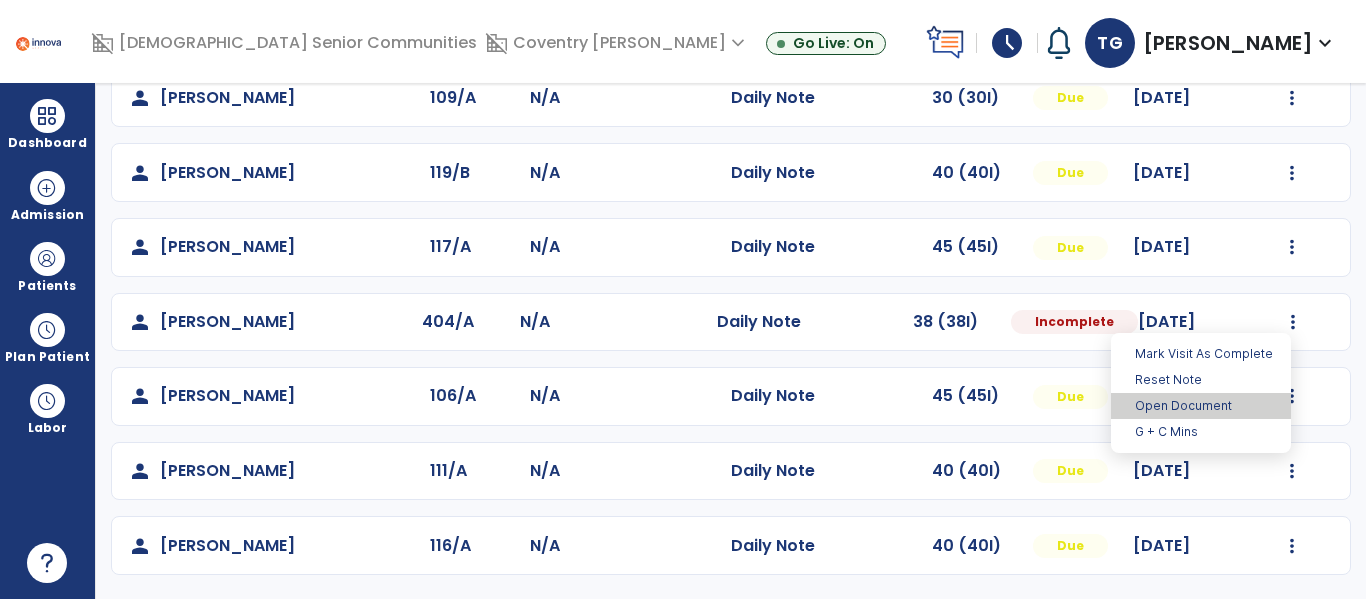 click on "Open Document" at bounding box center [1201, 406] 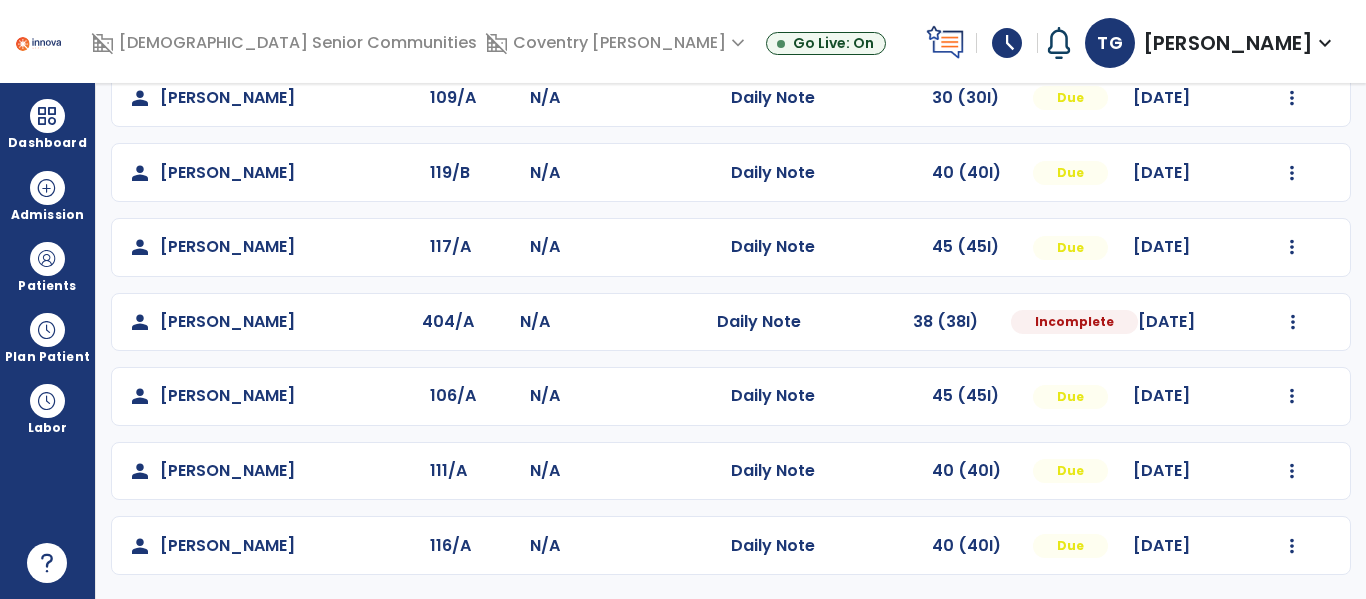 select on "*" 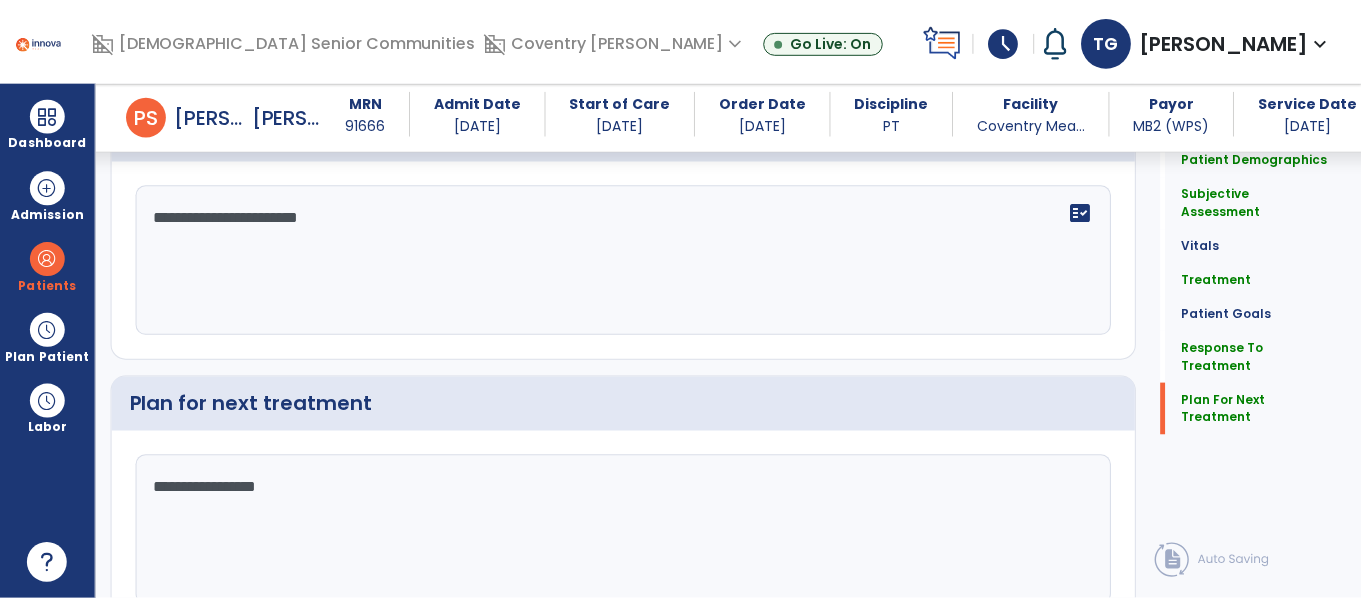 scroll, scrollTop: 2846, scrollLeft: 0, axis: vertical 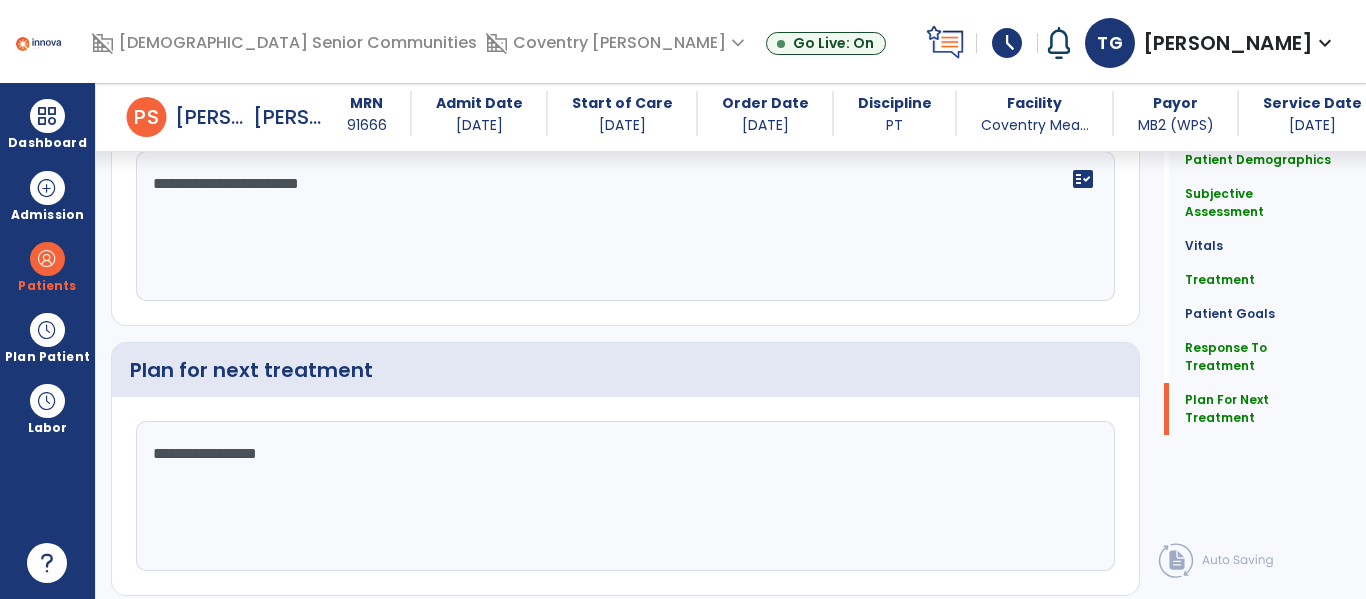 click on "chevron_right" 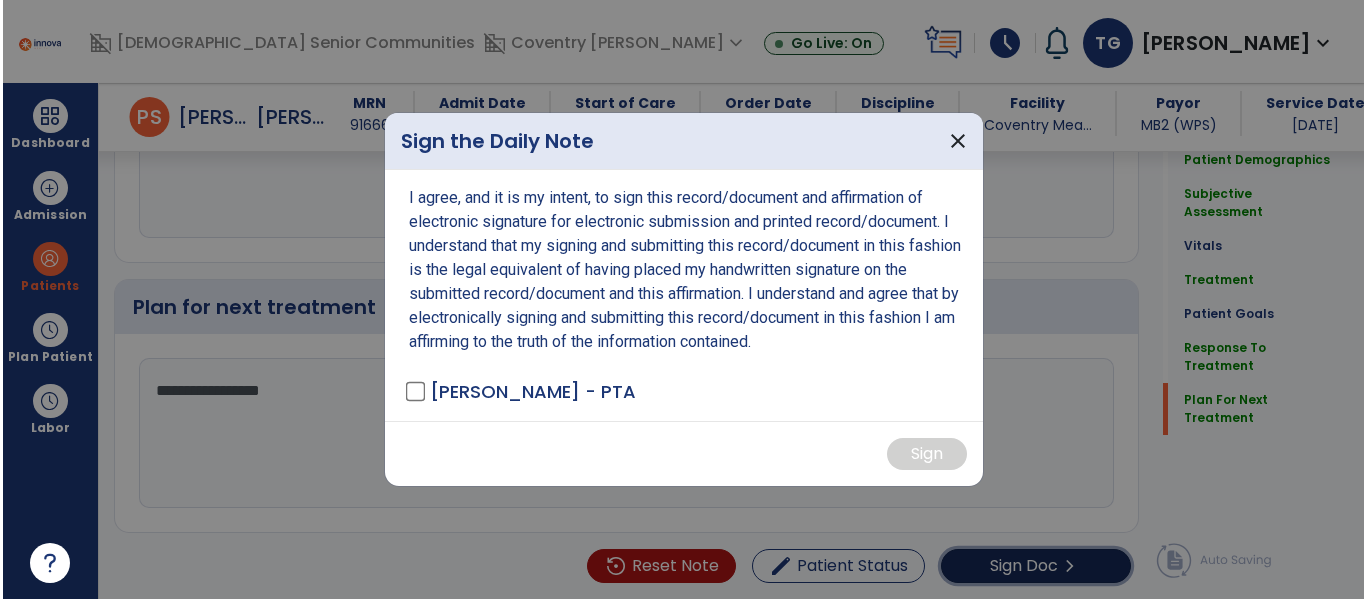 scroll, scrollTop: 2909, scrollLeft: 0, axis: vertical 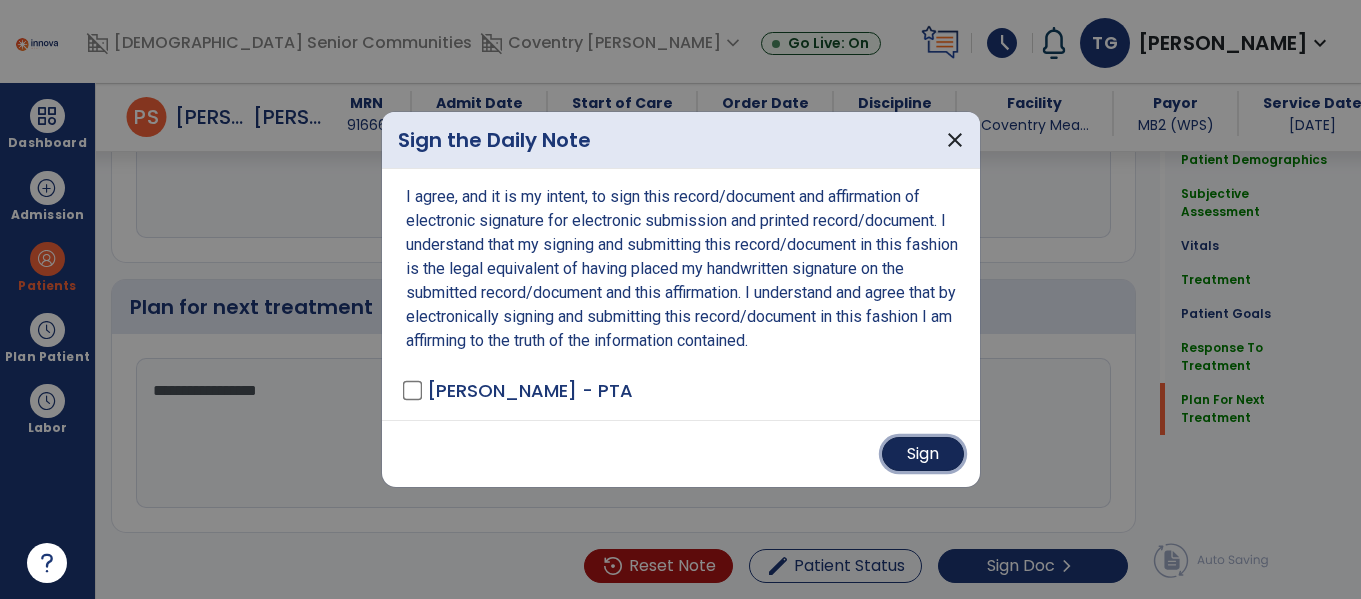 click on "Sign" at bounding box center [923, 454] 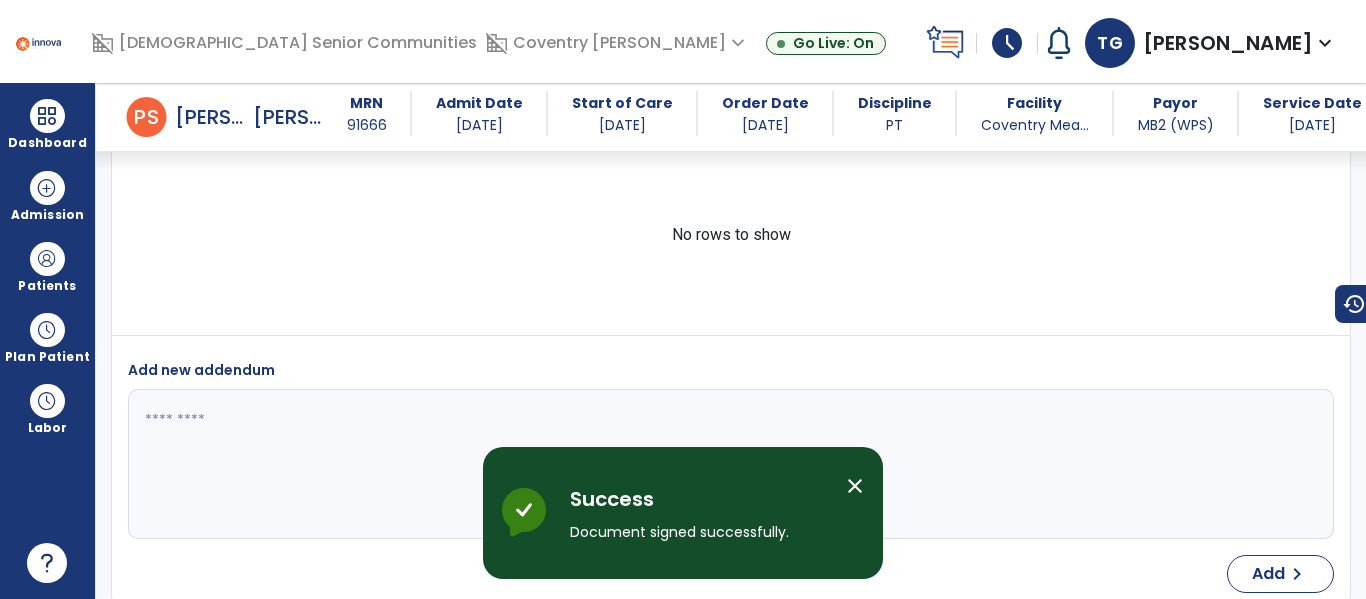scroll, scrollTop: 4433, scrollLeft: 0, axis: vertical 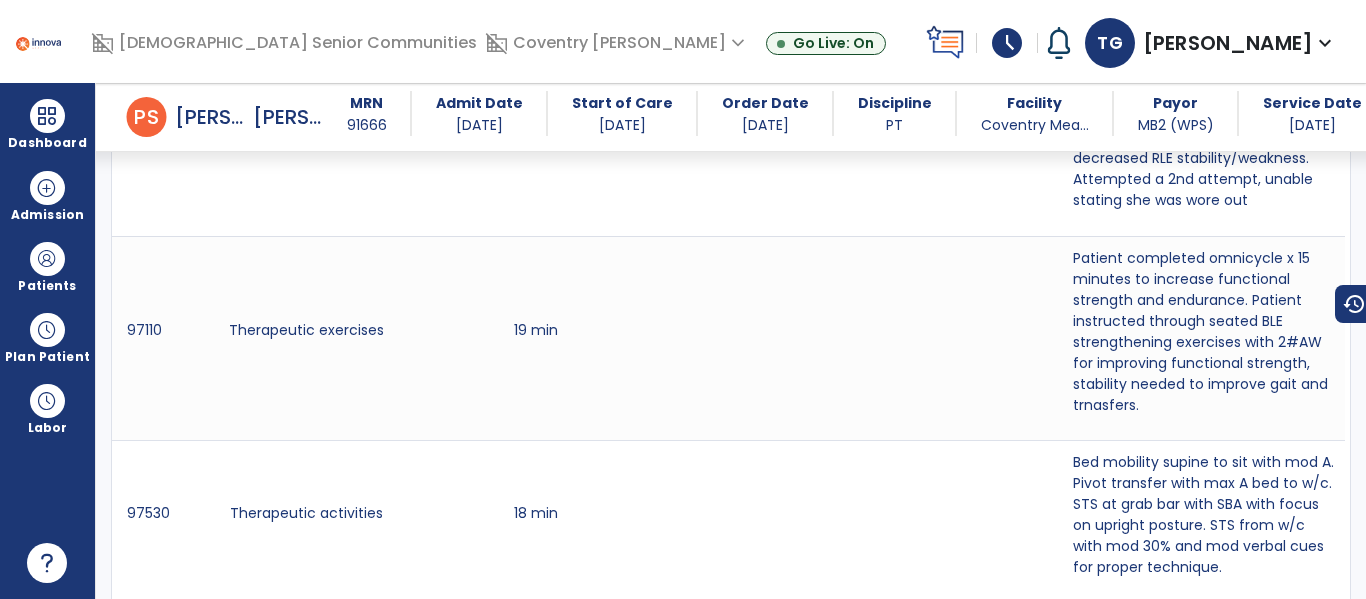 click on "Therapeutic exercises" at bounding box center [354, 338] 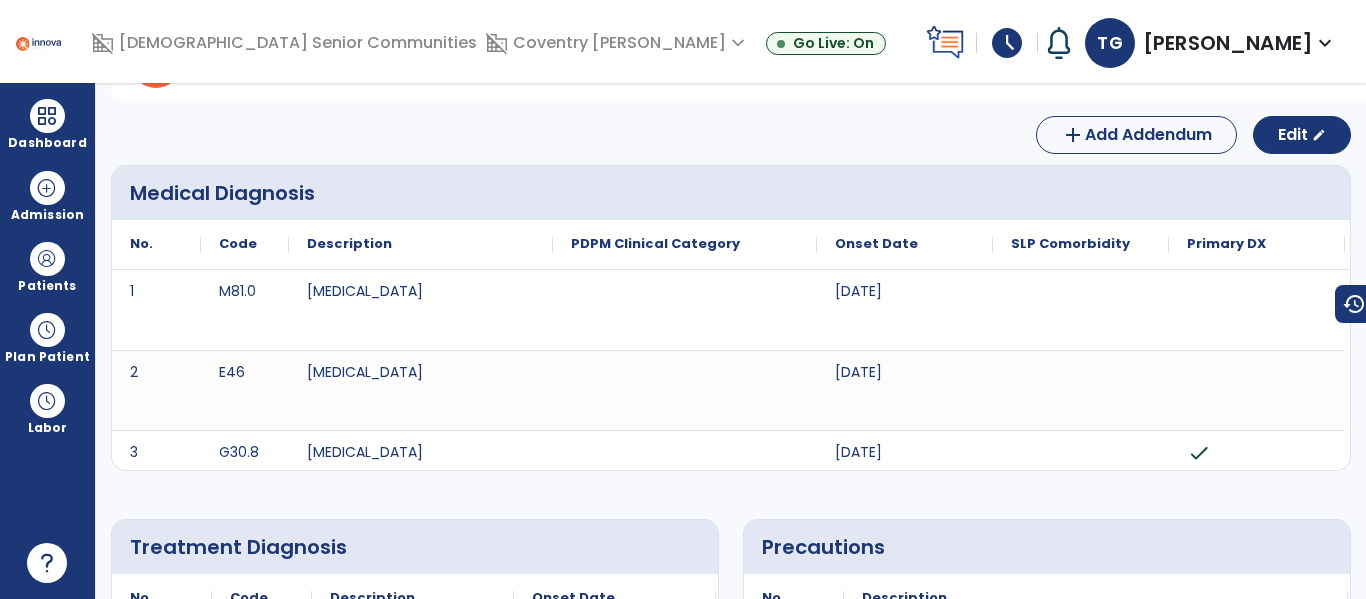 scroll, scrollTop: 0, scrollLeft: 0, axis: both 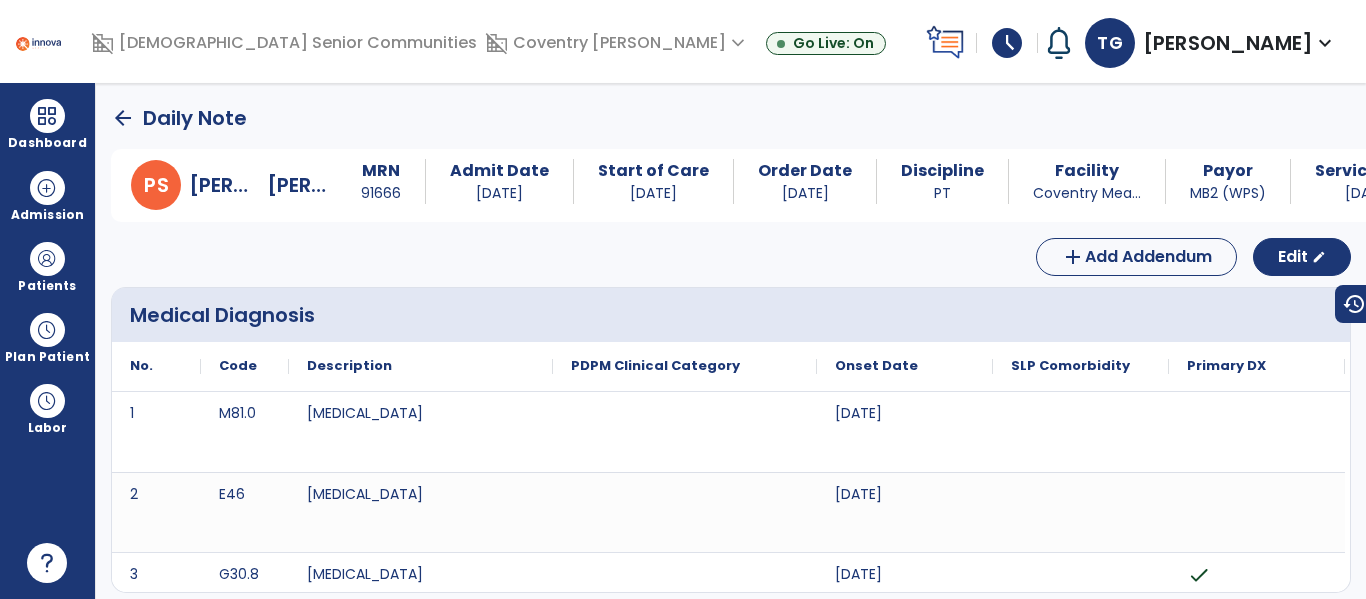 click on "arrow_back" 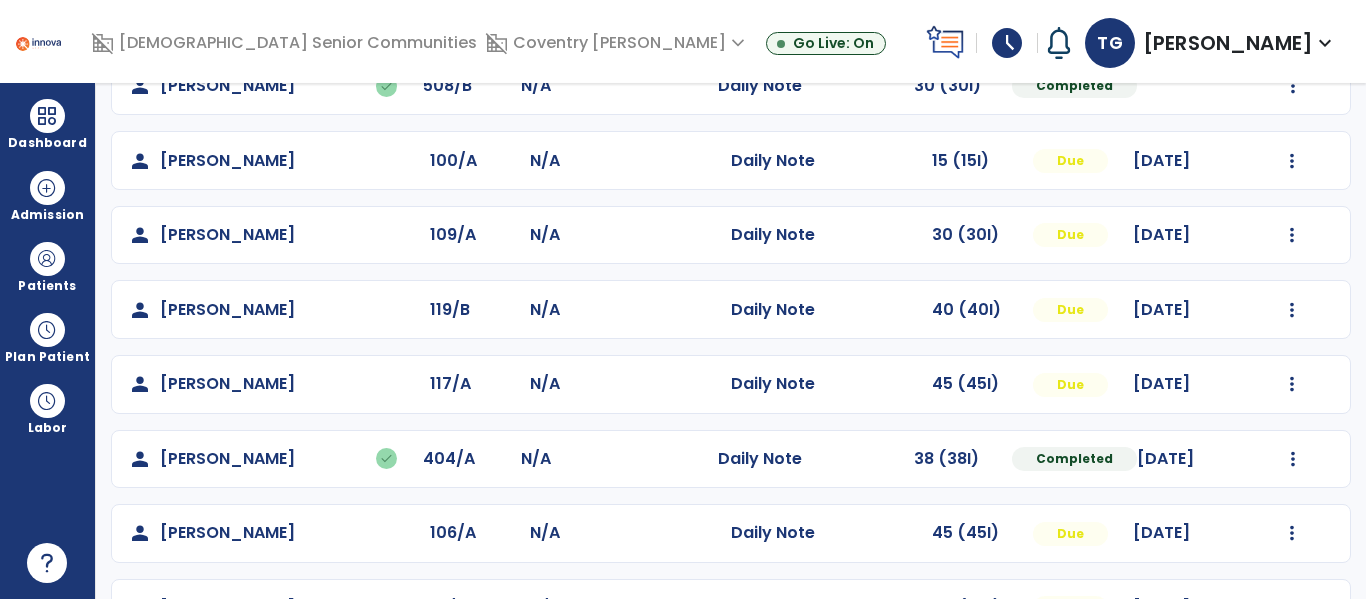 scroll, scrollTop: 339, scrollLeft: 0, axis: vertical 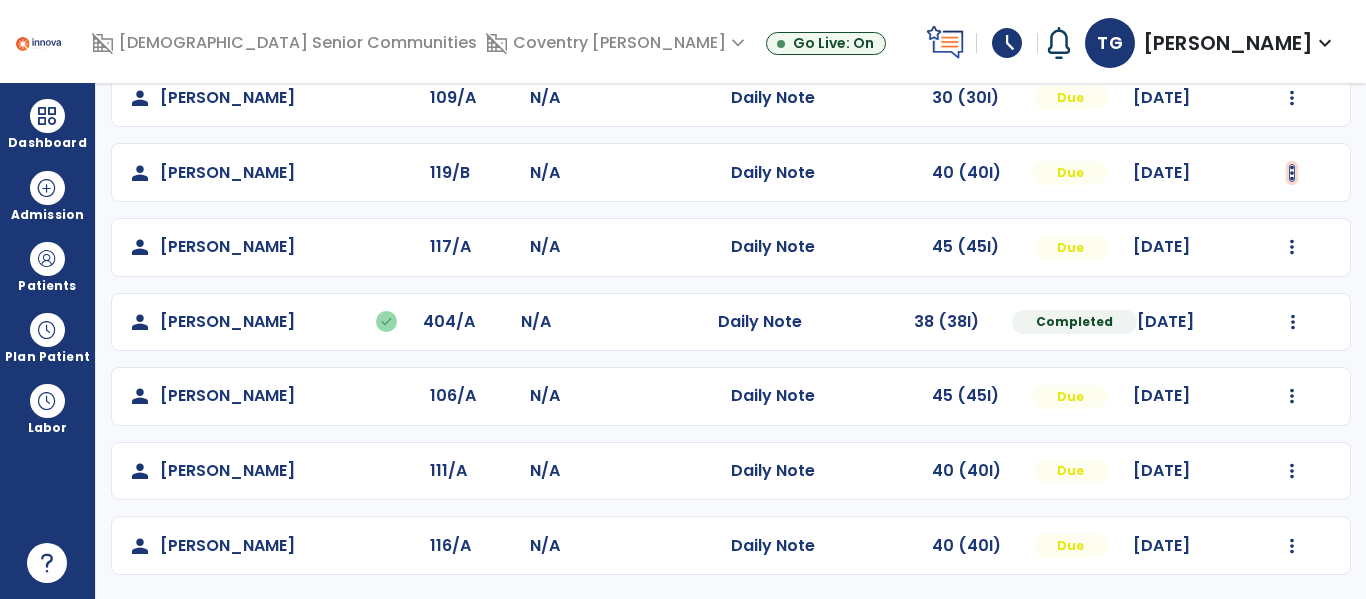 click at bounding box center [1293, -51] 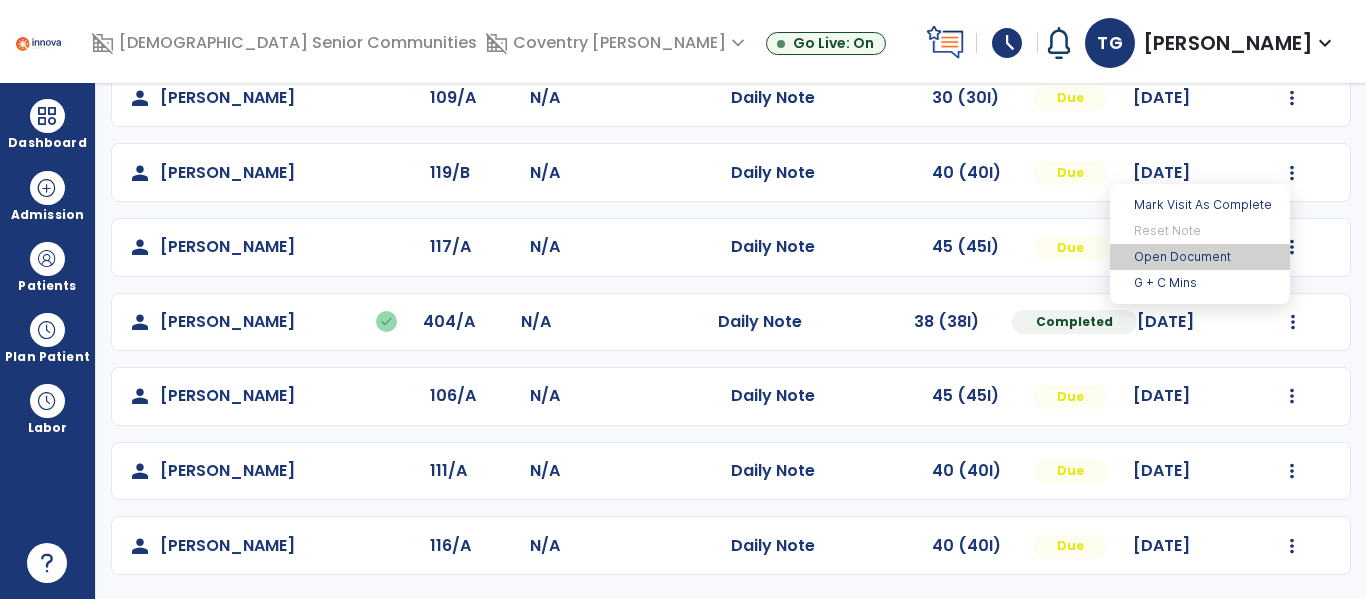 click on "Open Document" at bounding box center (1200, 257) 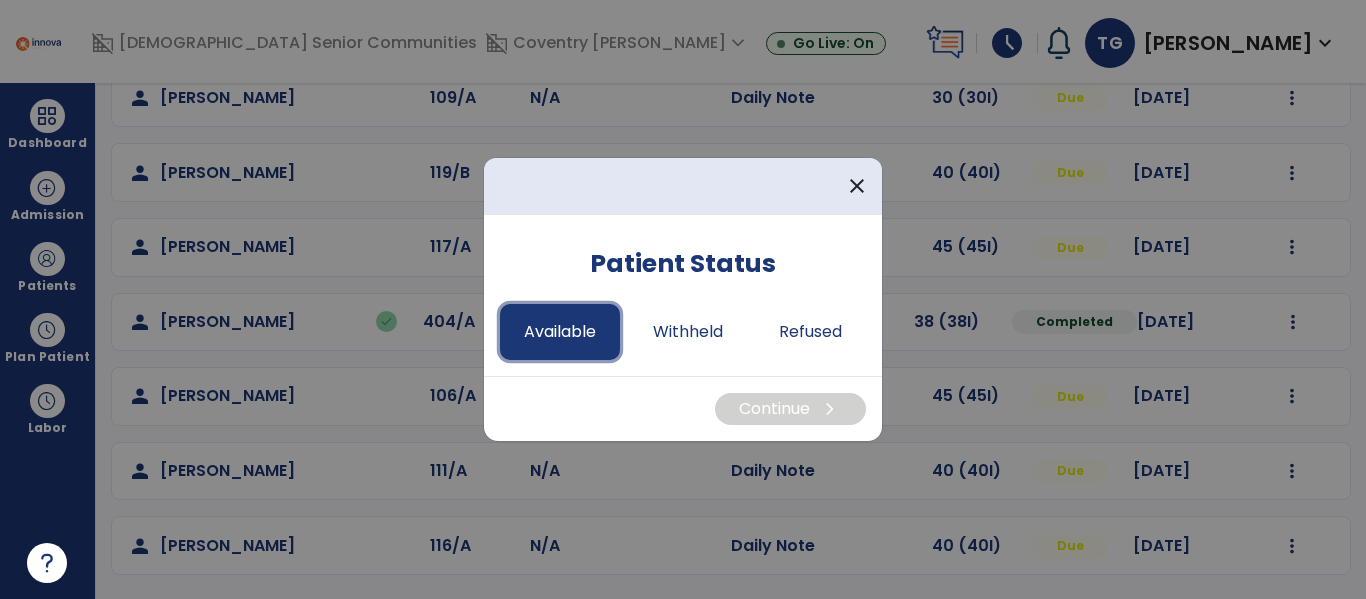 click on "Available" at bounding box center (560, 332) 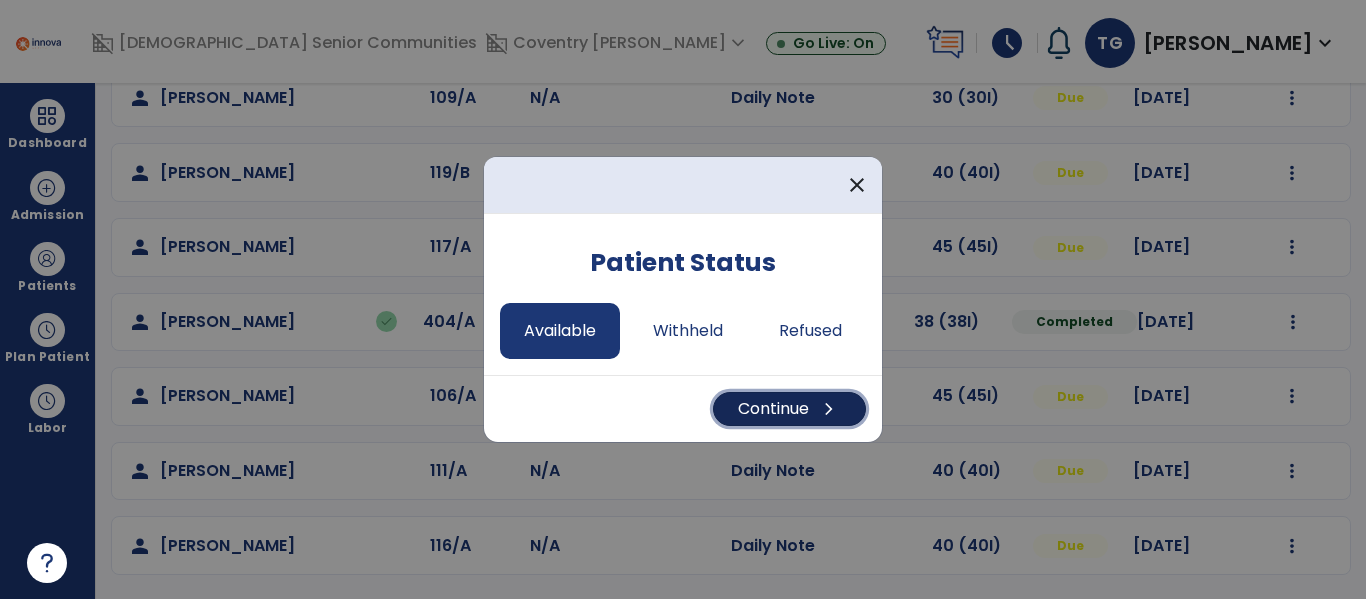 click on "chevron_right" at bounding box center (829, 409) 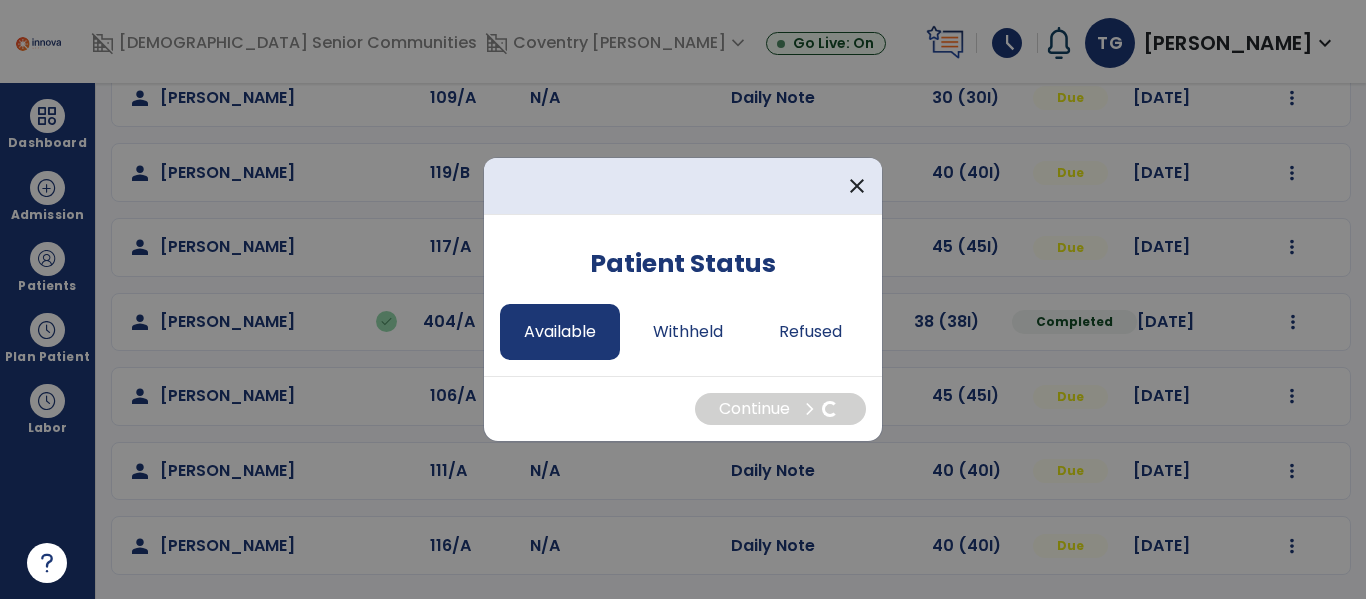 select on "*" 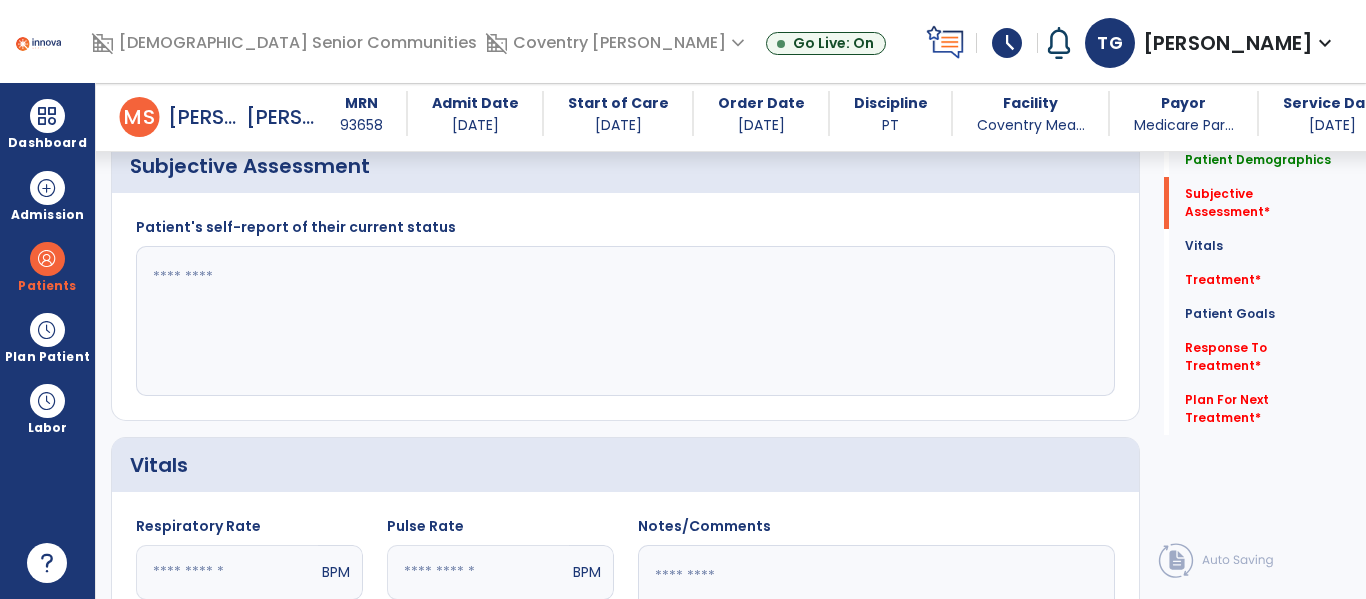 scroll, scrollTop: 477, scrollLeft: 0, axis: vertical 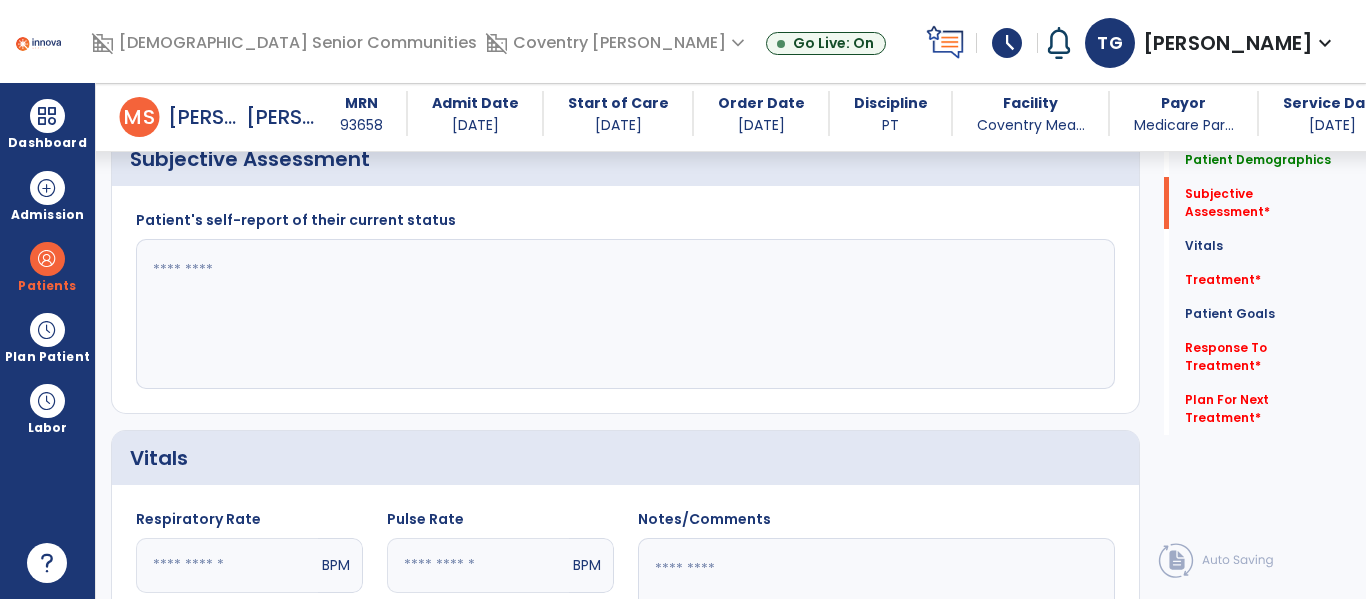 click 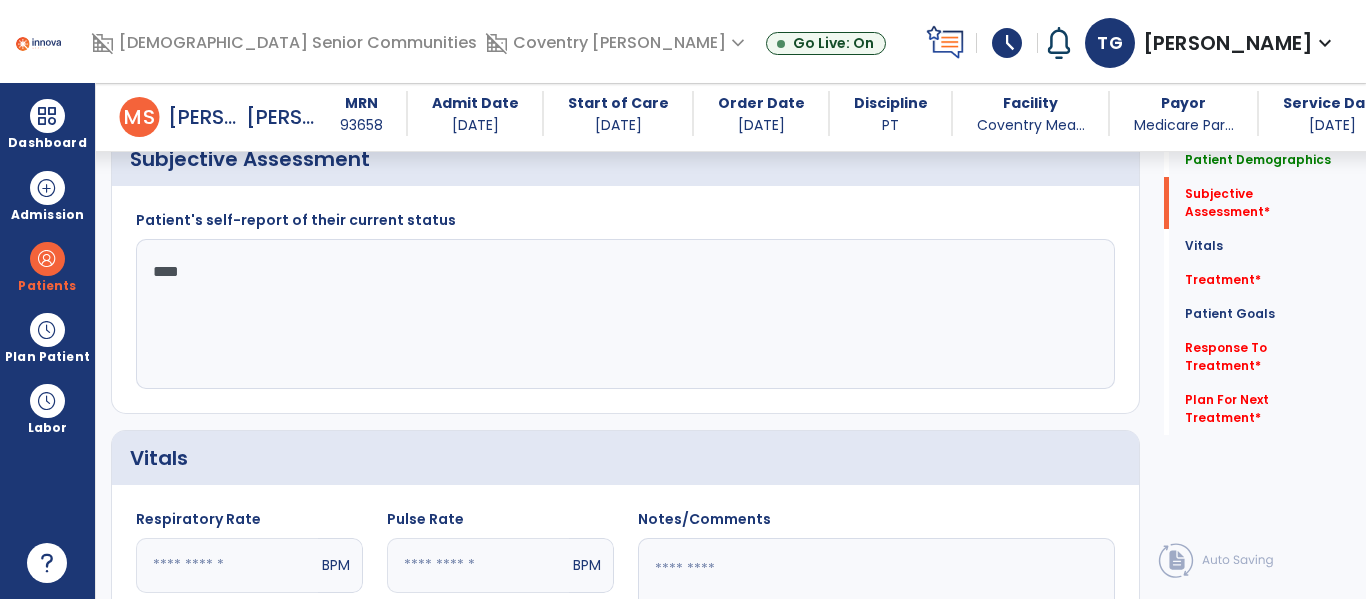 type on "*****" 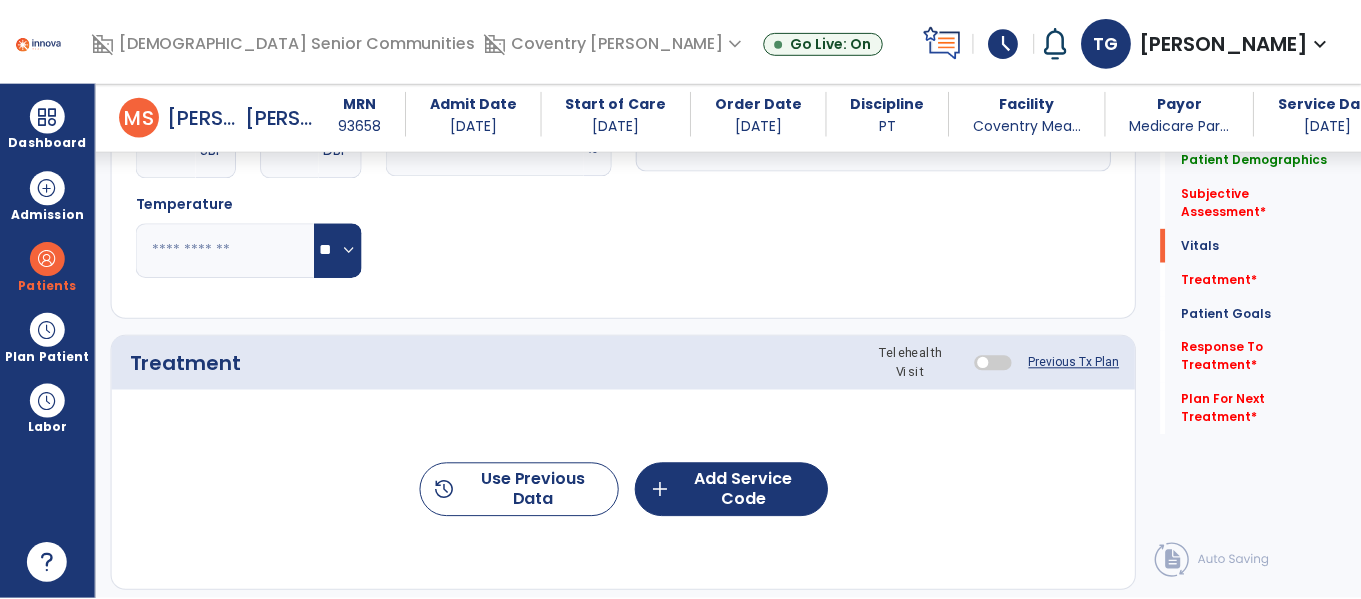 scroll, scrollTop: 1007, scrollLeft: 0, axis: vertical 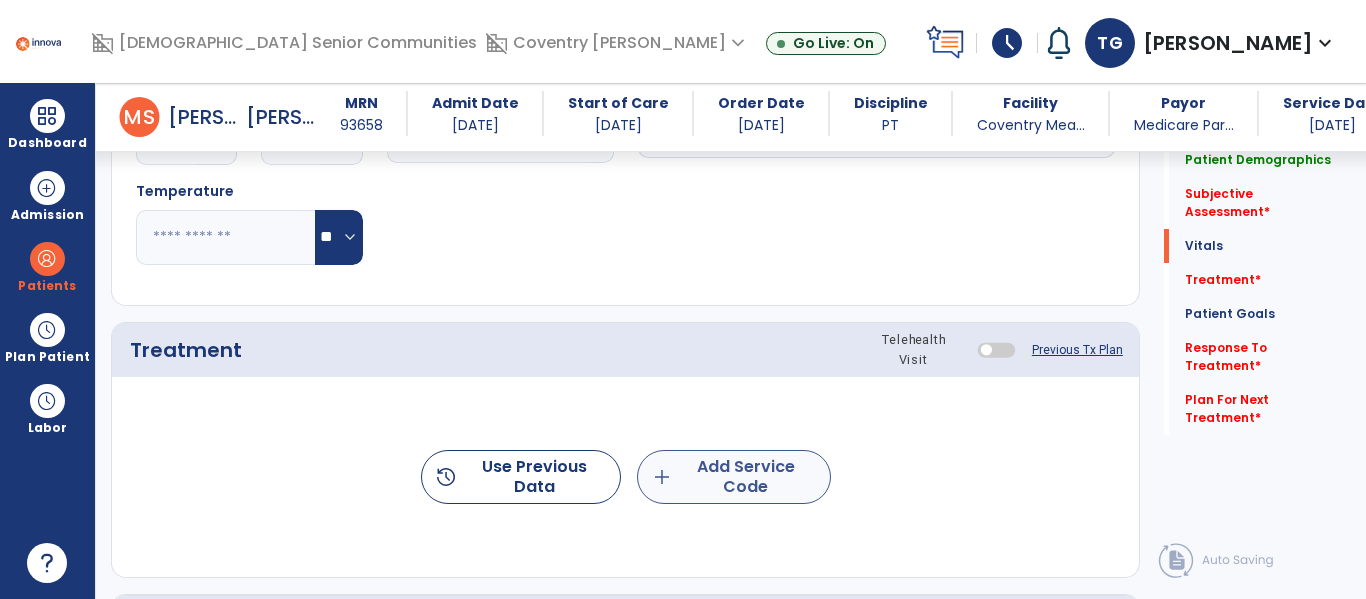 type on "**********" 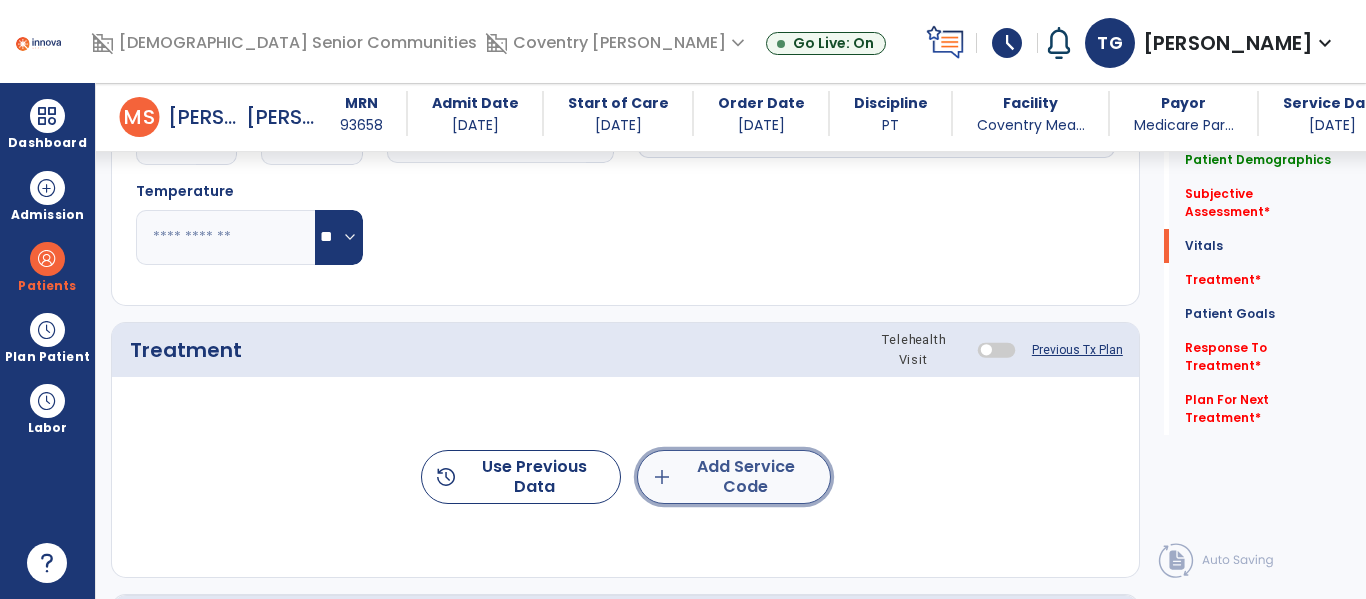 click on "add  Add Service Code" 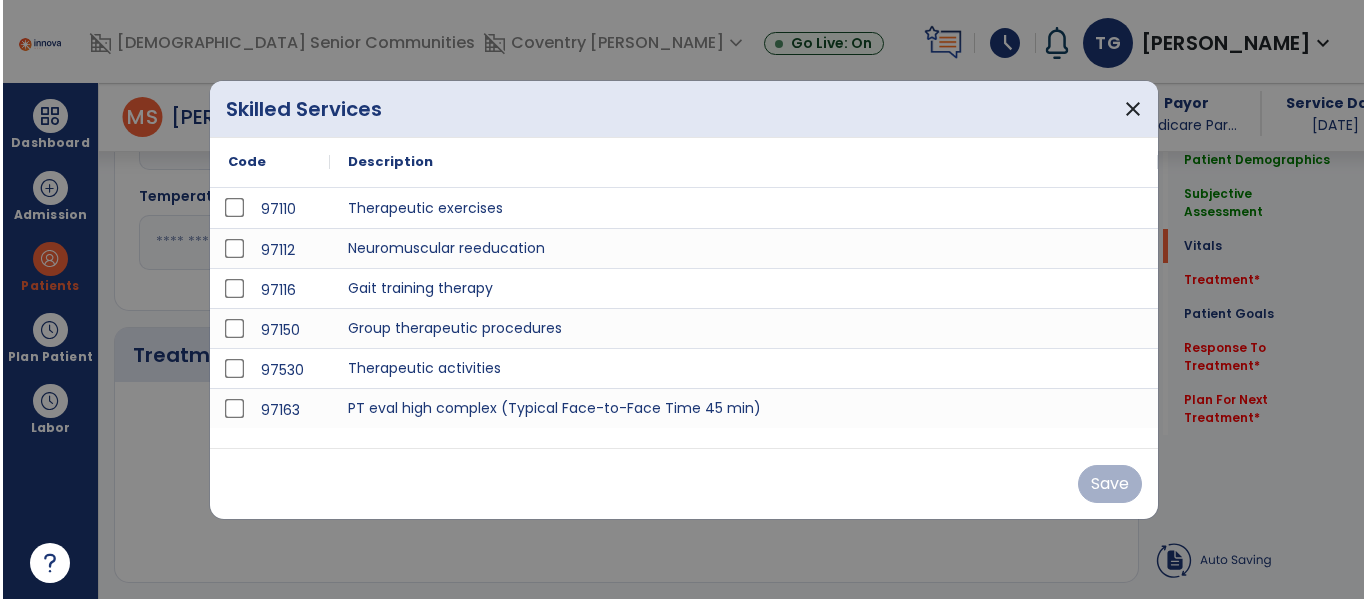 scroll, scrollTop: 1007, scrollLeft: 0, axis: vertical 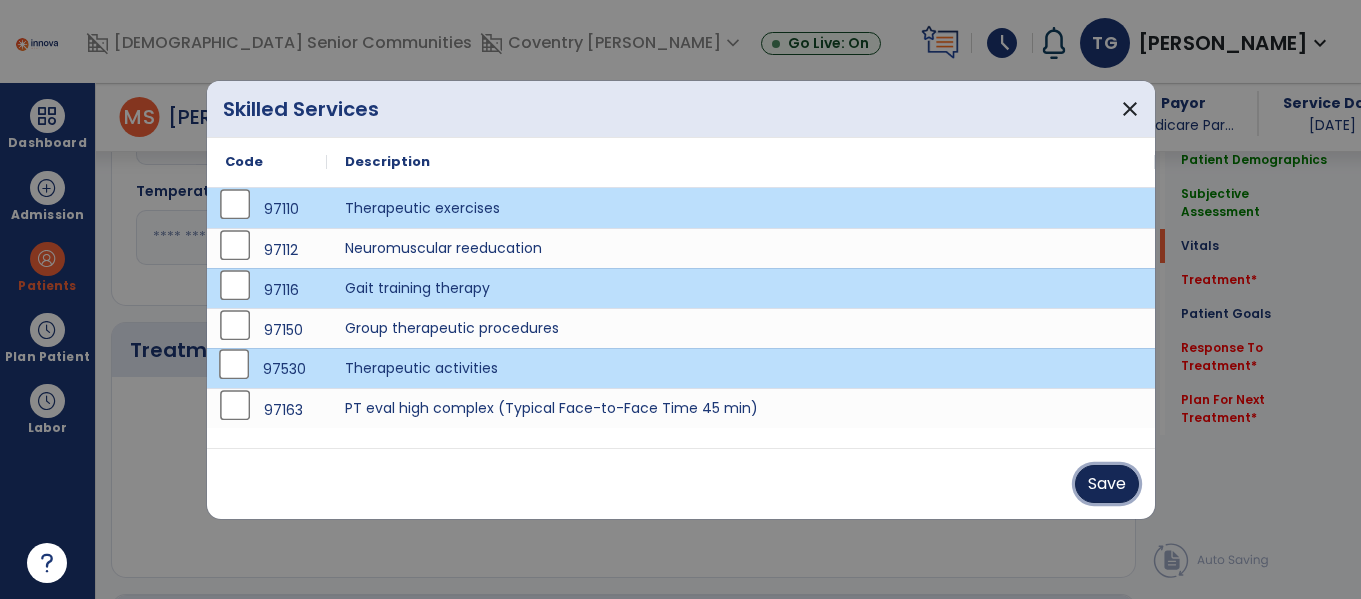 click on "Save" at bounding box center [1107, 484] 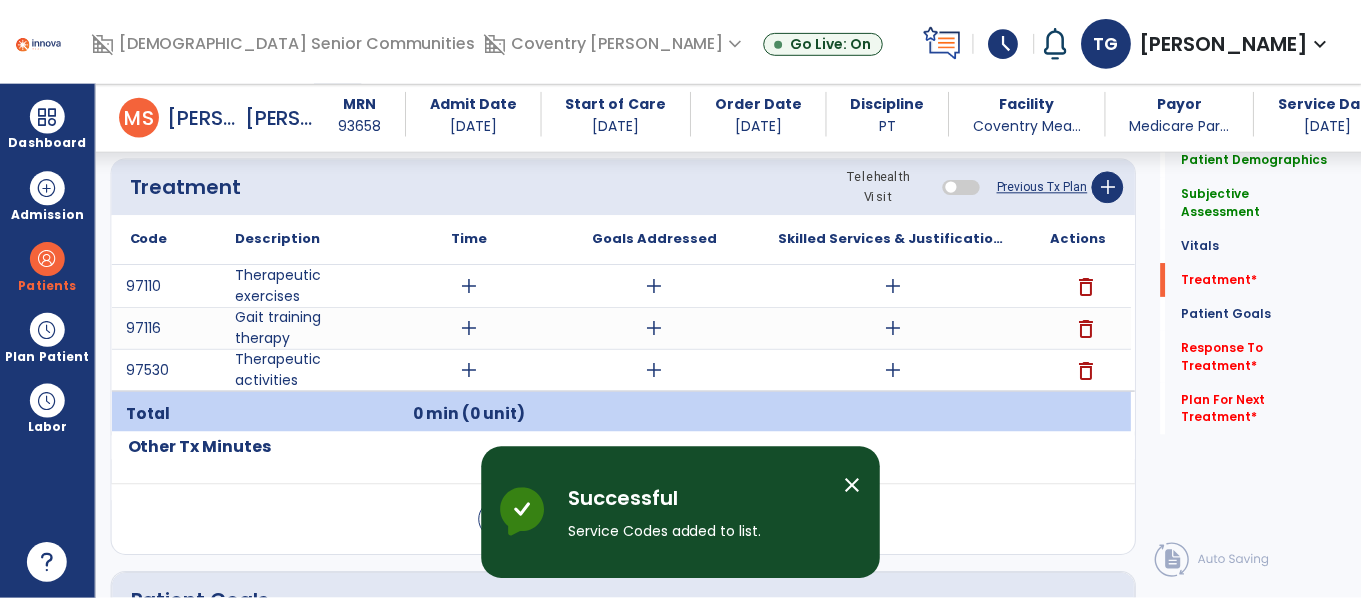 scroll, scrollTop: 1172, scrollLeft: 0, axis: vertical 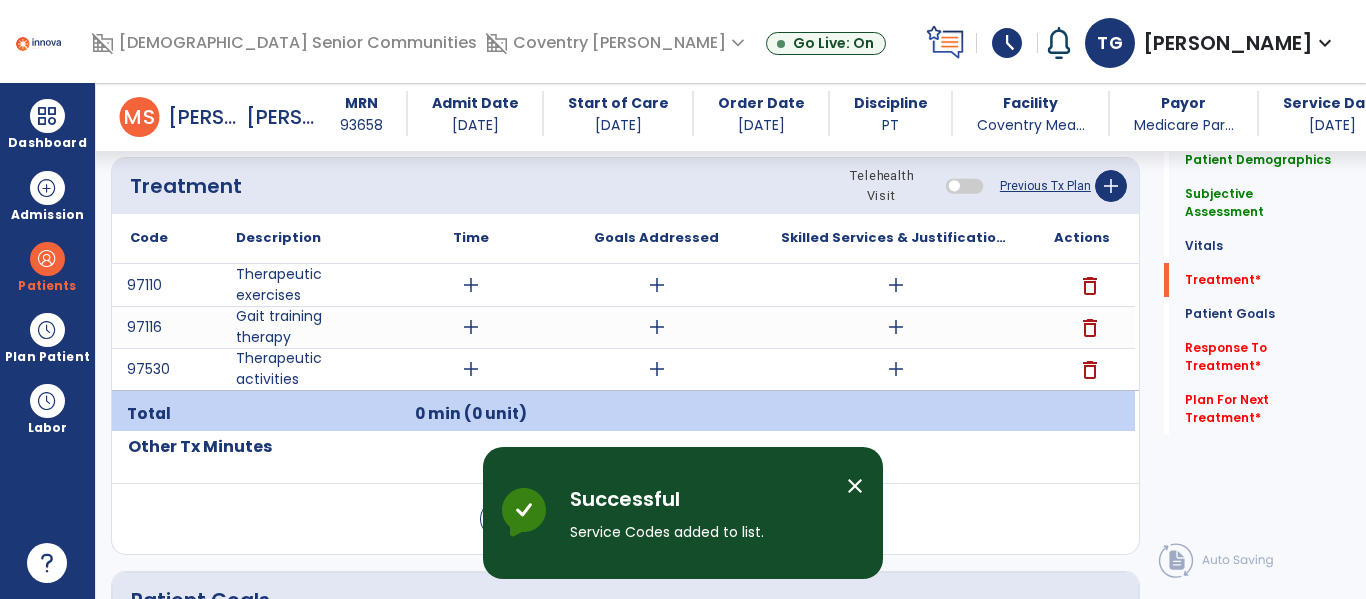 click on "add" at bounding box center (471, 285) 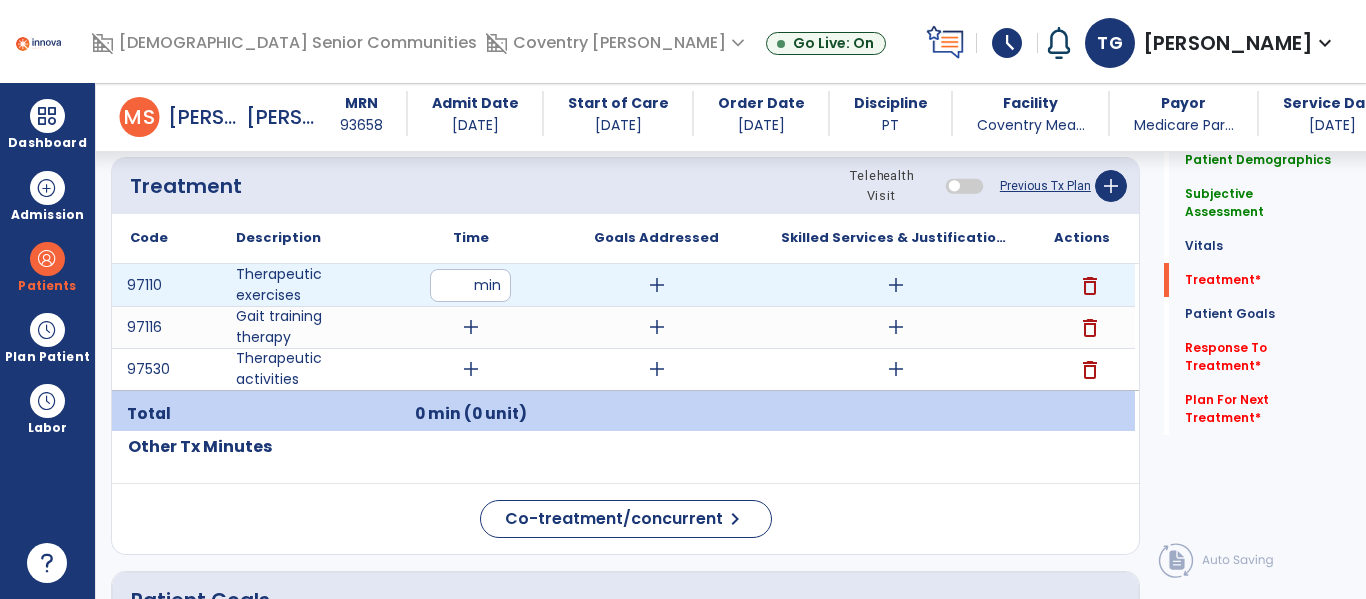 type on "**" 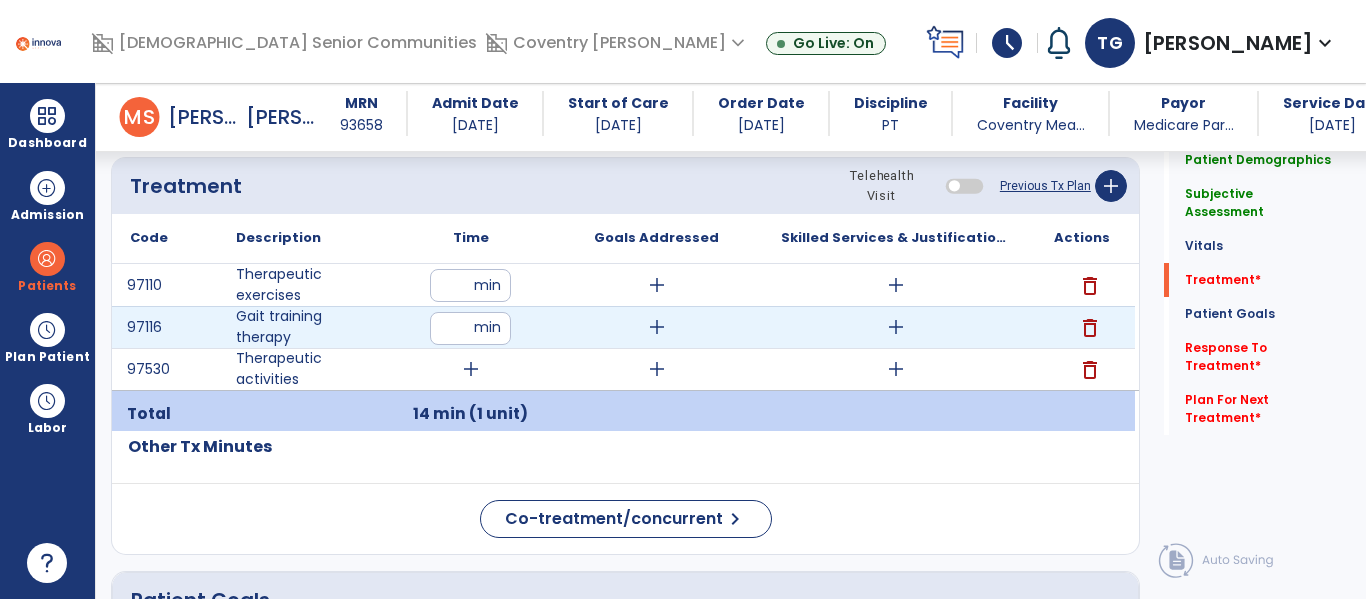 type on "**" 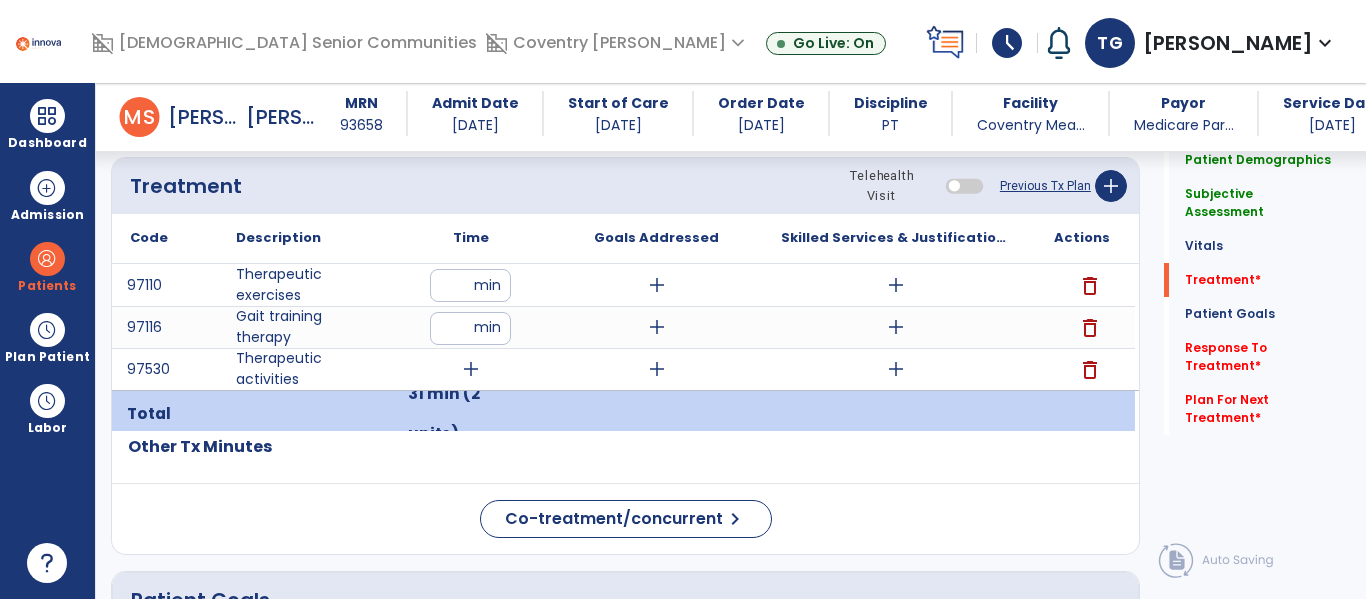 click on "31 min (2 units)" at bounding box center [470, 414] 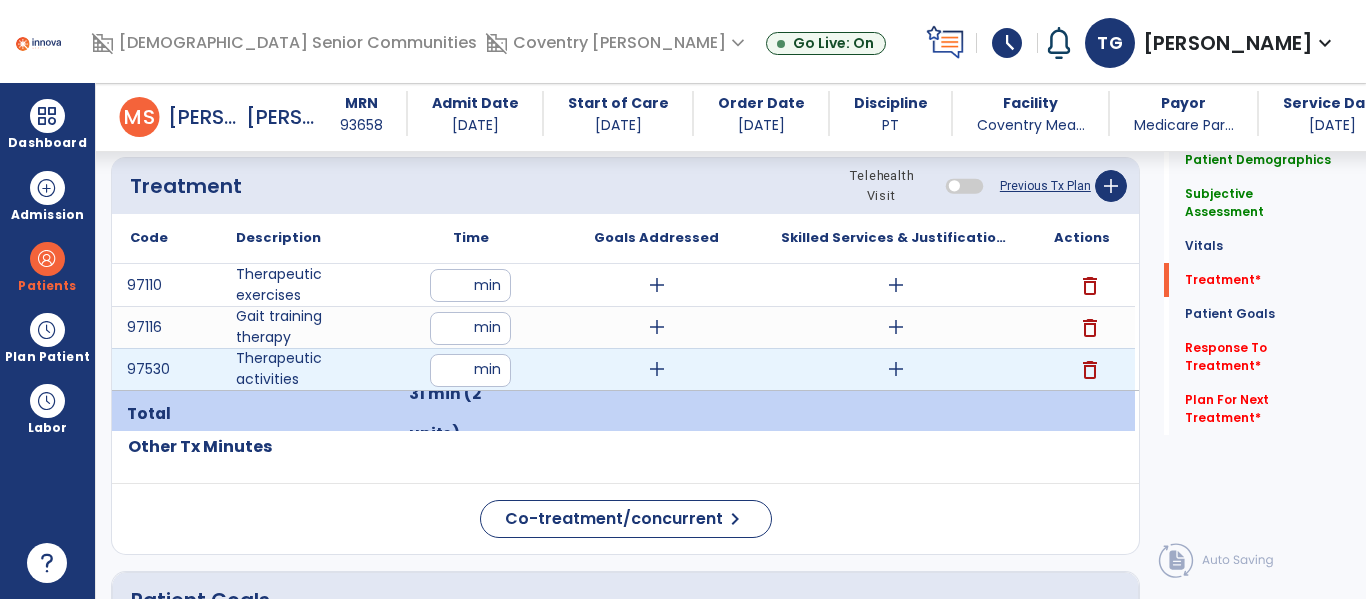 type on "*" 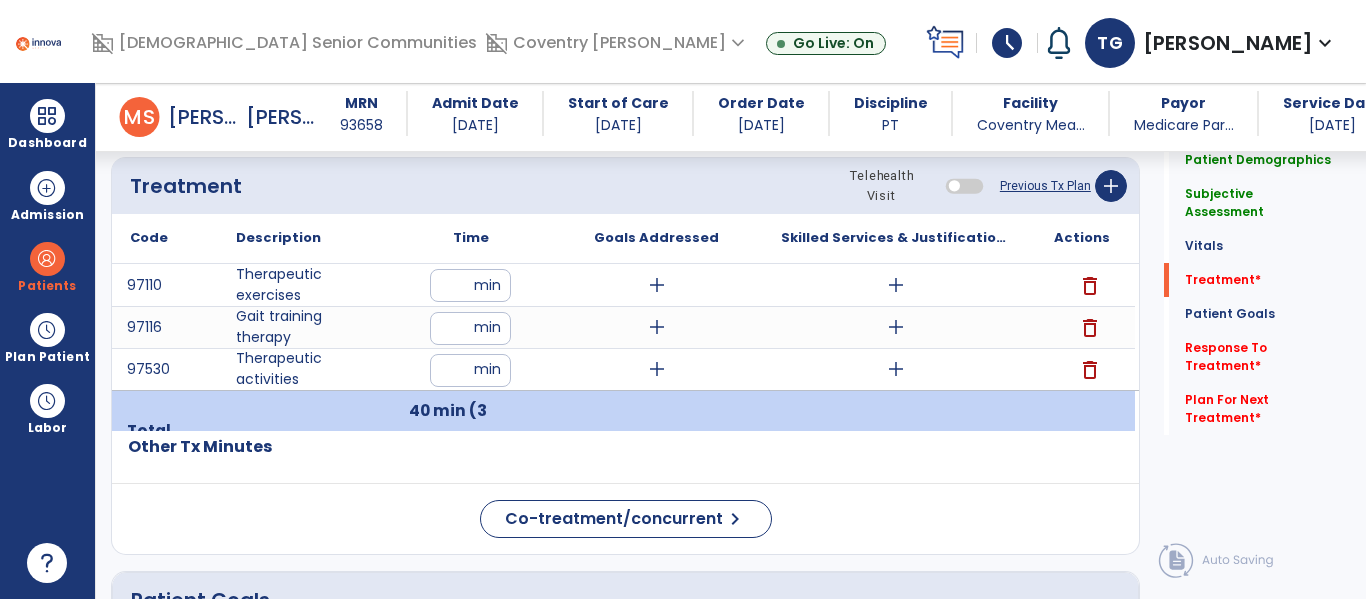 click on "add" at bounding box center [896, 285] 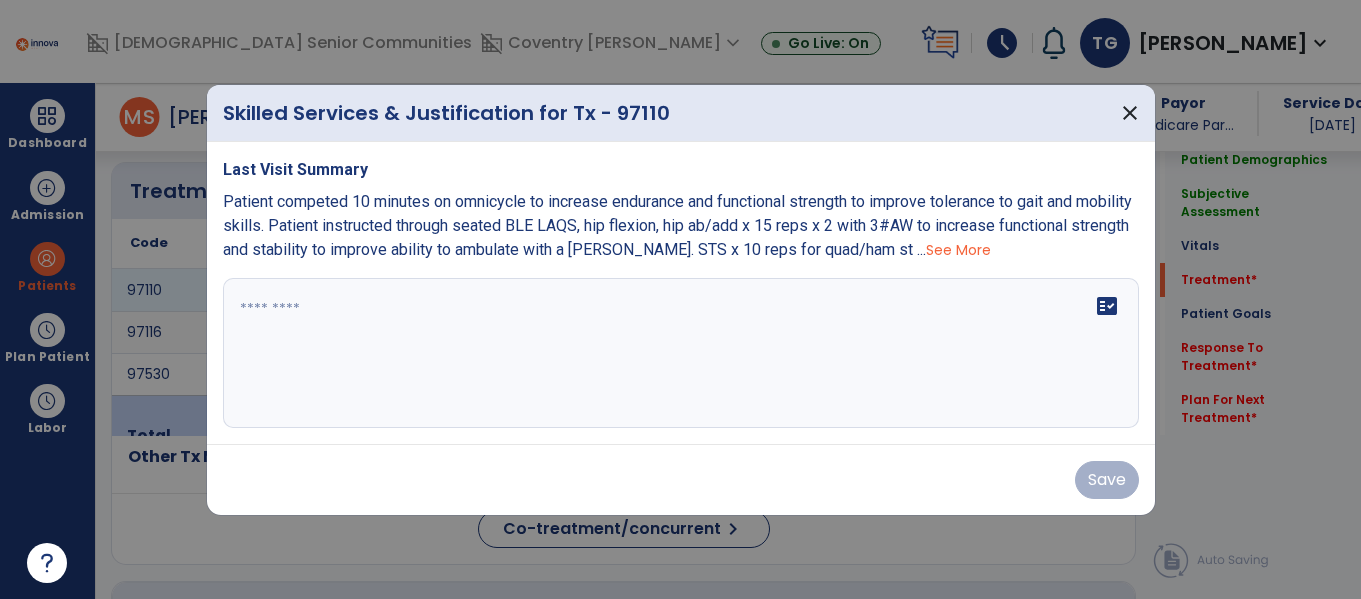 scroll, scrollTop: 1172, scrollLeft: 0, axis: vertical 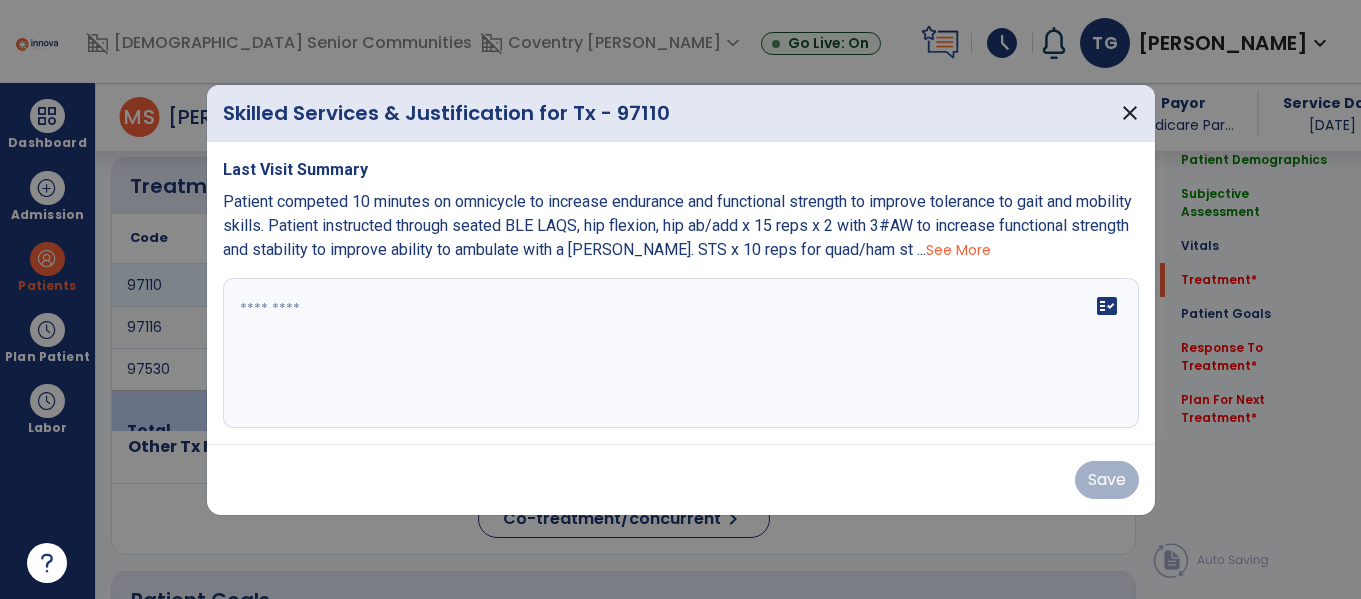 click on "fact_check" at bounding box center [681, 353] 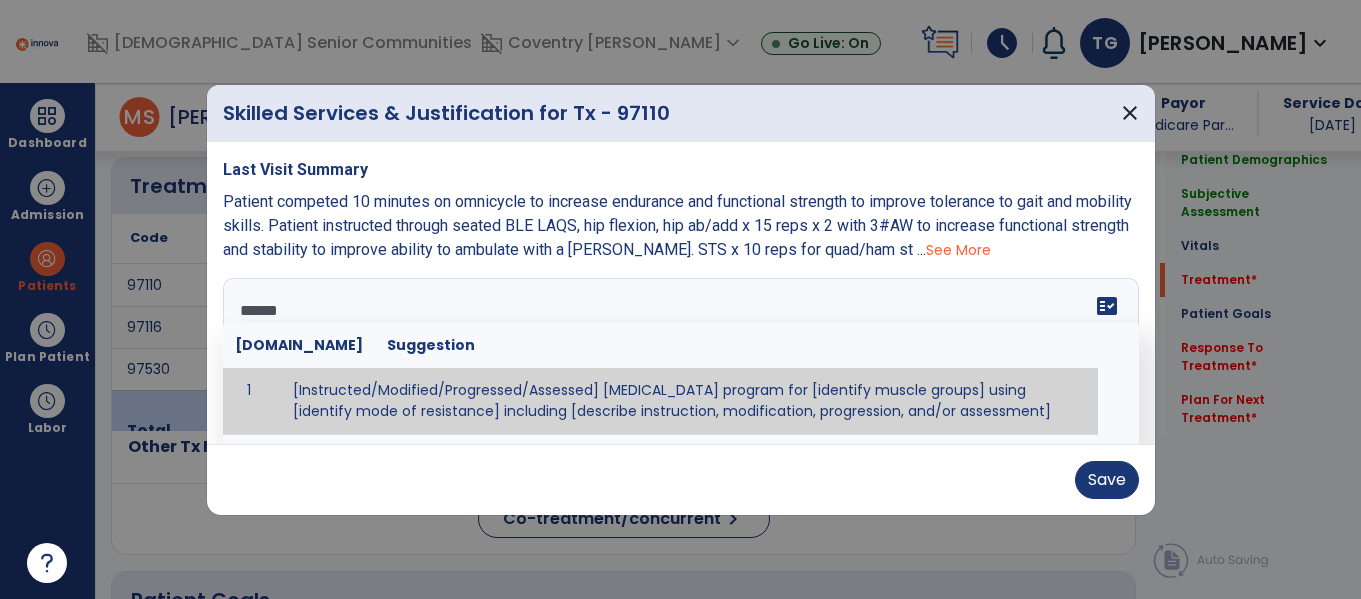 type on "*******" 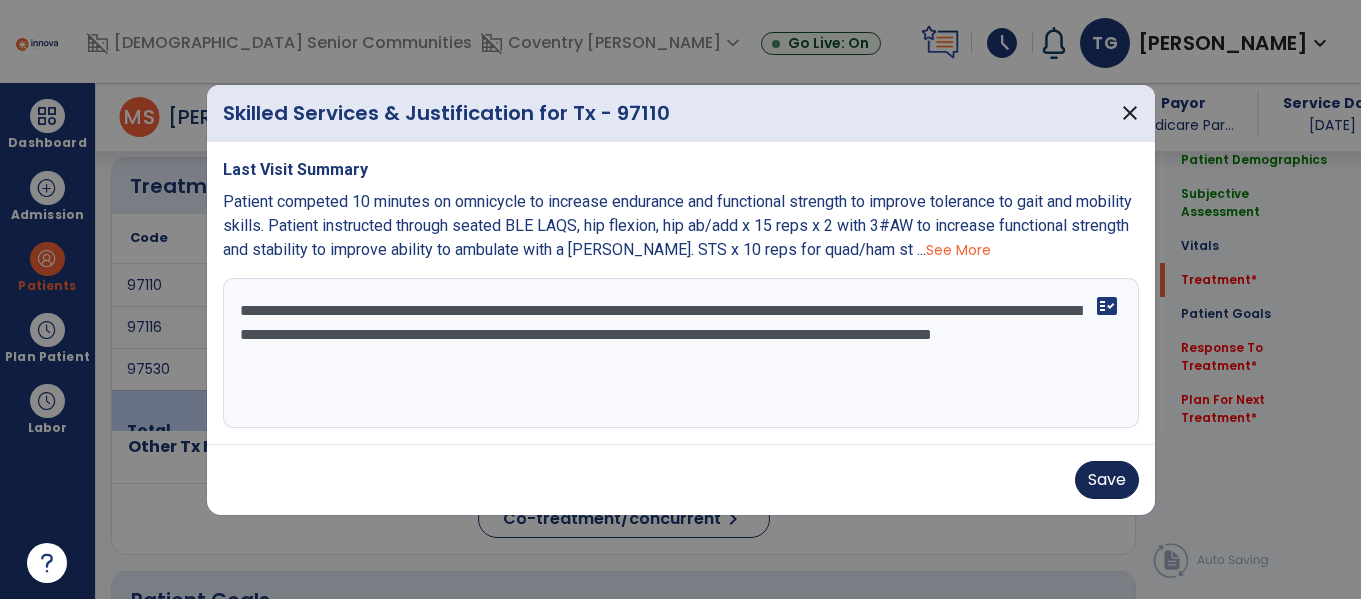 type on "**********" 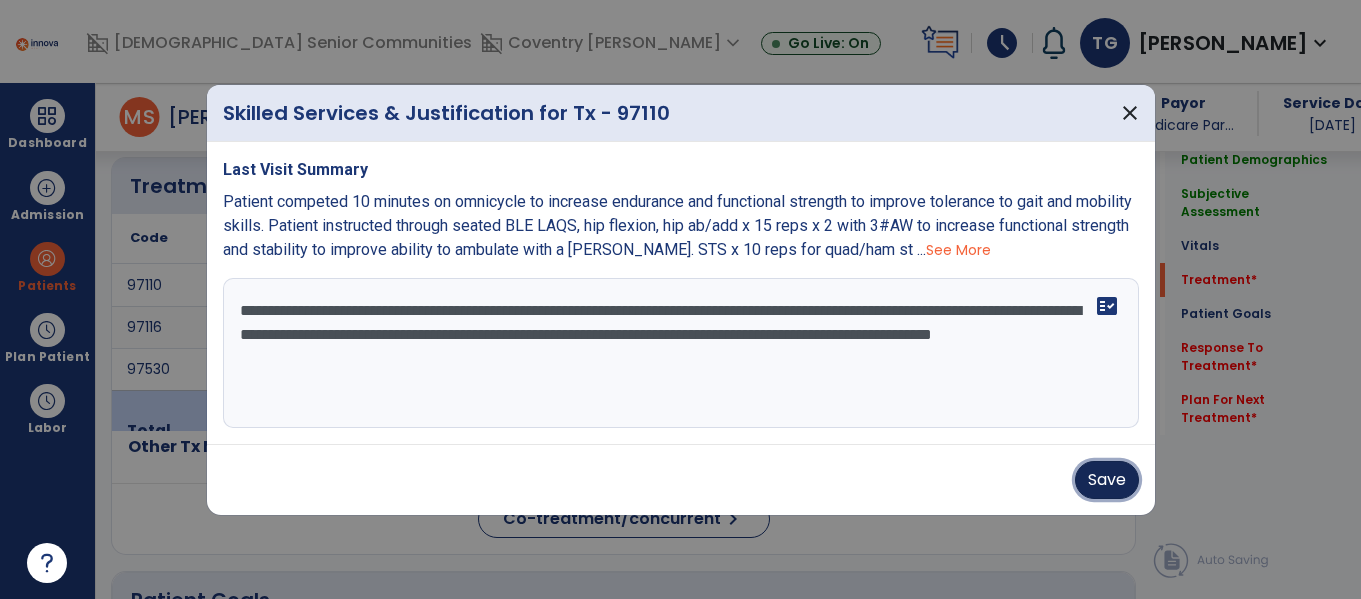 click on "Save" at bounding box center [1107, 480] 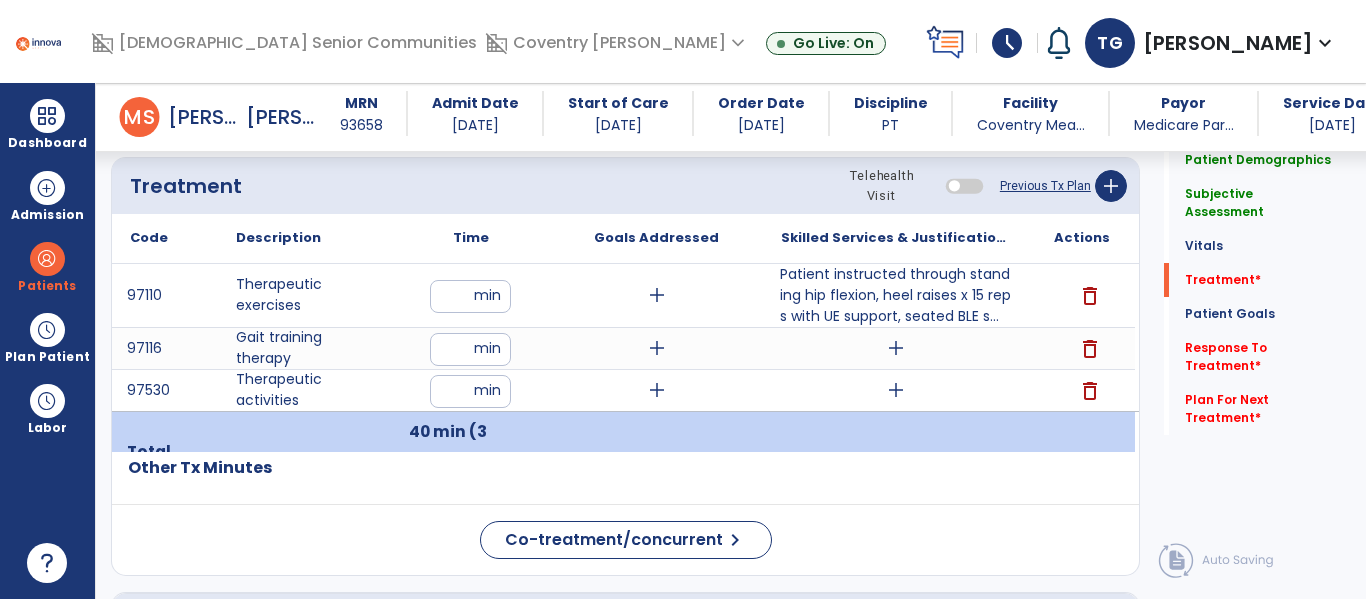 click on "add" at bounding box center [896, 348] 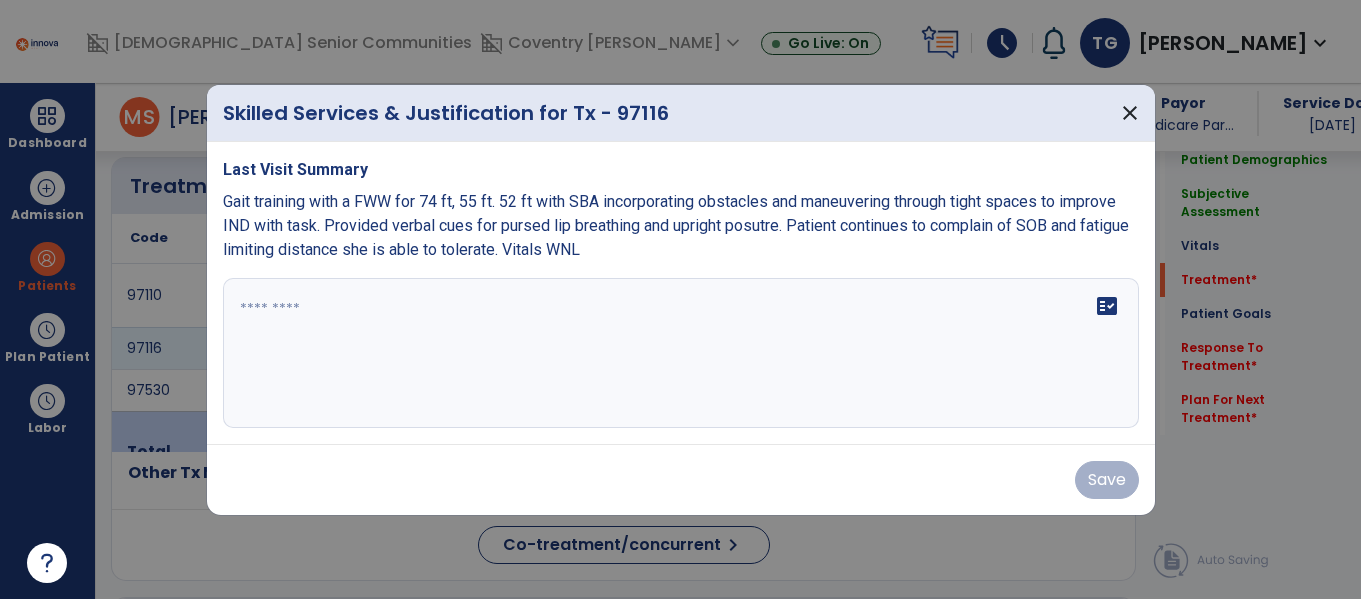 scroll, scrollTop: 1172, scrollLeft: 0, axis: vertical 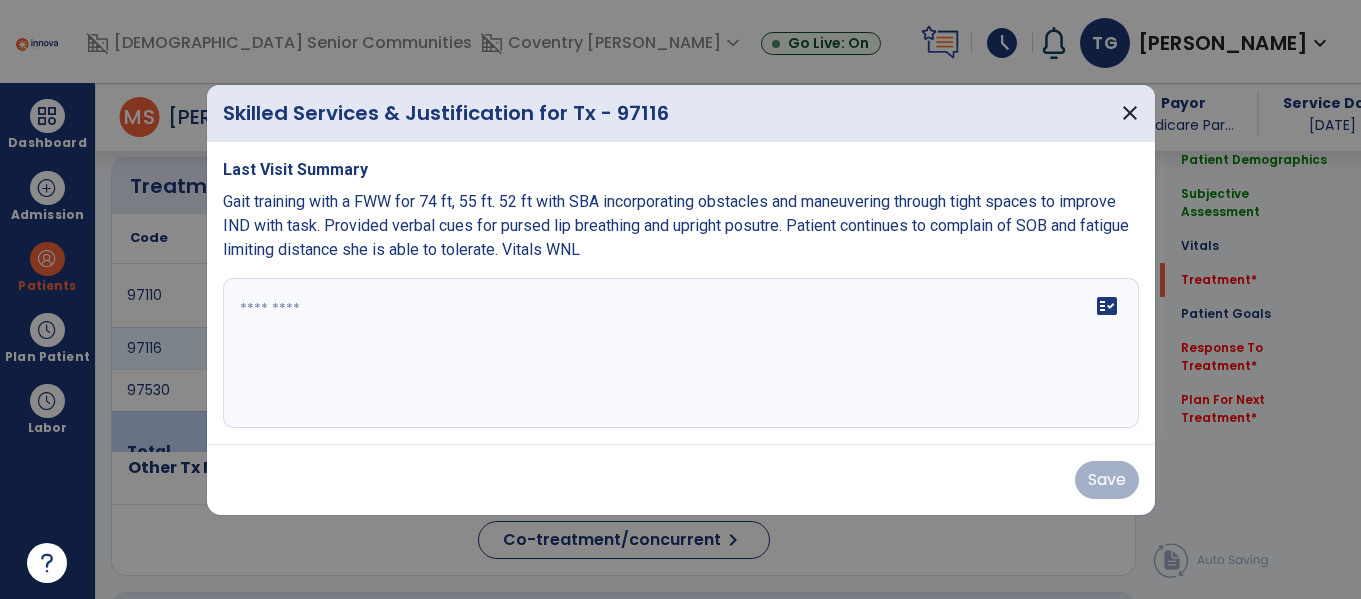 click on "fact_check" at bounding box center [681, 353] 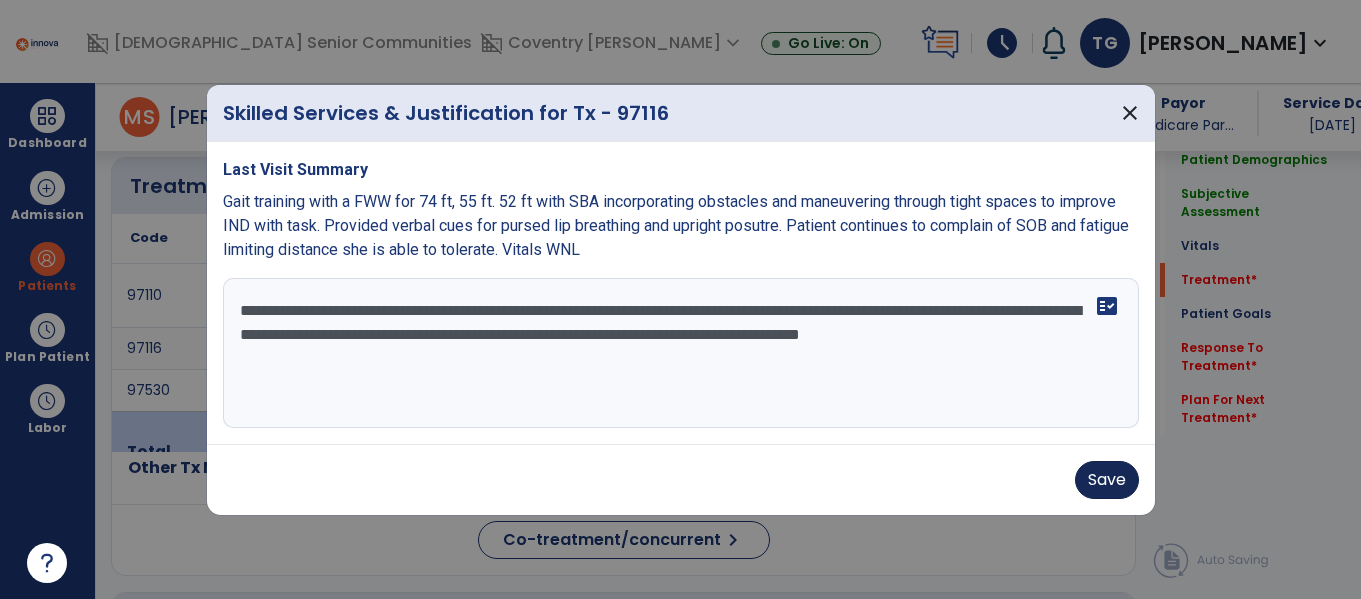 type on "**********" 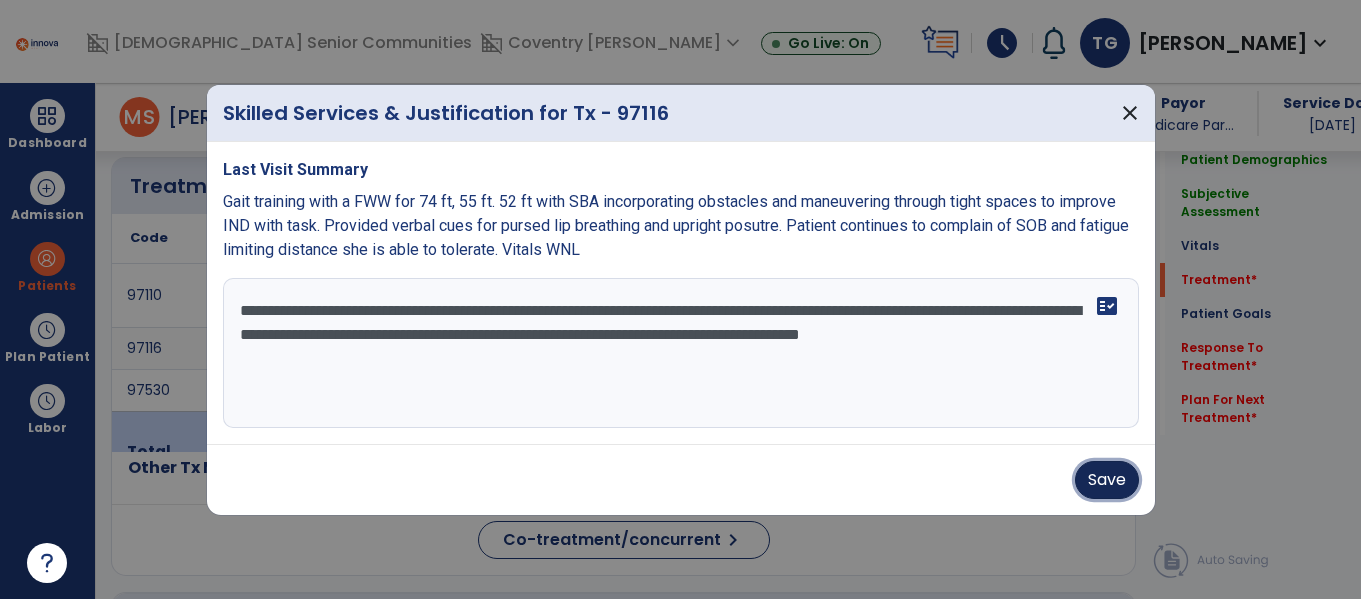click on "Save" at bounding box center (1107, 480) 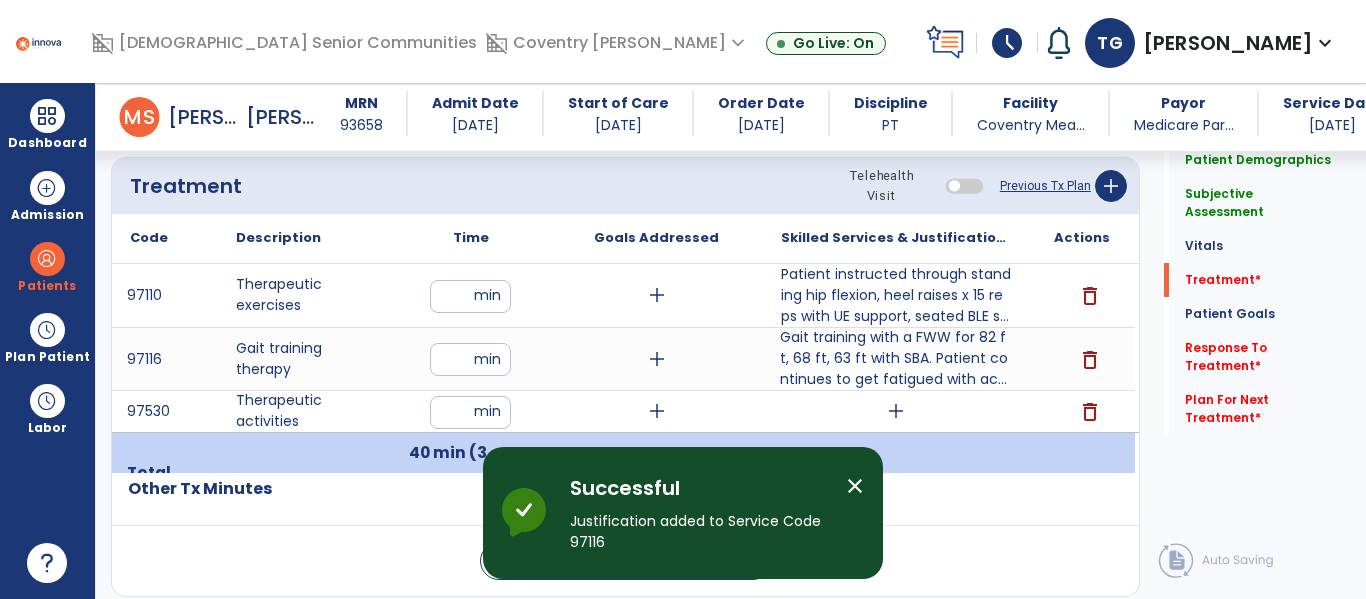 click on "add" at bounding box center (896, 411) 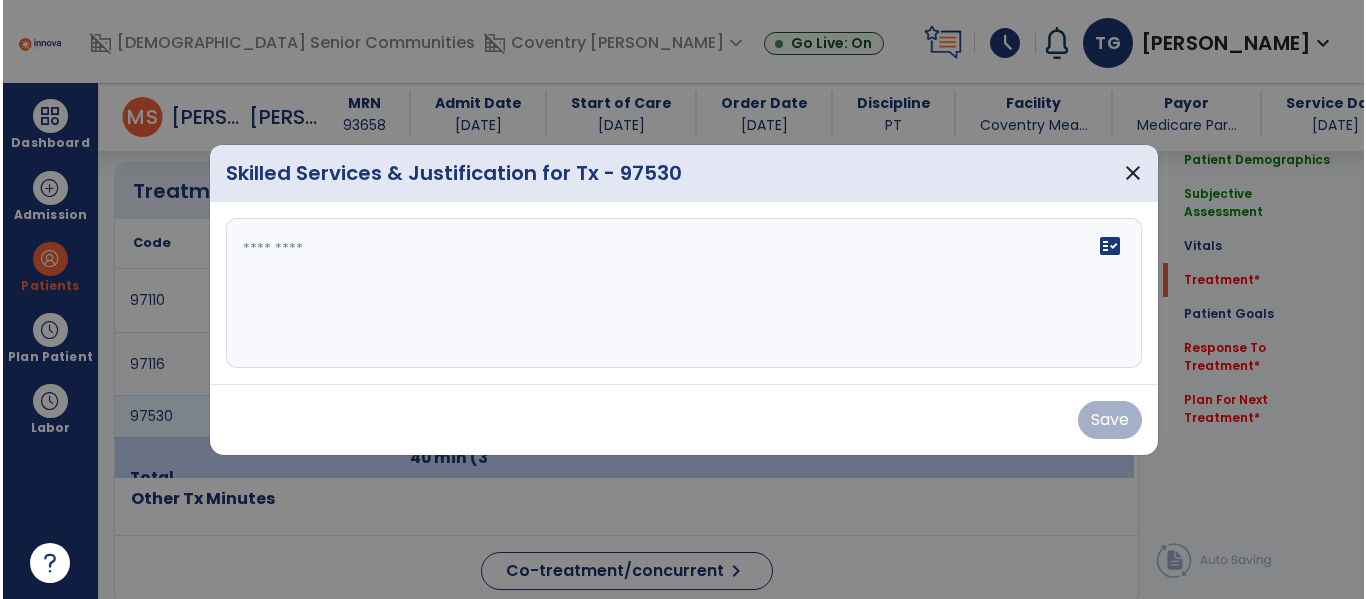 scroll, scrollTop: 1172, scrollLeft: 0, axis: vertical 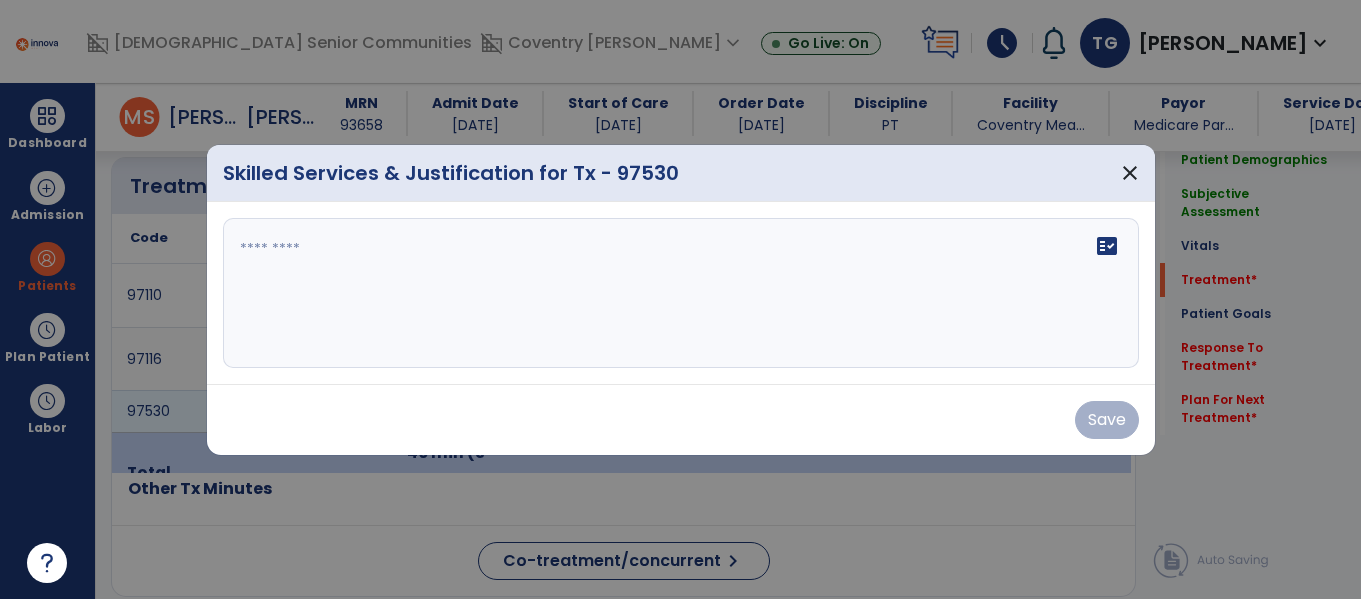 click on "fact_check" at bounding box center (681, 293) 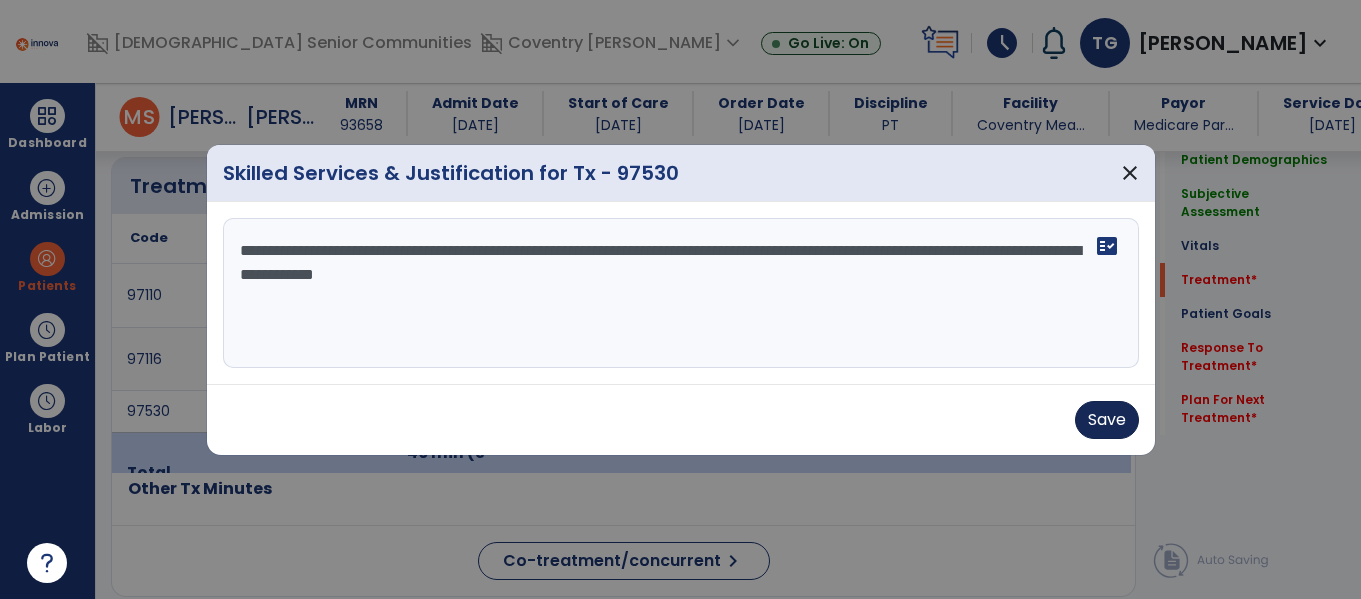 type on "**********" 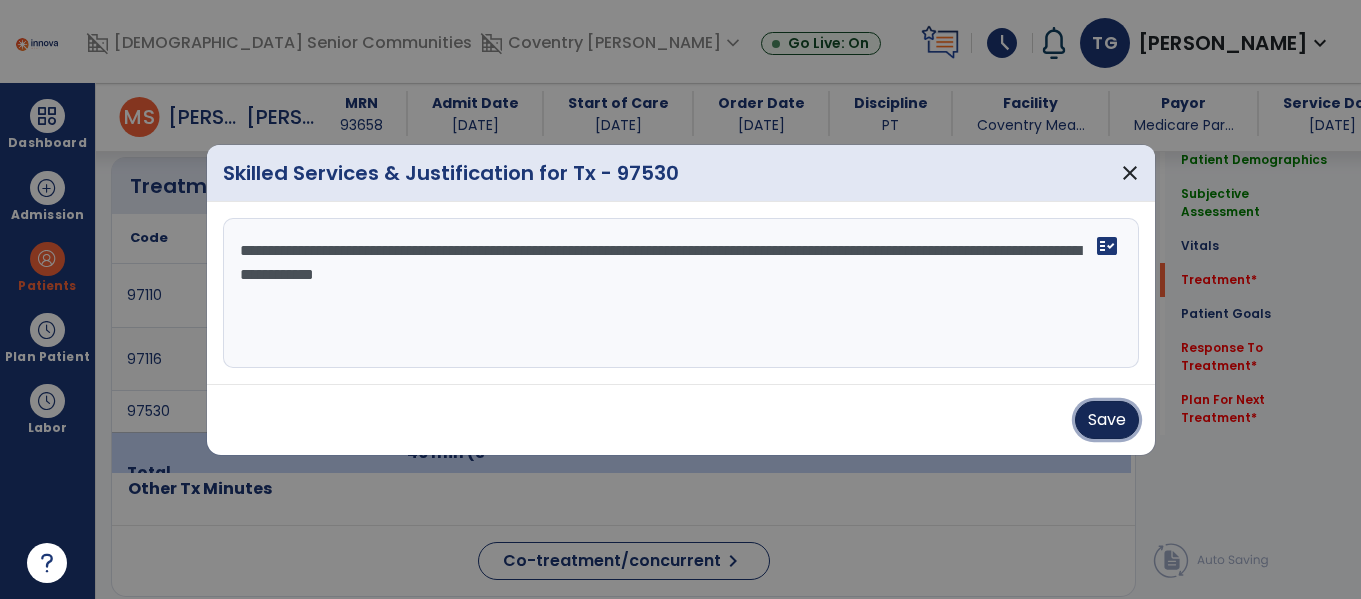 click on "Save" at bounding box center (1107, 420) 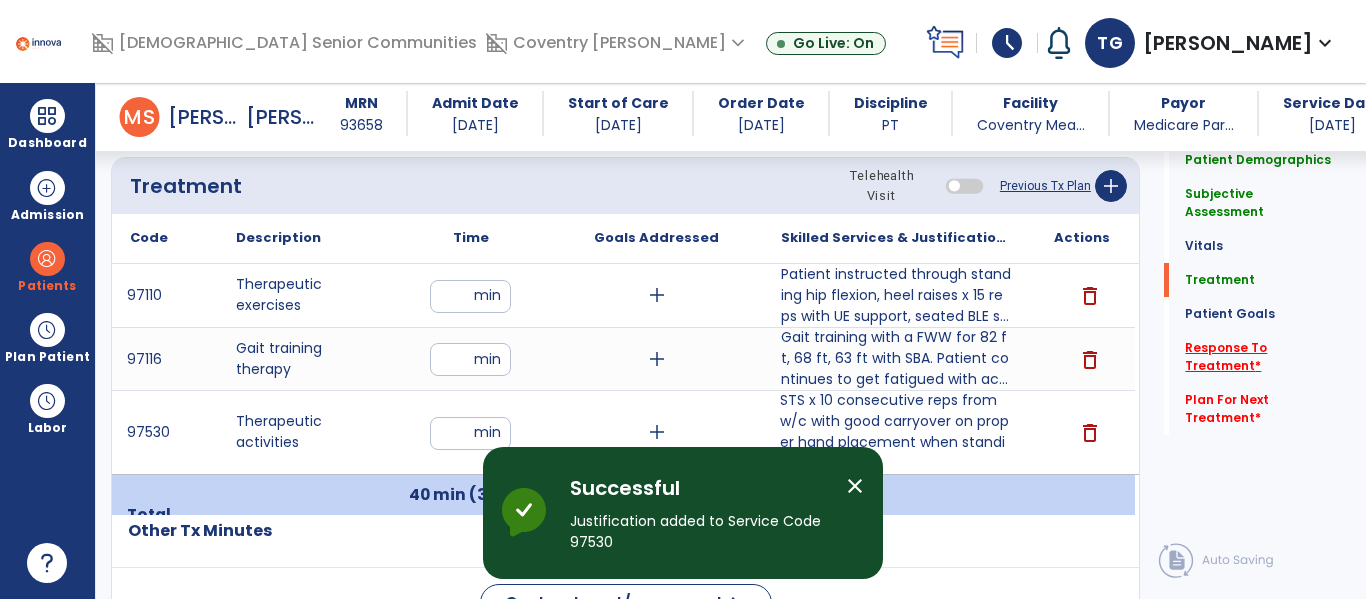 click on "Response To Treatment   *" 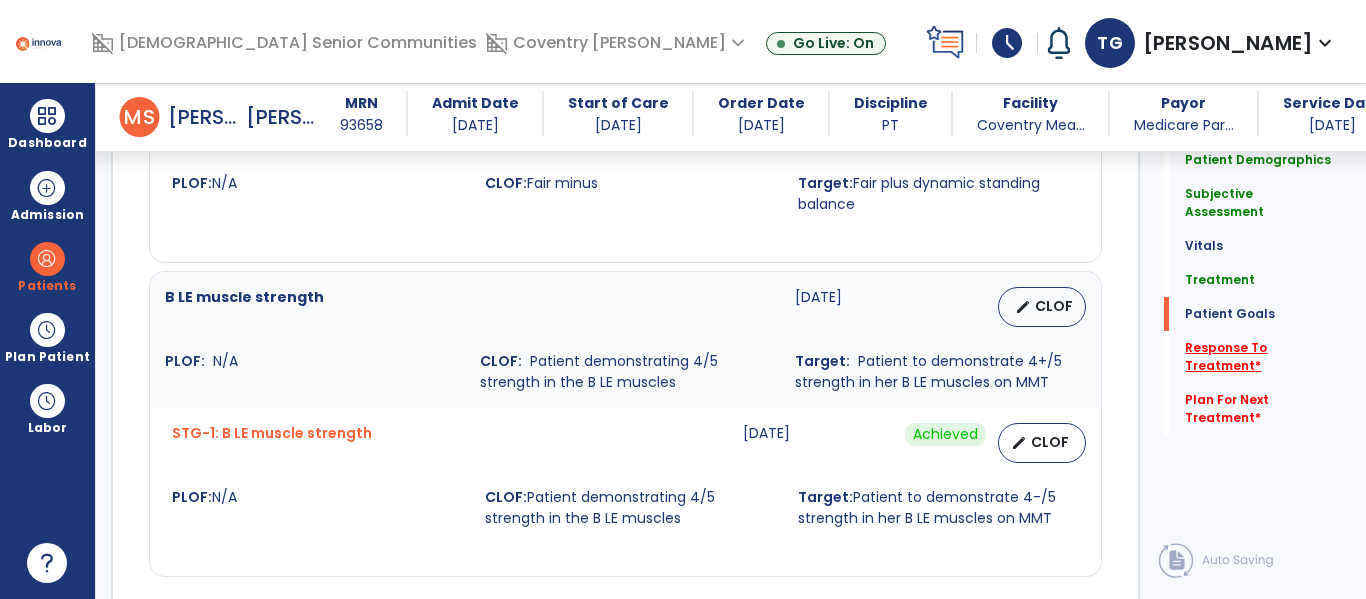 scroll, scrollTop: 3332, scrollLeft: 0, axis: vertical 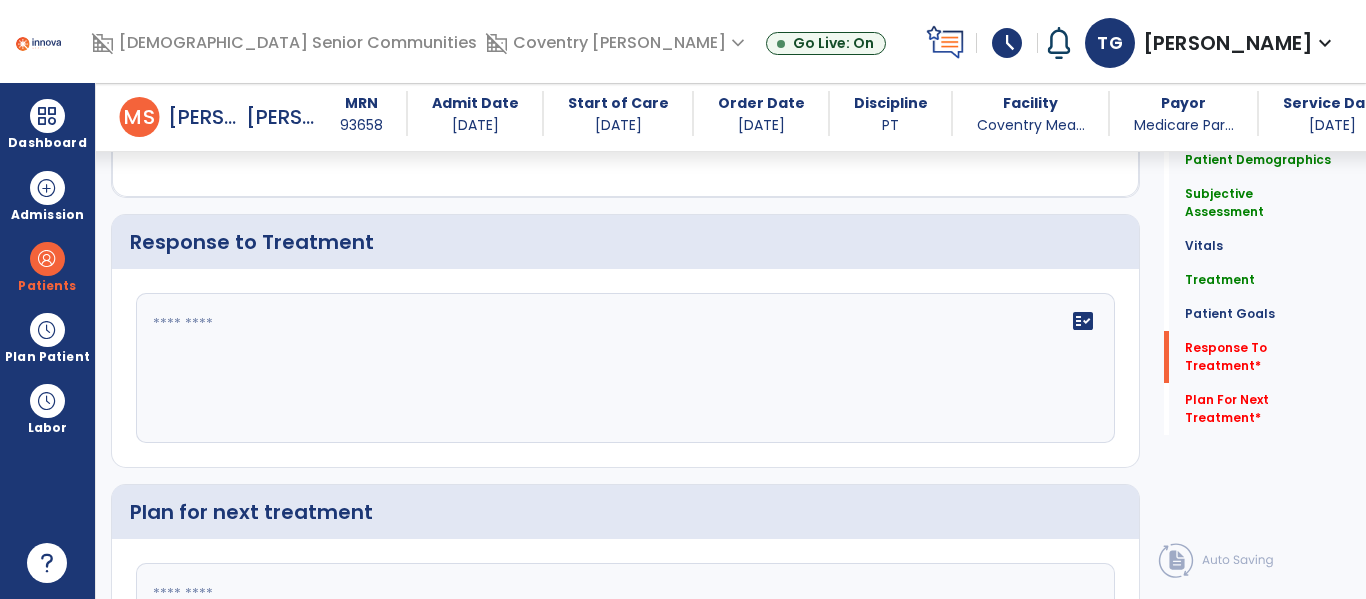click on "fact_check" 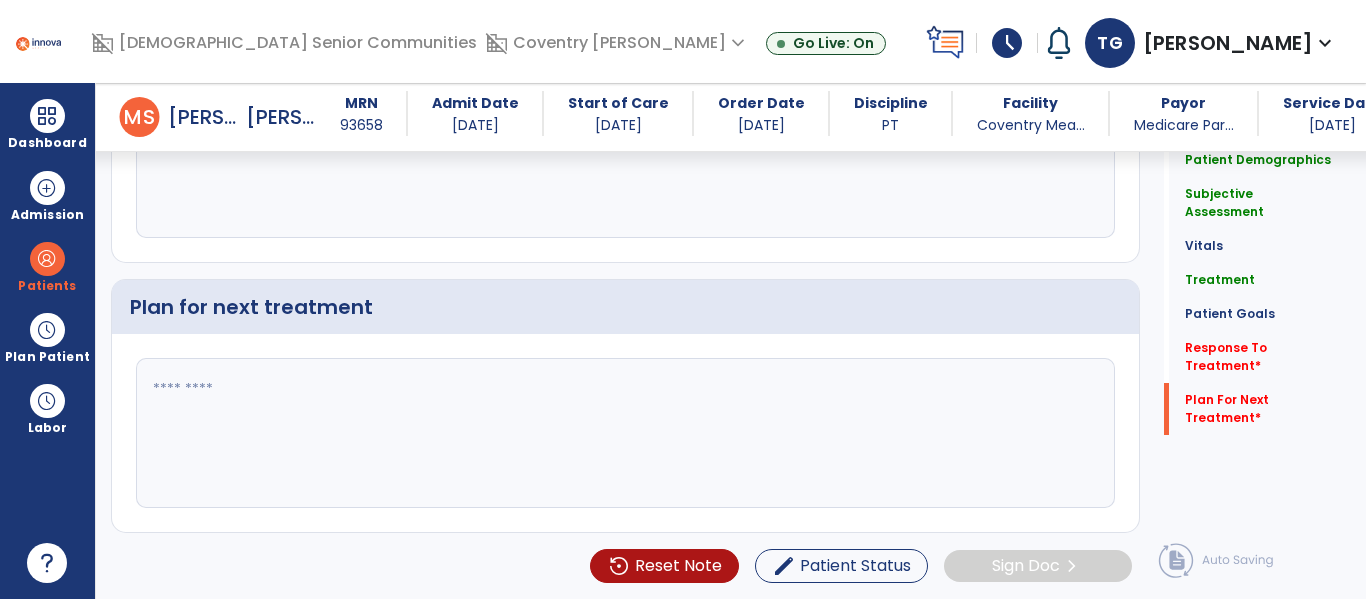 scroll, scrollTop: 3476, scrollLeft: 0, axis: vertical 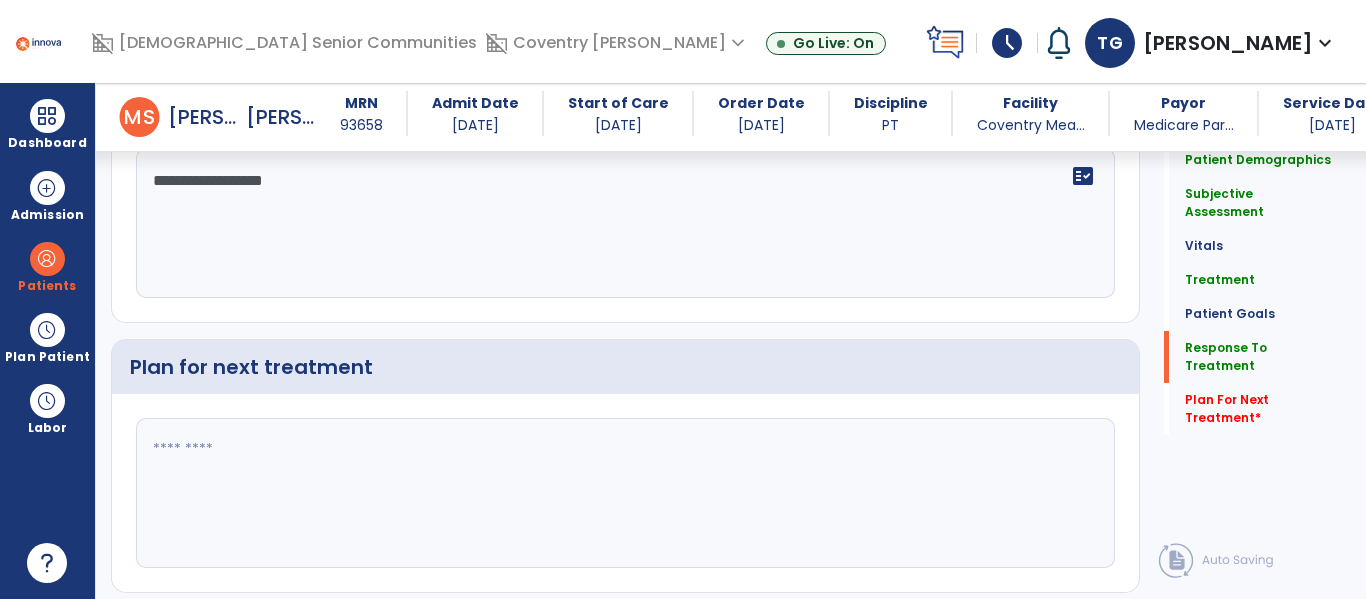 type on "**********" 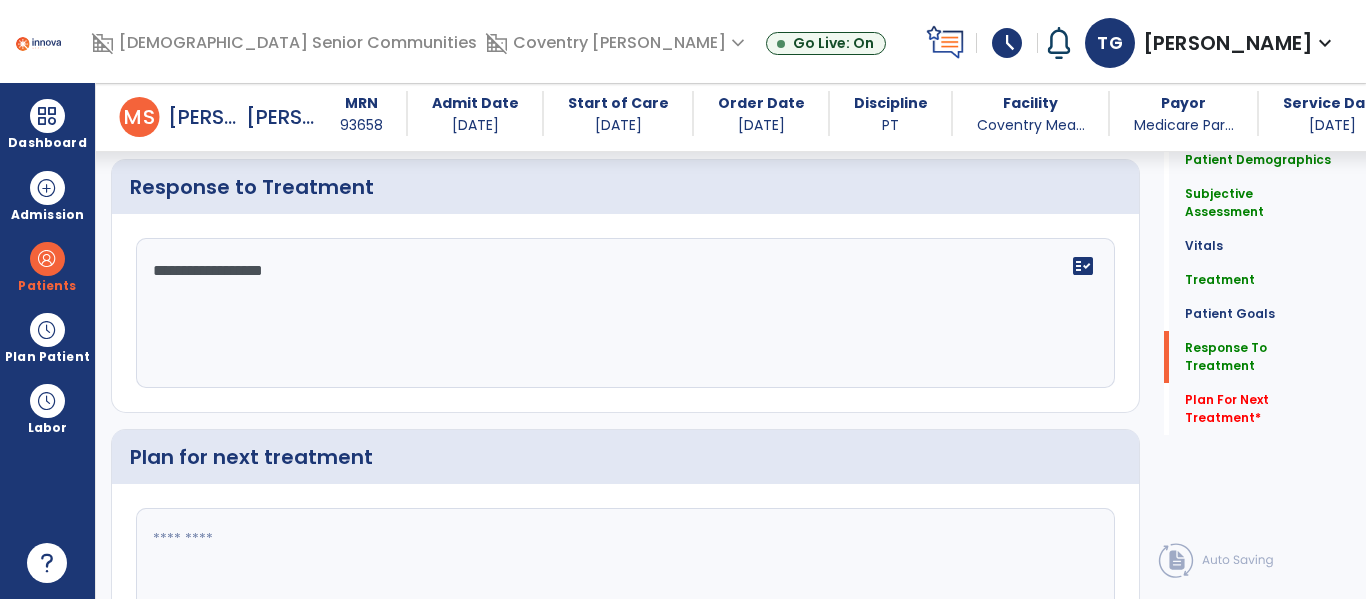 scroll, scrollTop: 3477, scrollLeft: 0, axis: vertical 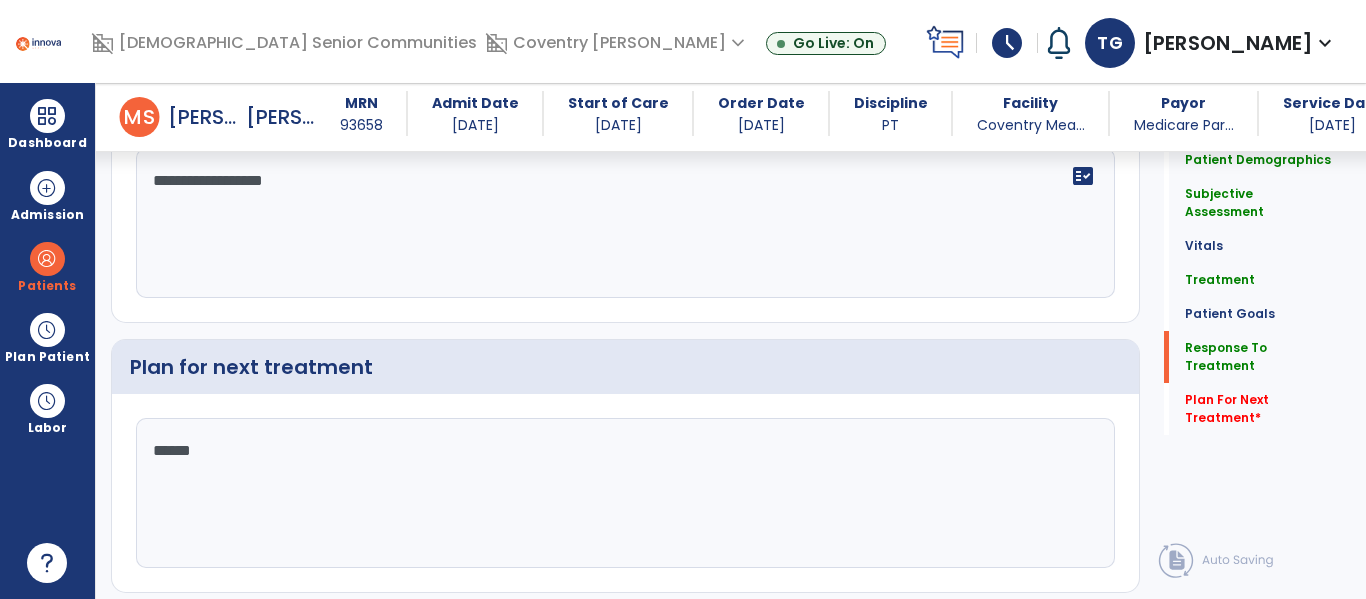 type on "*******" 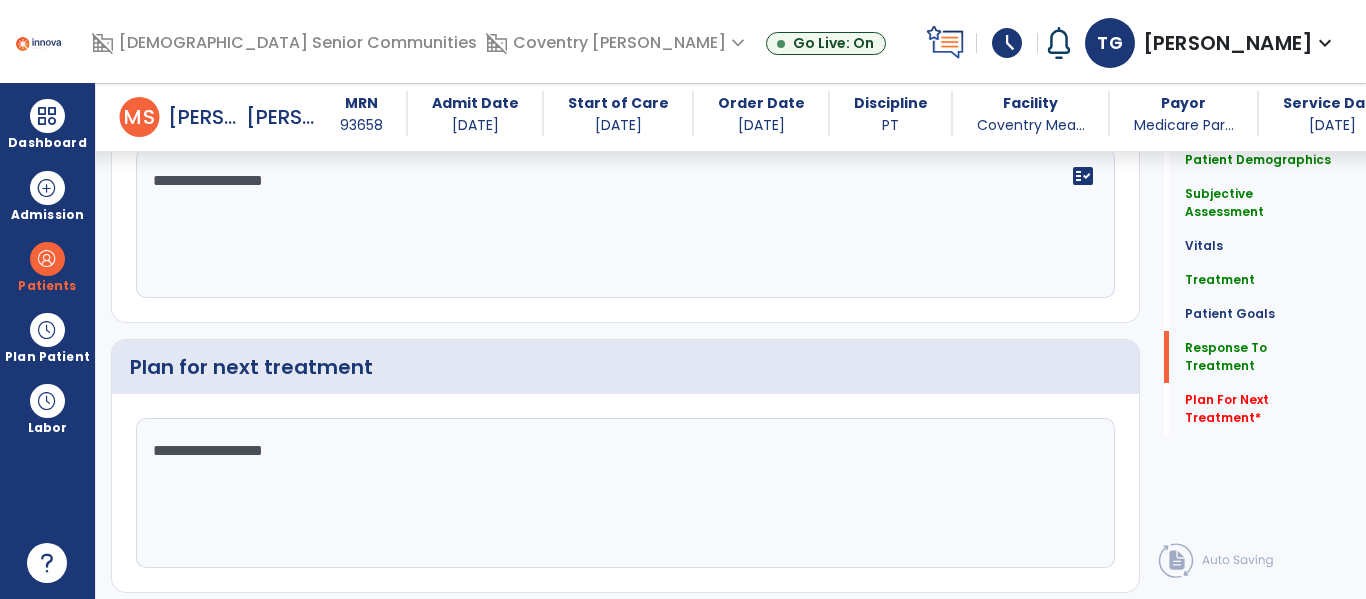 type on "**********" 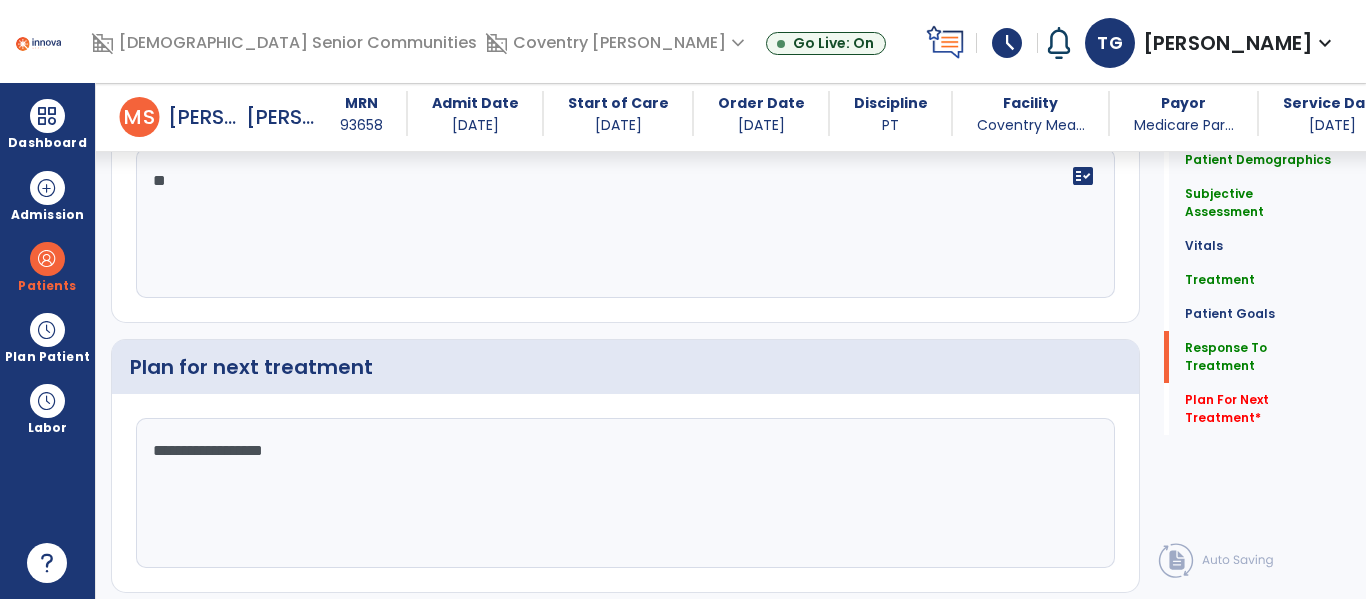 type on "*" 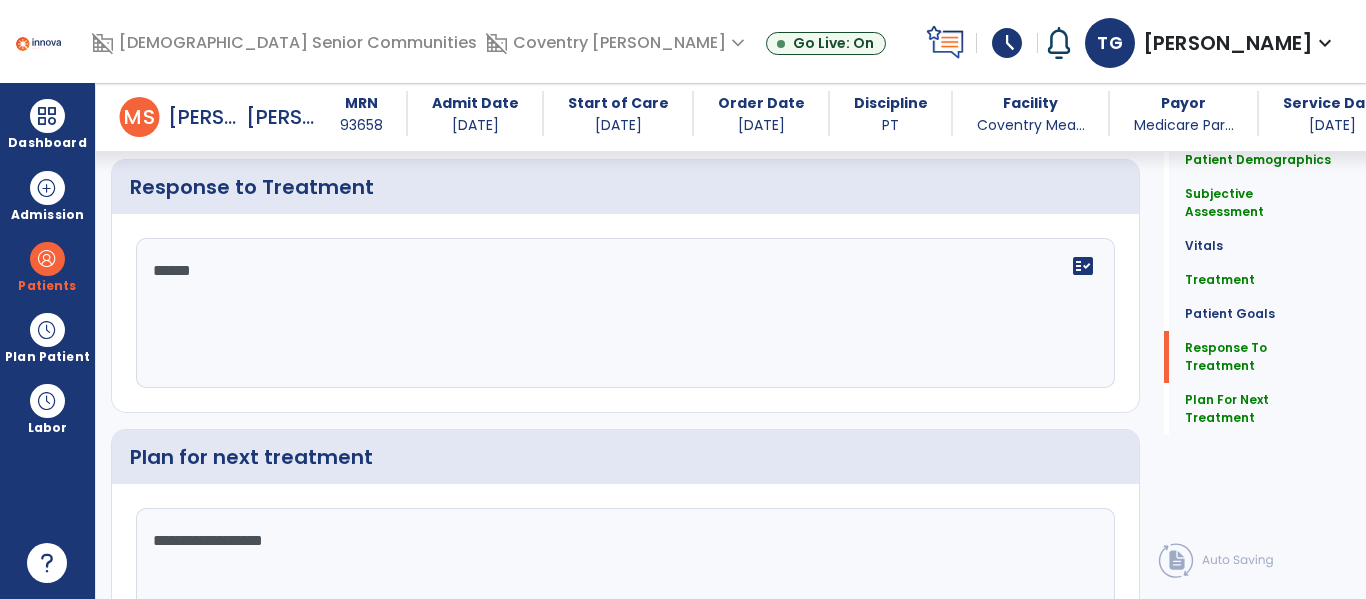 scroll, scrollTop: 3477, scrollLeft: 0, axis: vertical 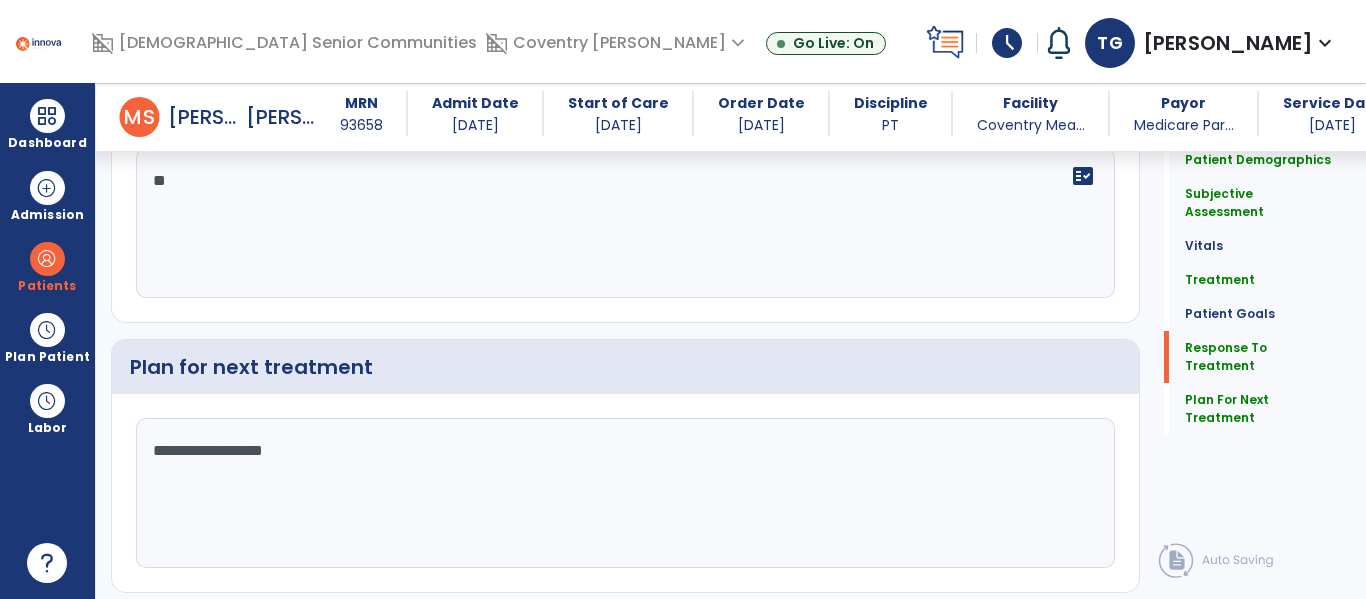 type on "*" 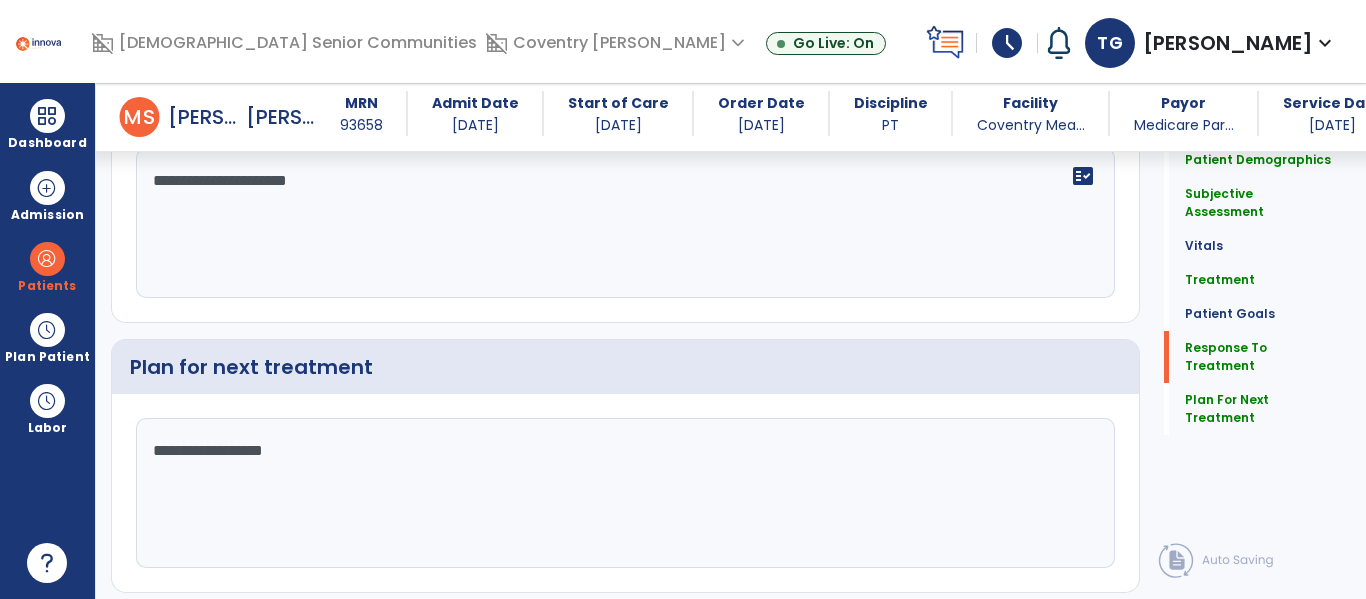 type on "**********" 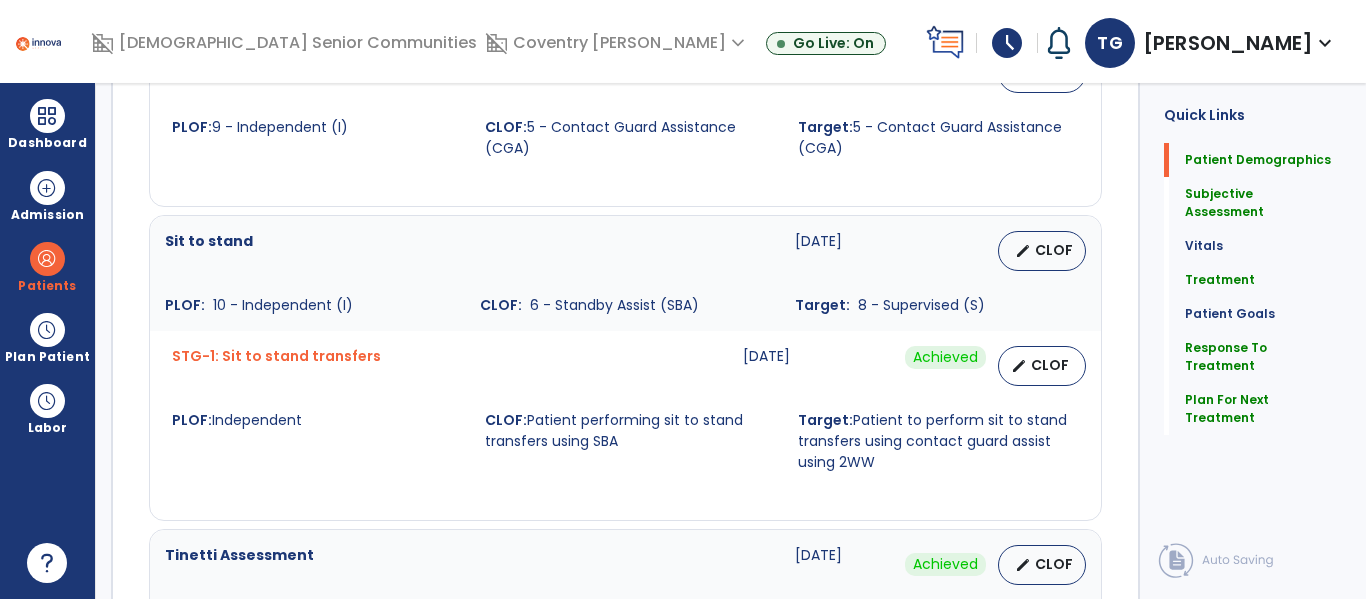 scroll, scrollTop: 0, scrollLeft: 0, axis: both 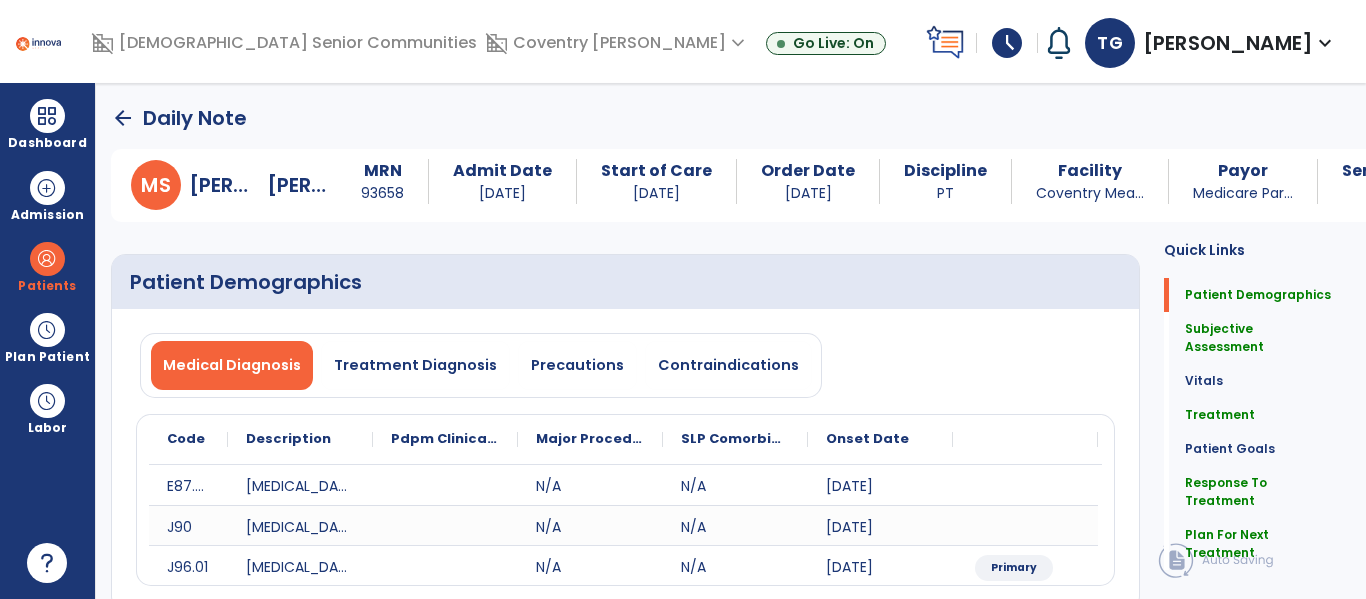 click on "arrow_back" 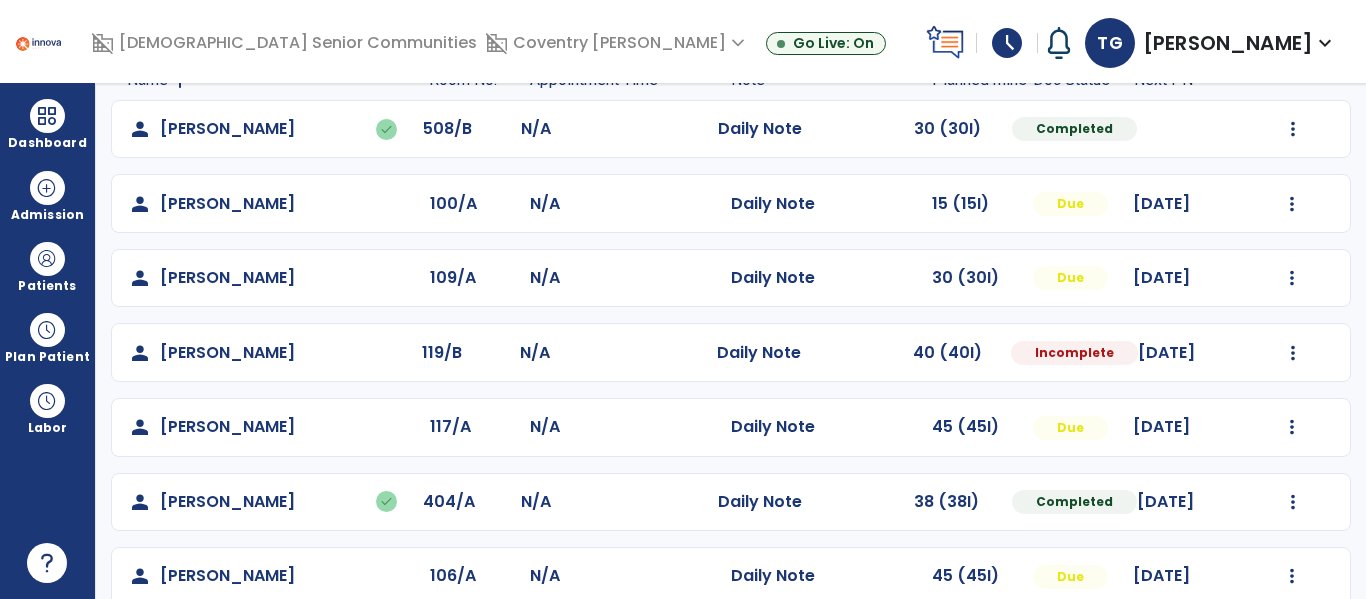 scroll, scrollTop: 339, scrollLeft: 0, axis: vertical 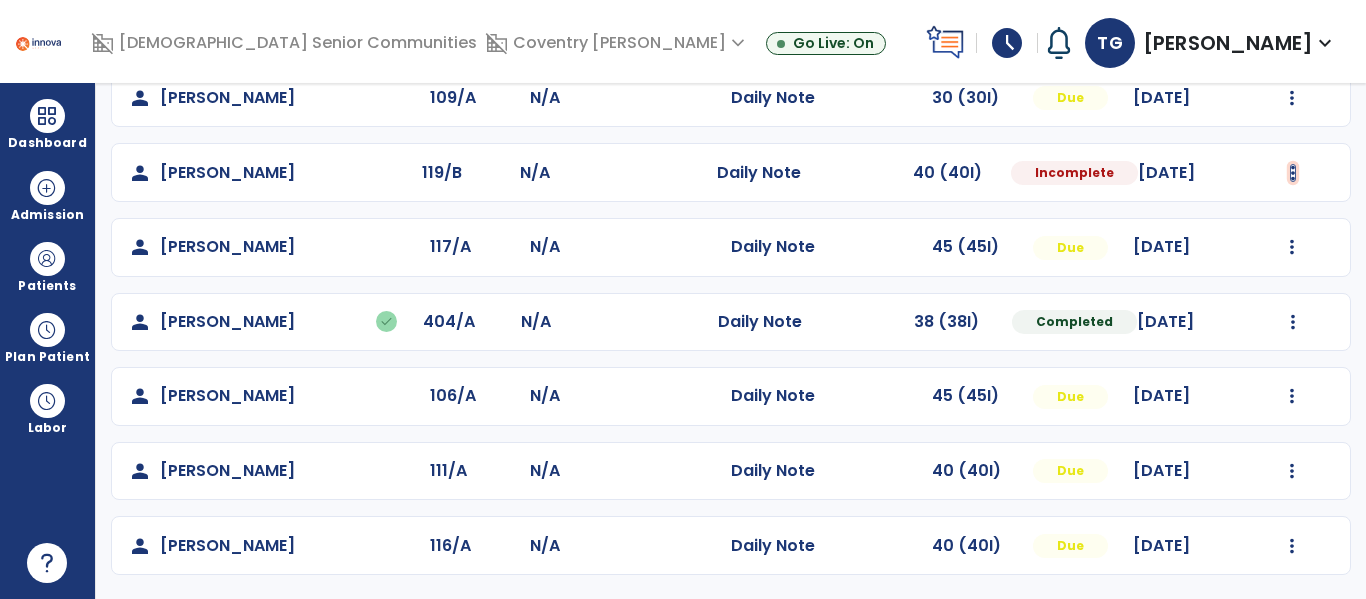 click at bounding box center [1293, -51] 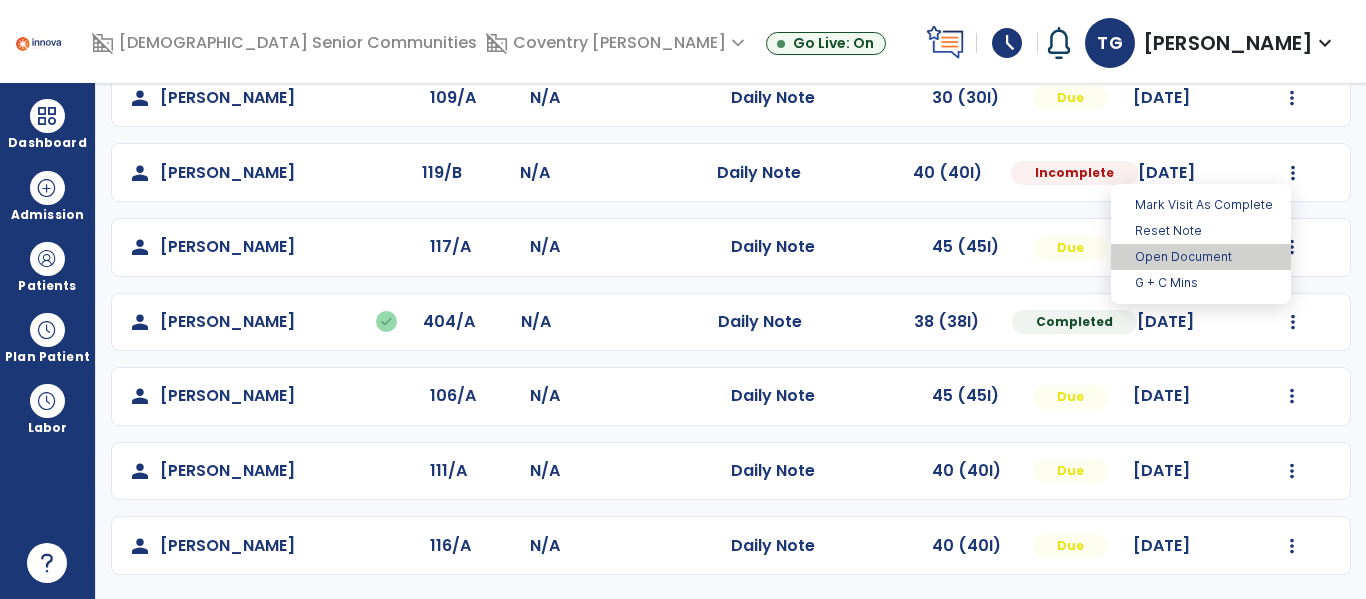 click on "Open Document" at bounding box center (1201, 257) 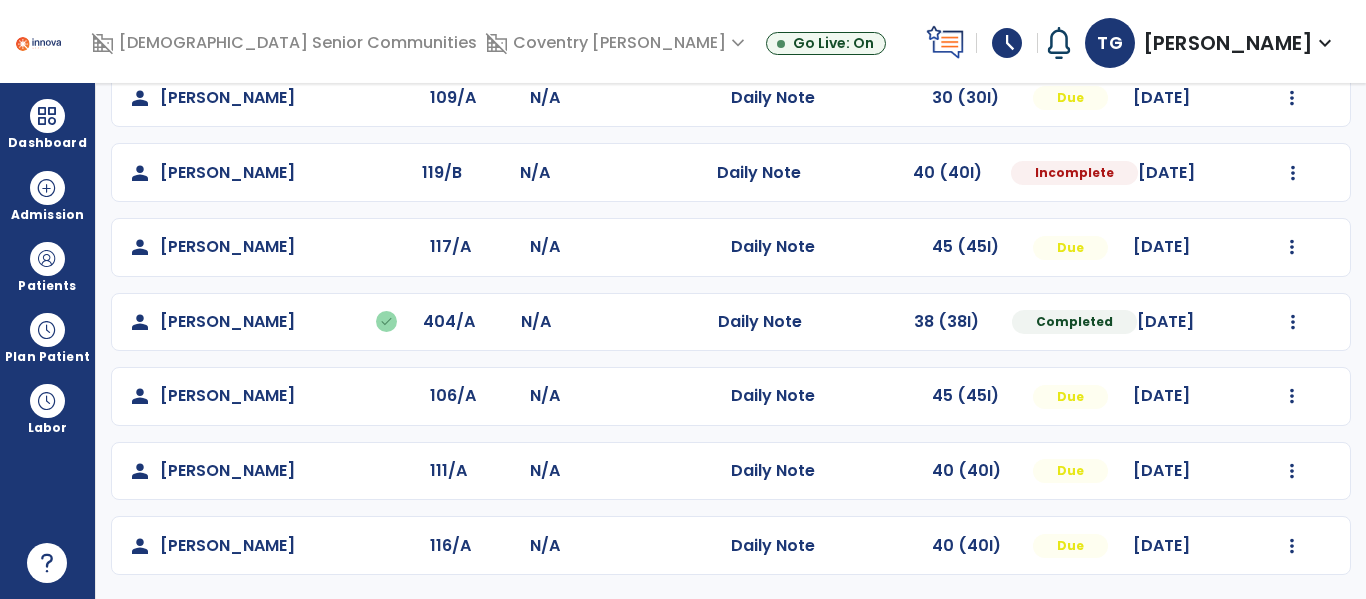 select on "*" 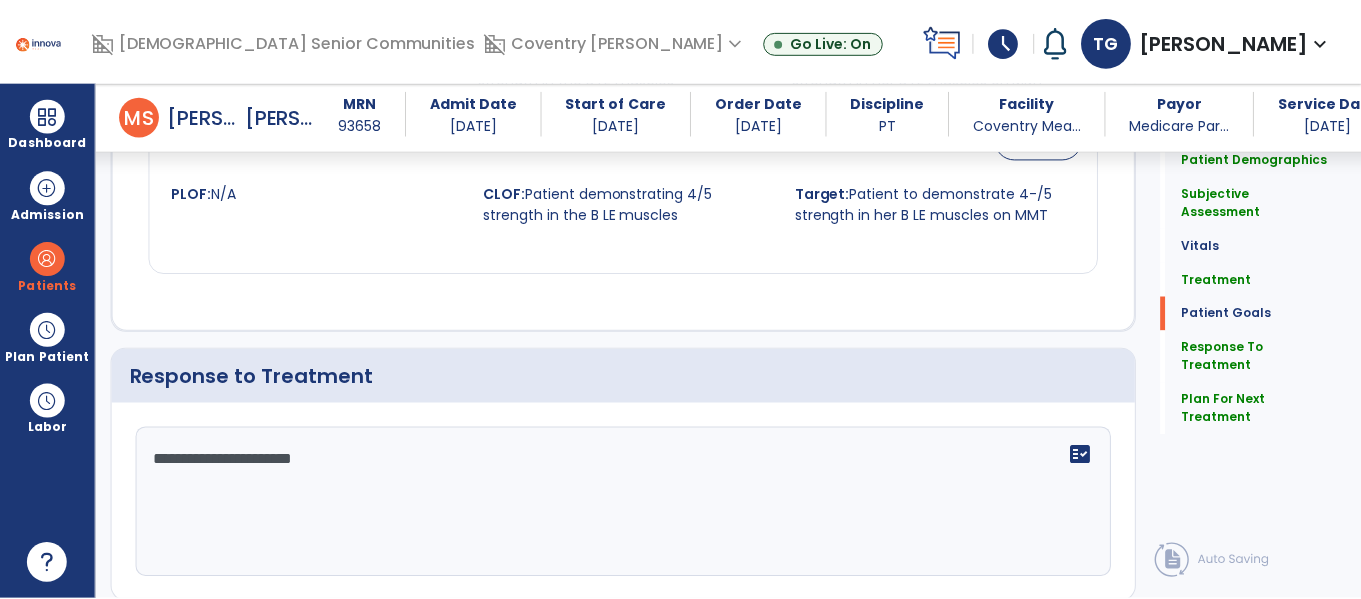 scroll, scrollTop: 3537, scrollLeft: 0, axis: vertical 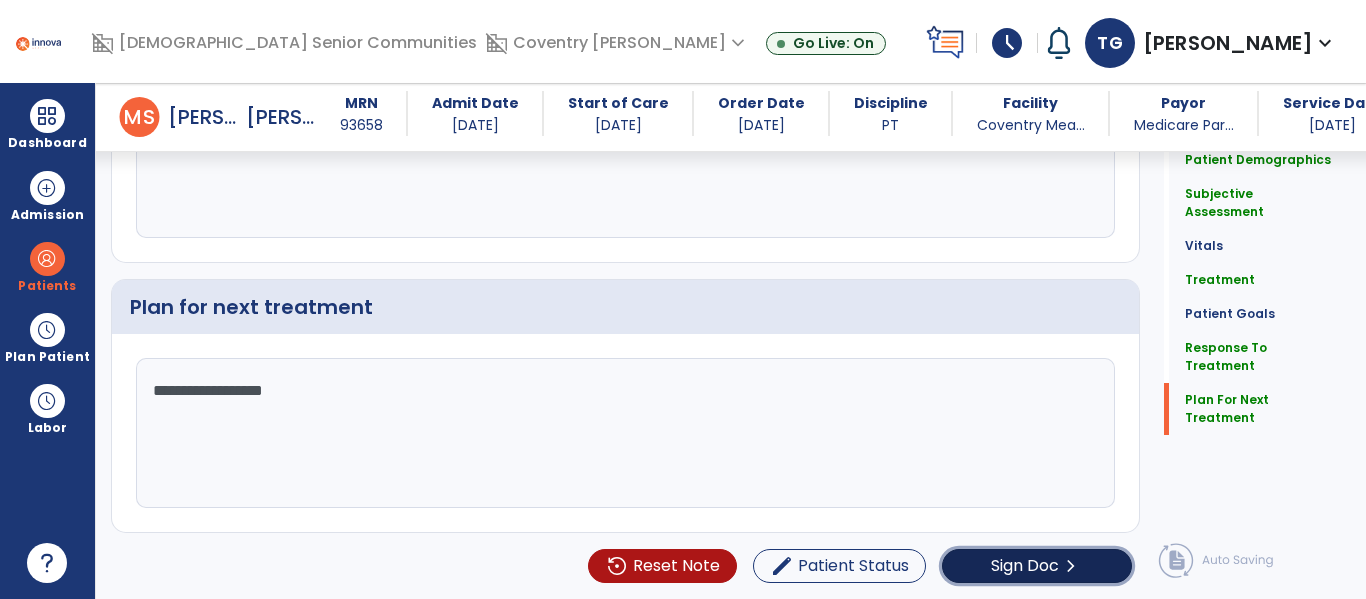 click on "Sign Doc" 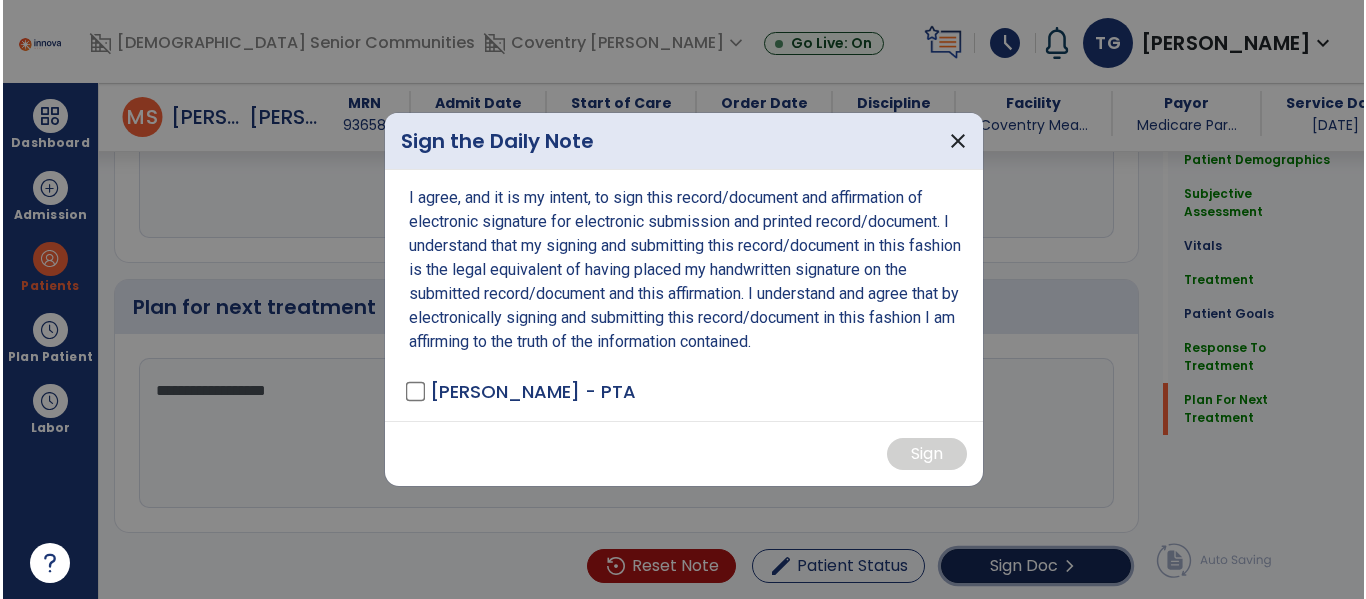 scroll, scrollTop: 3537, scrollLeft: 0, axis: vertical 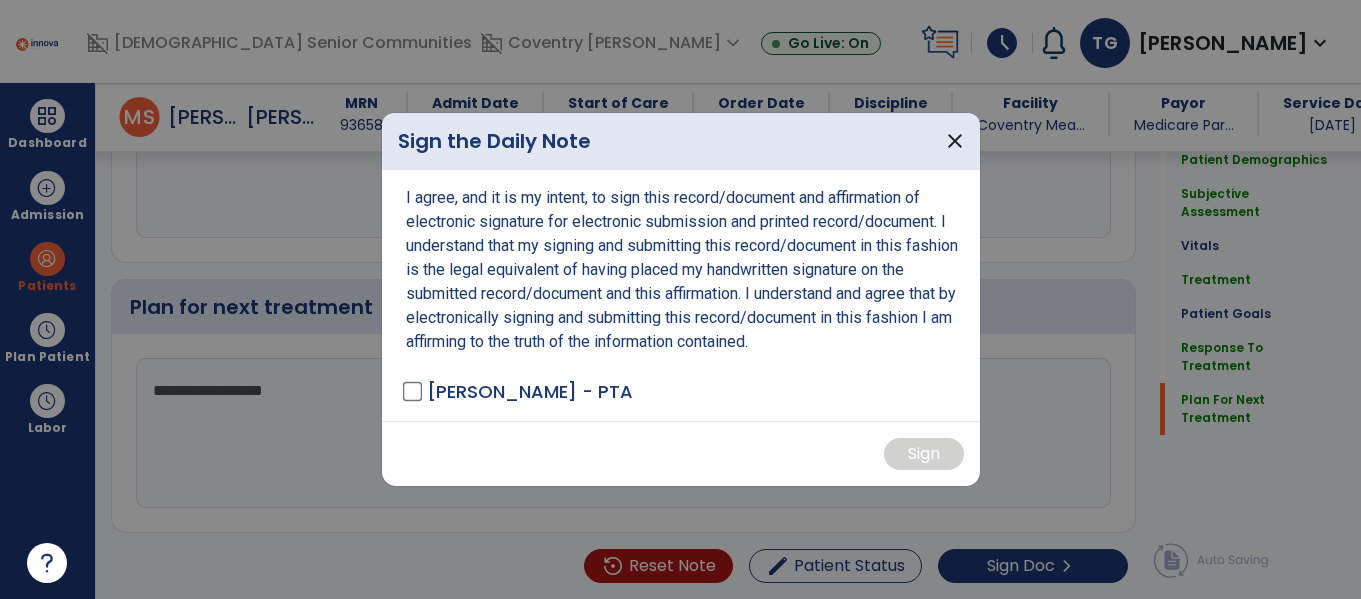 click on "I agree, and it is my intent, to sign this record/document and affirmation of electronic signature for electronic submission and printed record/document. I understand that my signing and submitting this record/document in this fashion is the legal equivalent of having placed my handwritten signature on the submitted record/document and this affirmation. I understand and agree that by electronically signing and submitting this record/document in this fashion I am affirming to the truth of the information contained.  [PERSON_NAME]  - PTA" at bounding box center (681, 295) 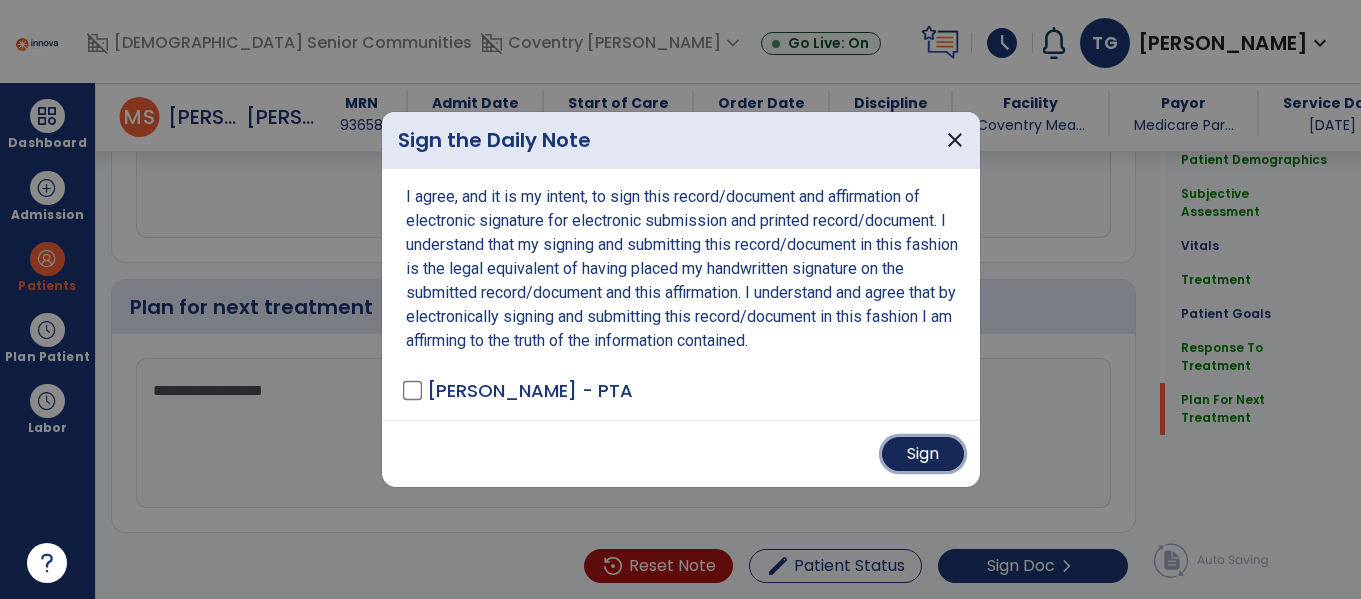 click on "Sign" at bounding box center (923, 454) 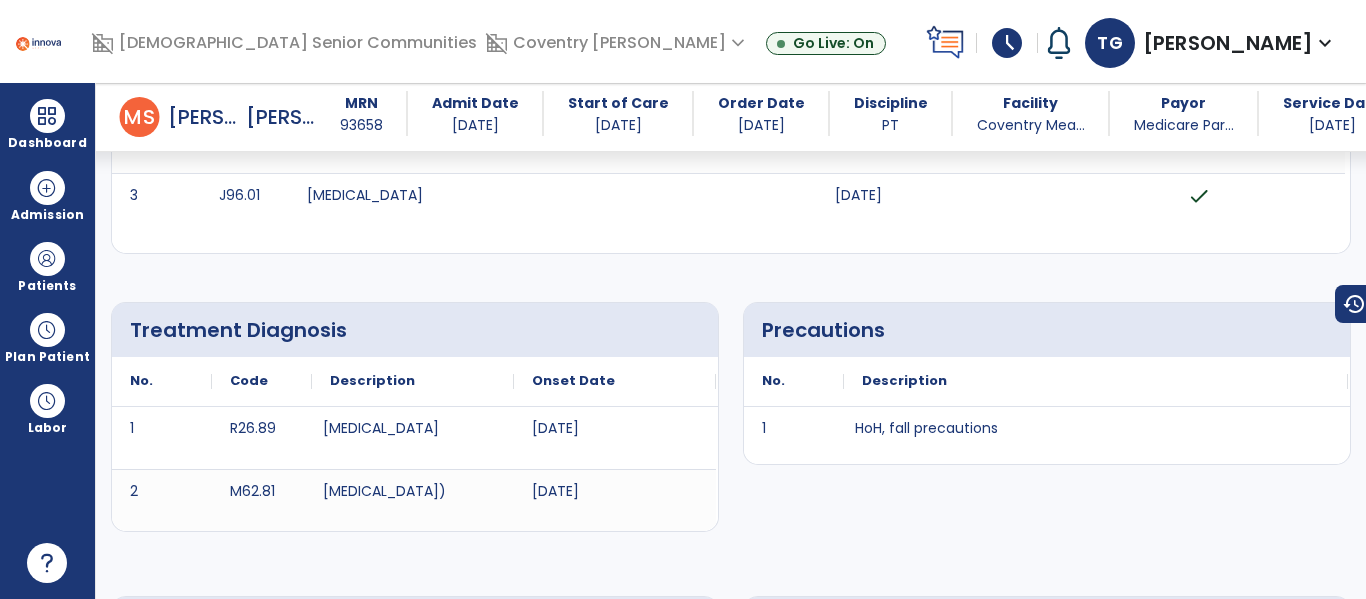scroll, scrollTop: 0, scrollLeft: 0, axis: both 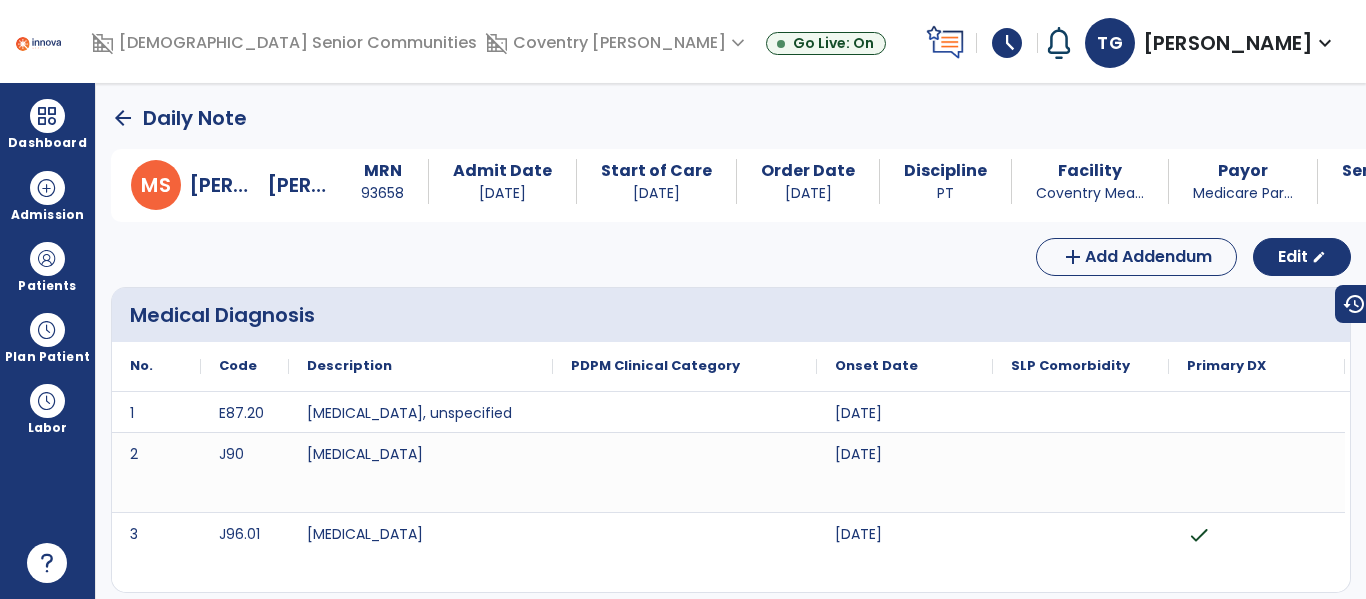 click on "arrow_back" 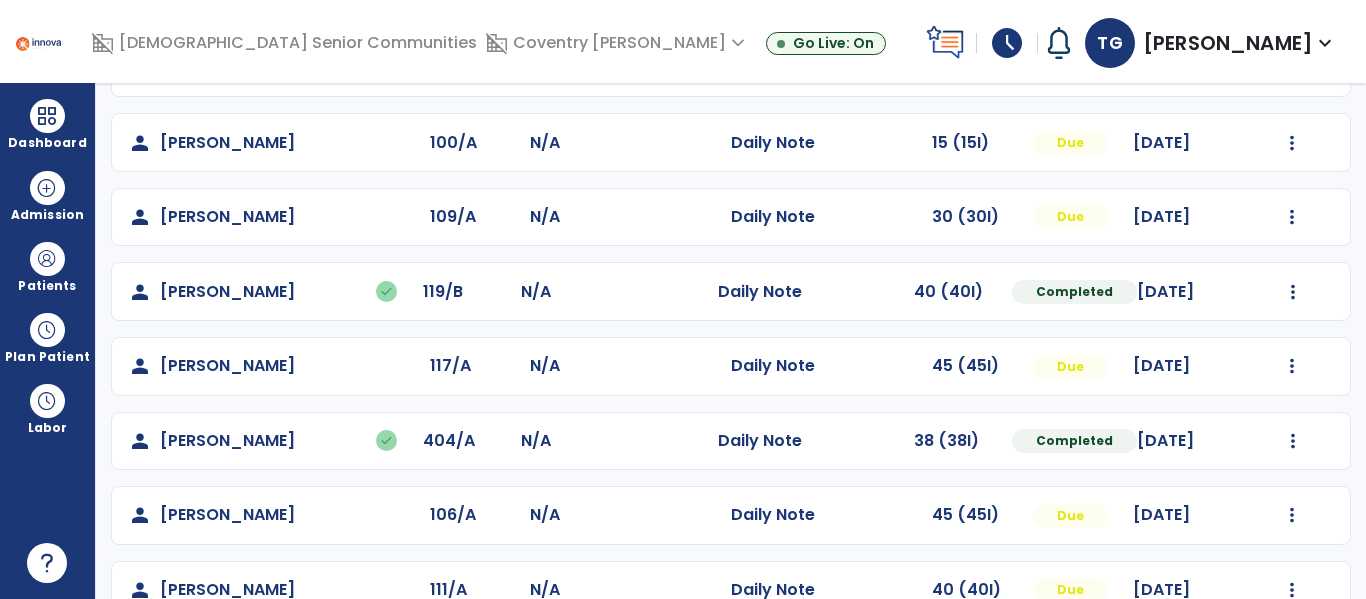 scroll, scrollTop: 339, scrollLeft: 0, axis: vertical 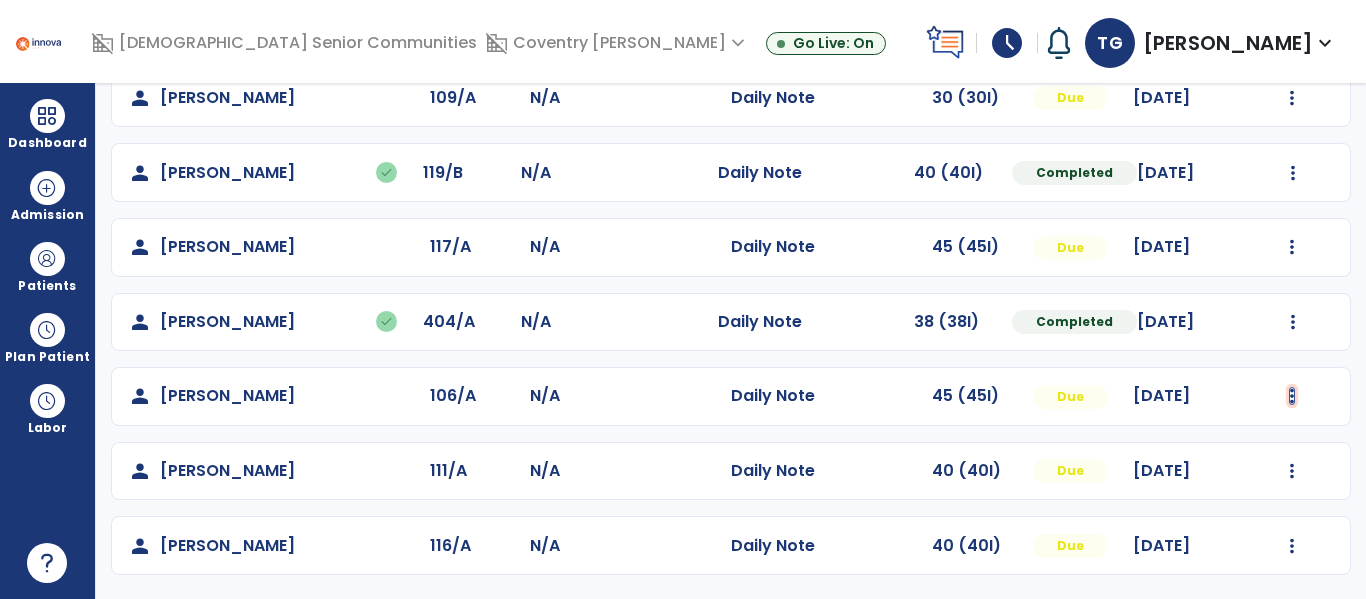 click at bounding box center [1293, -51] 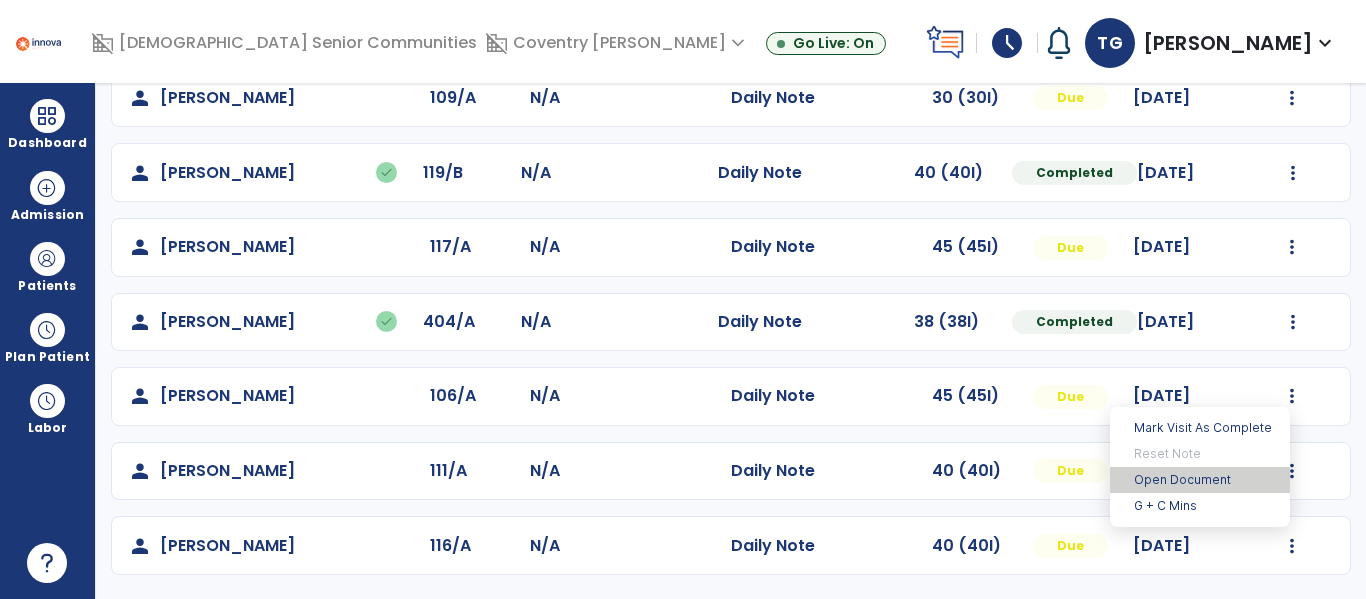 click on "Open Document" at bounding box center [1200, 480] 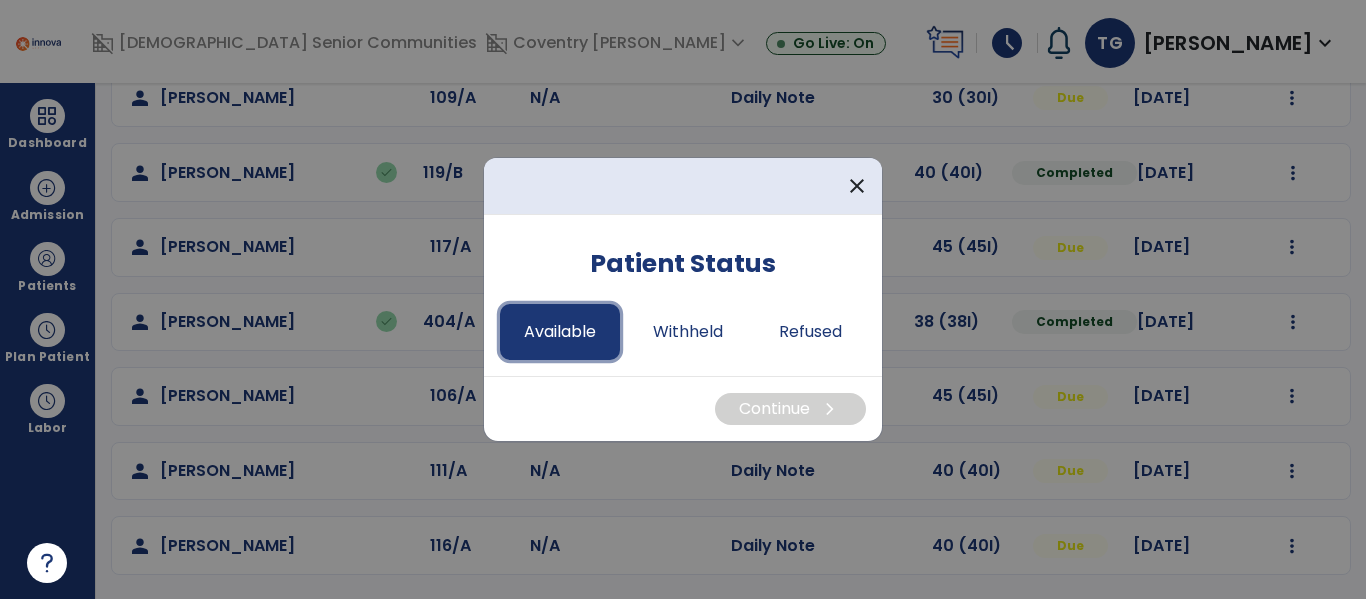 click on "Available" at bounding box center [560, 332] 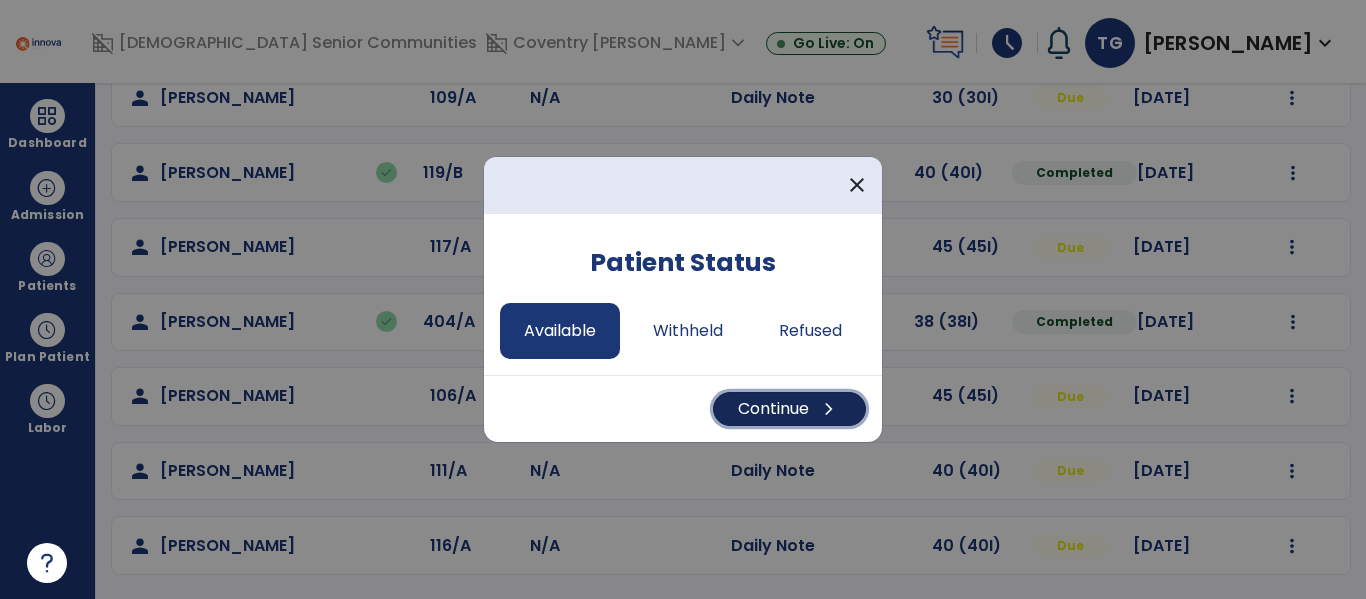 click on "Continue   chevron_right" at bounding box center [789, 409] 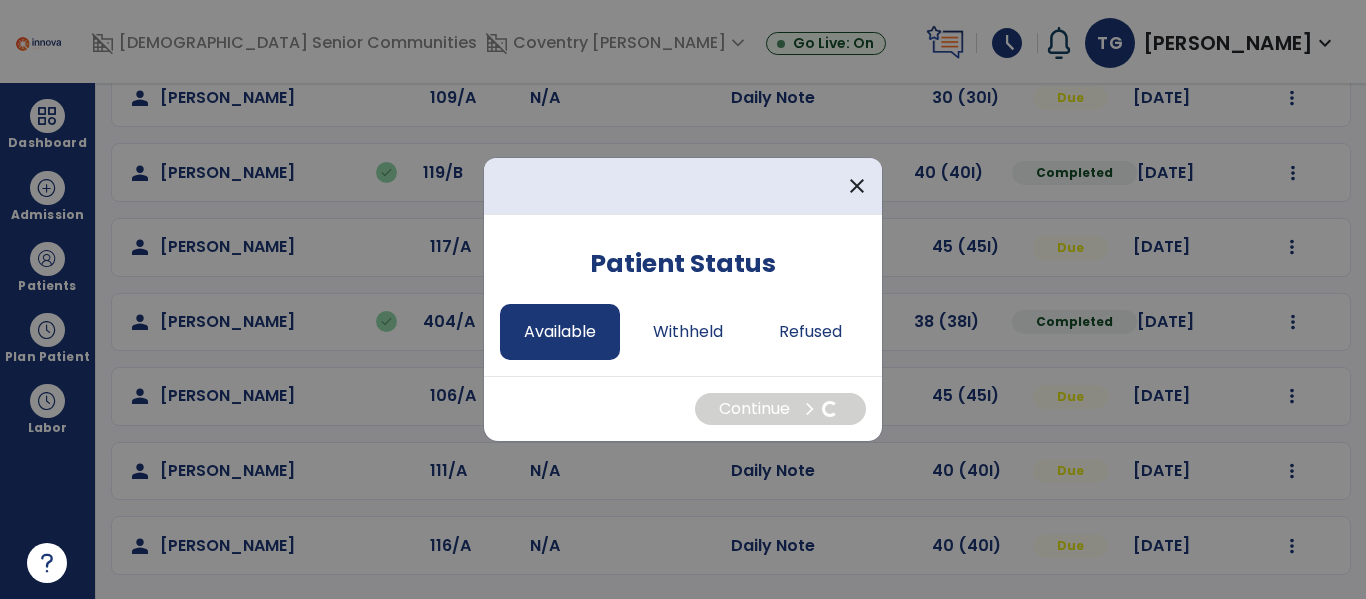 select on "*" 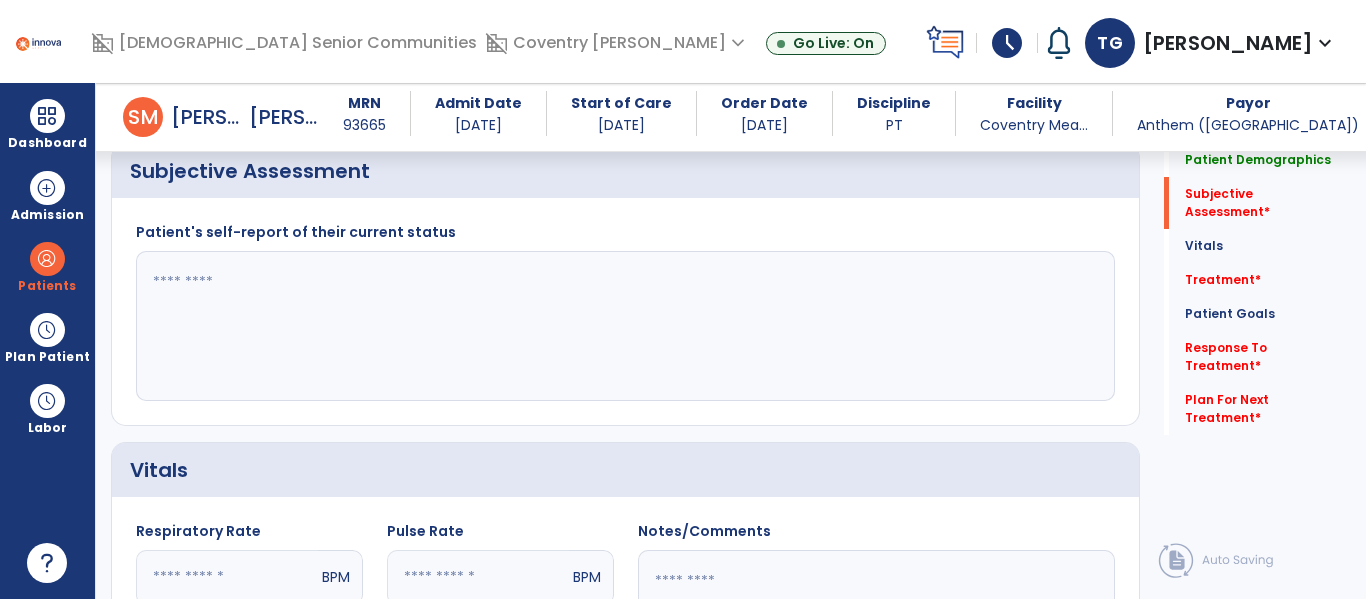 scroll, scrollTop: 414, scrollLeft: 0, axis: vertical 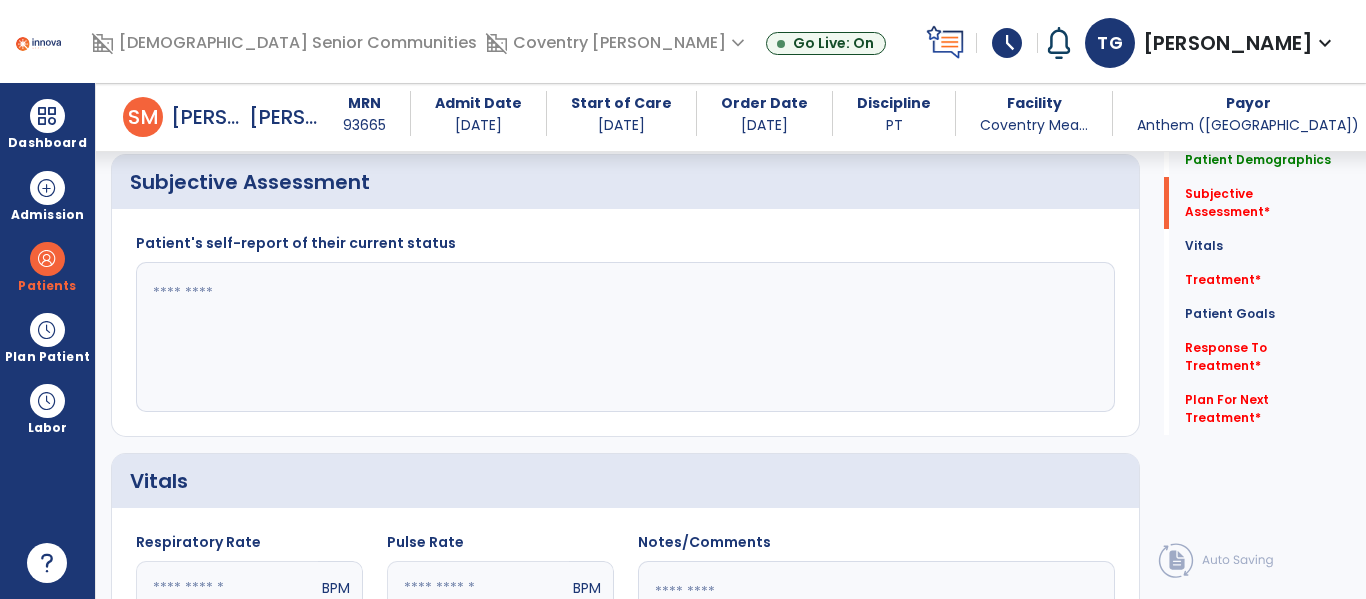 click 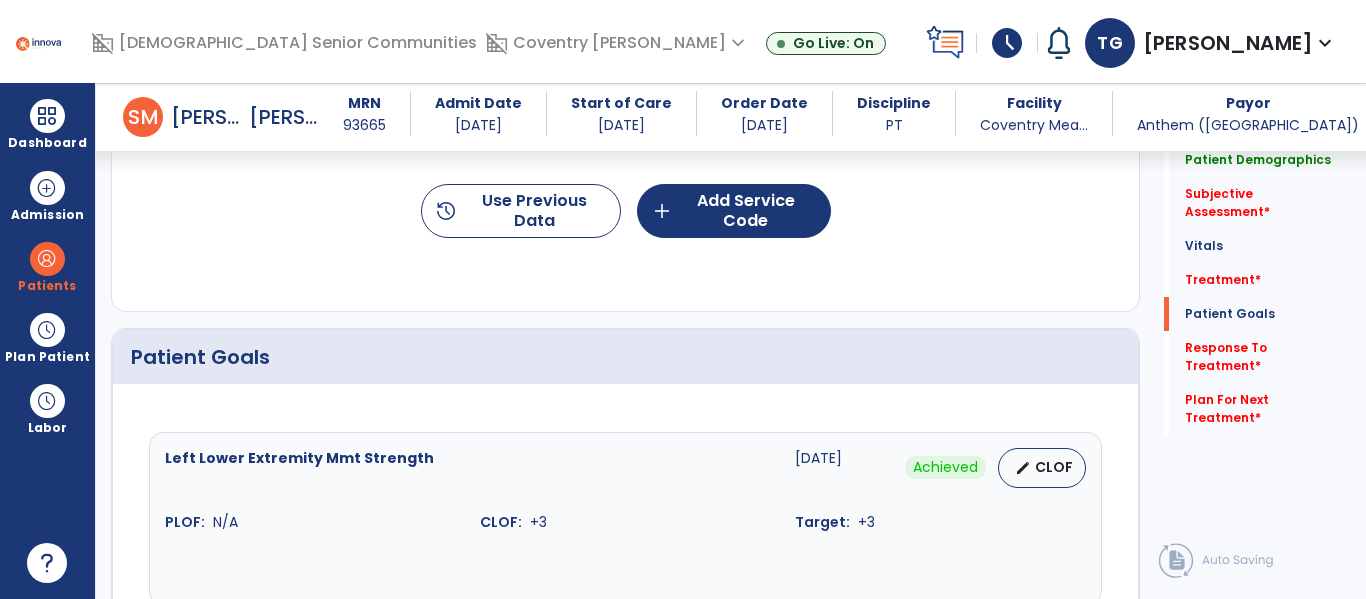 scroll, scrollTop: 1287, scrollLeft: 0, axis: vertical 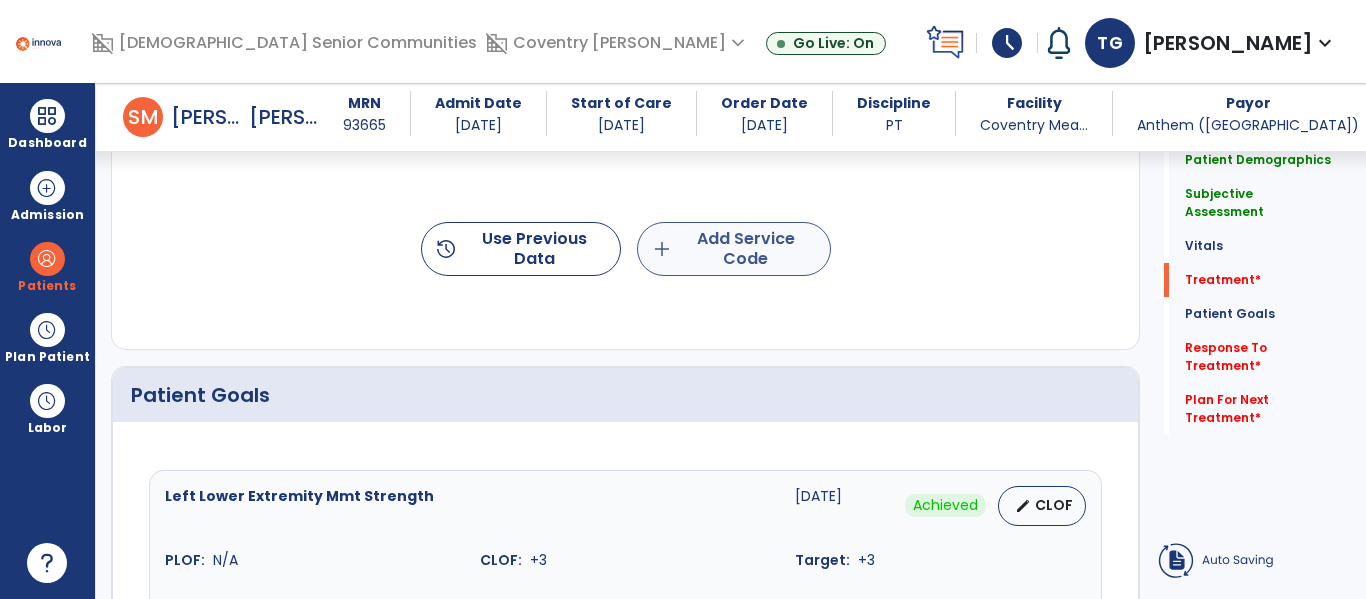 type on "**********" 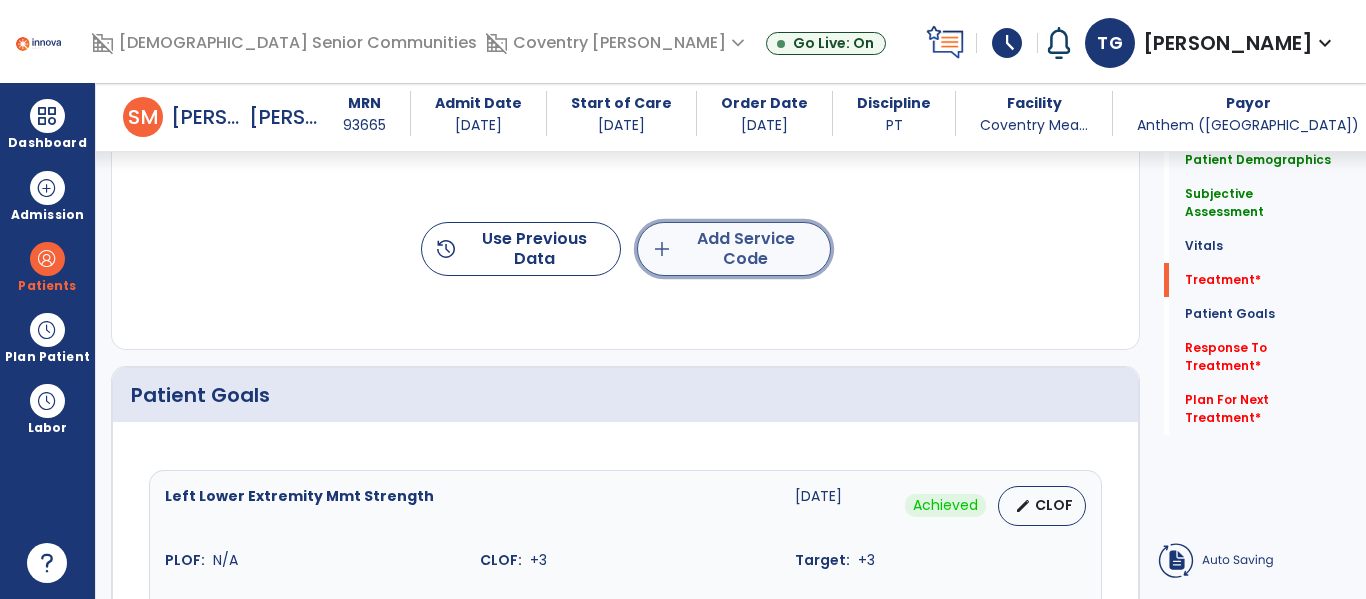 click on "add  Add Service Code" 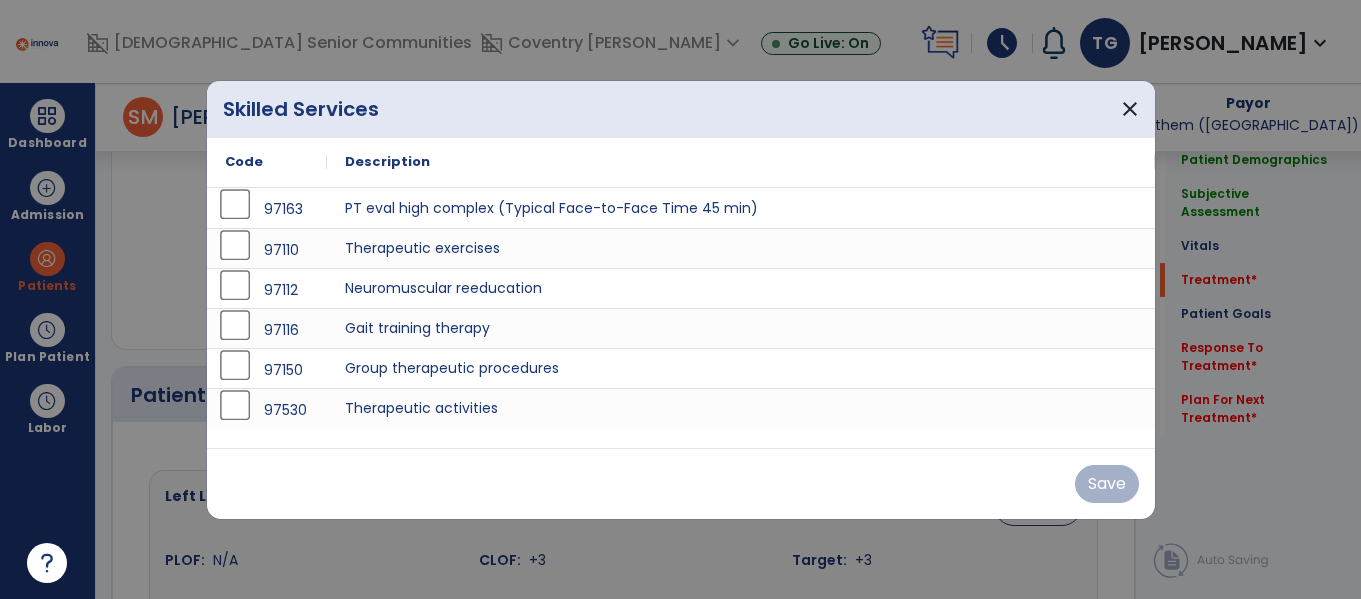 scroll, scrollTop: 1195, scrollLeft: 0, axis: vertical 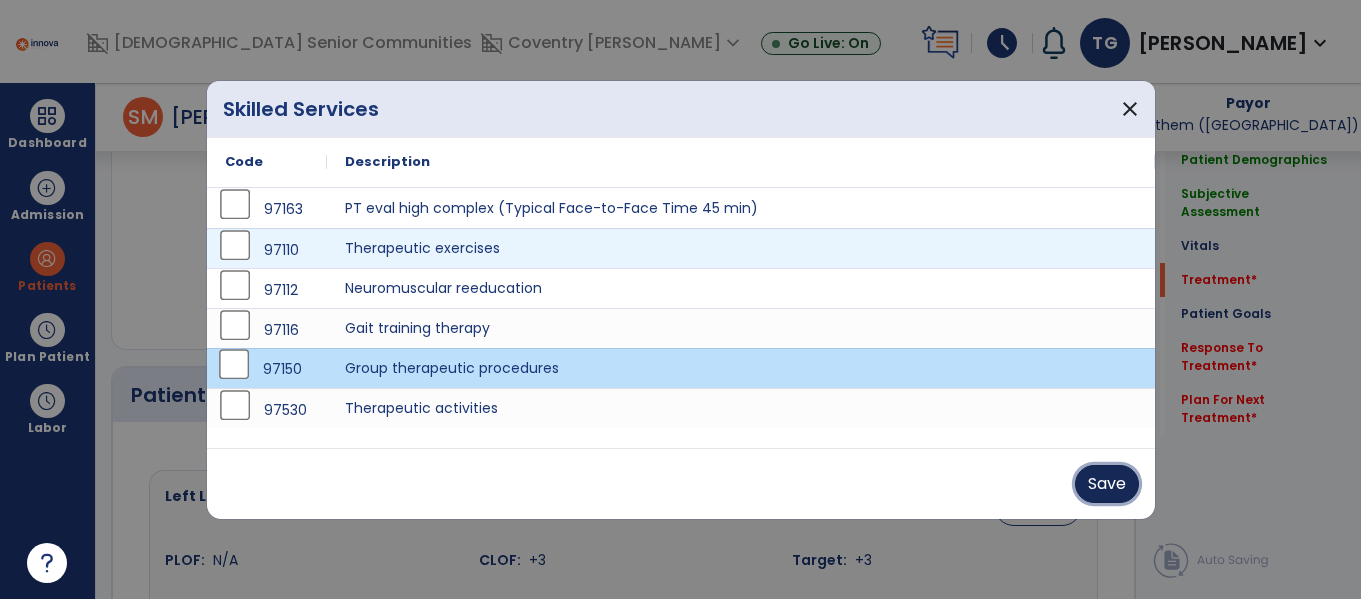click on "Save" at bounding box center [1107, 484] 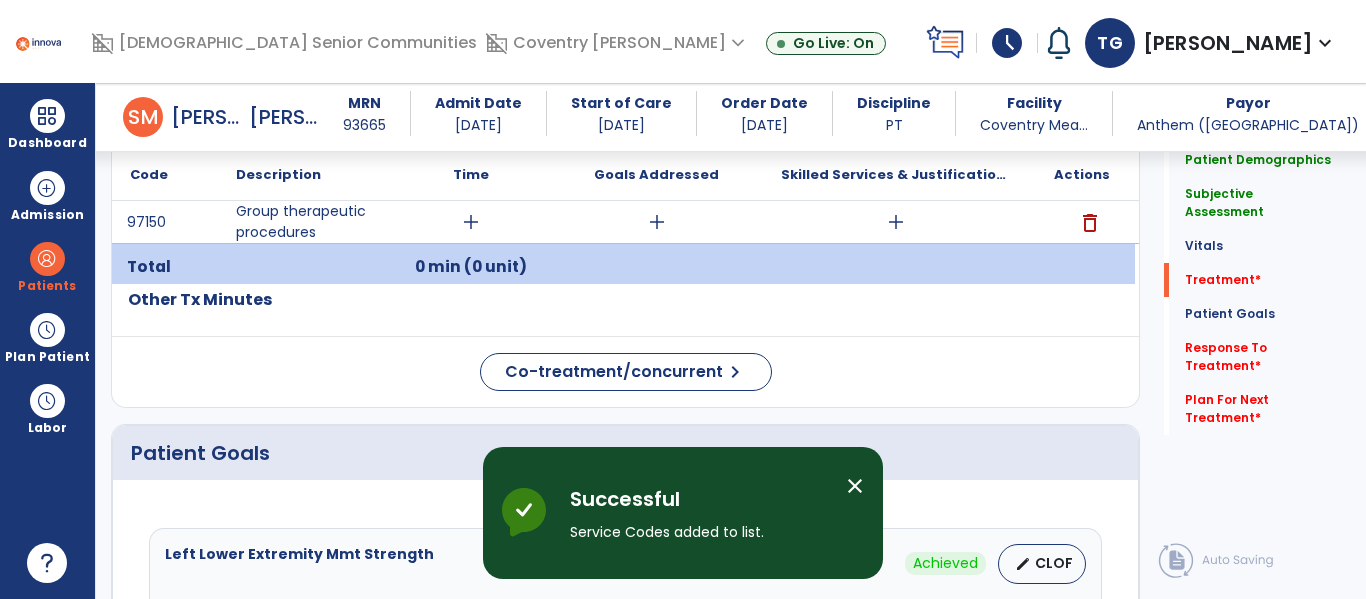 click on "add" at bounding box center [471, 222] 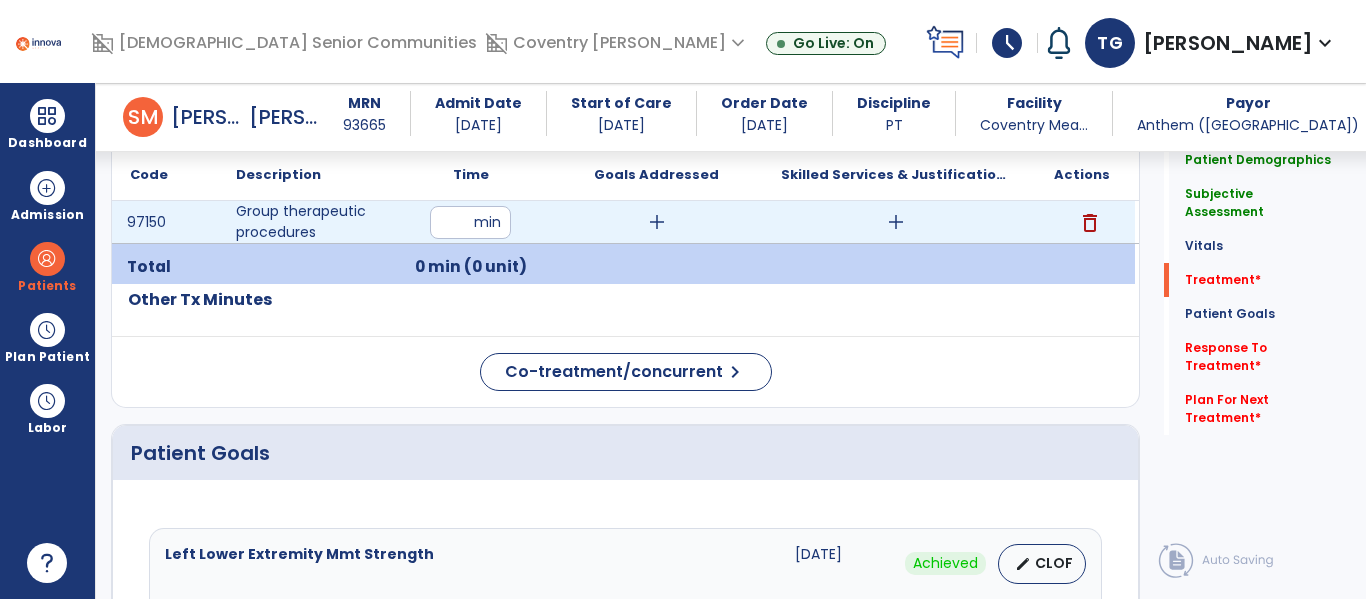 type on "**" 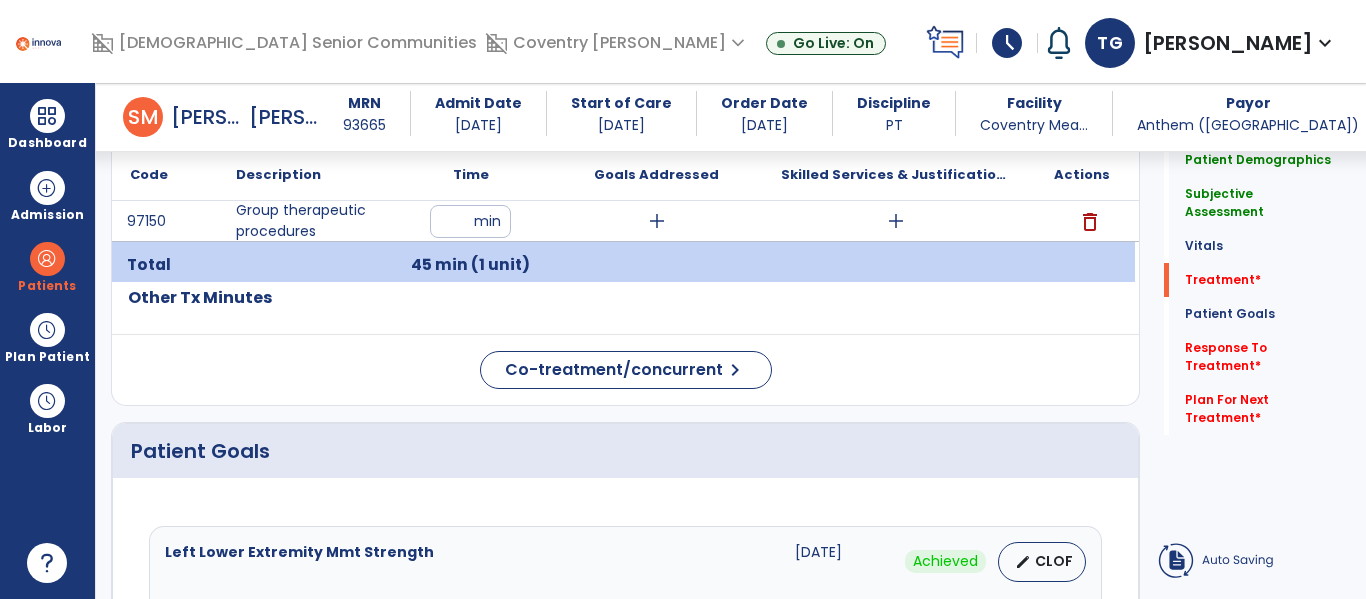 click on "add" at bounding box center (896, 221) 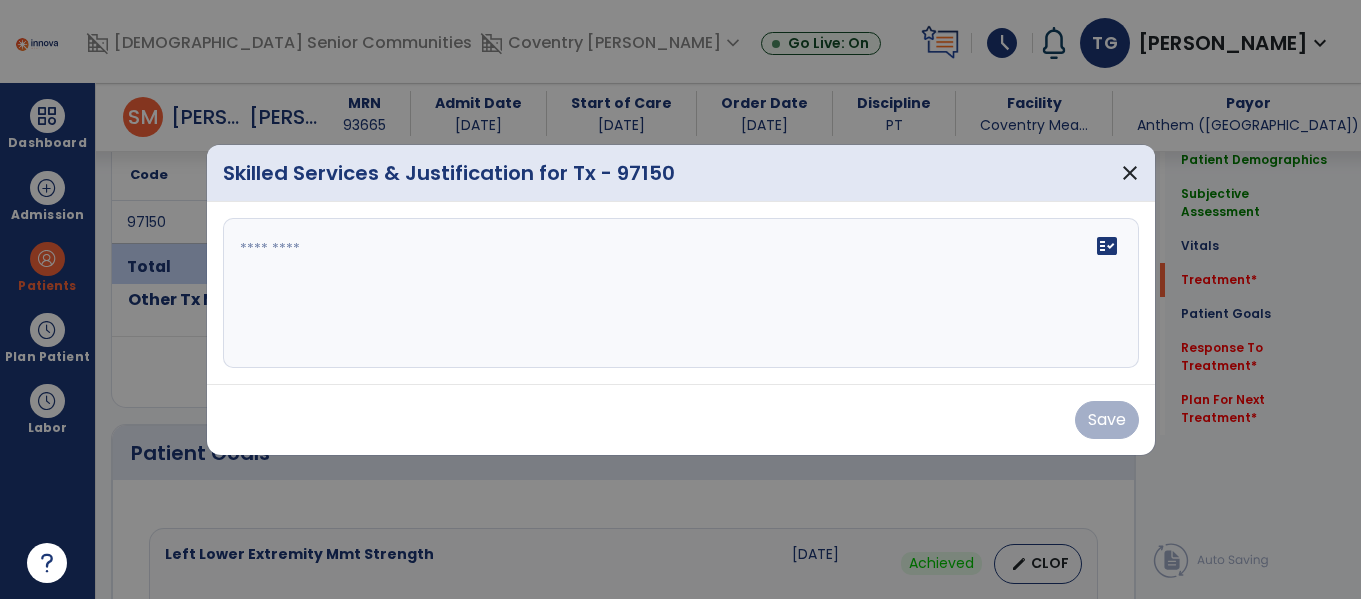 scroll, scrollTop: 1195, scrollLeft: 0, axis: vertical 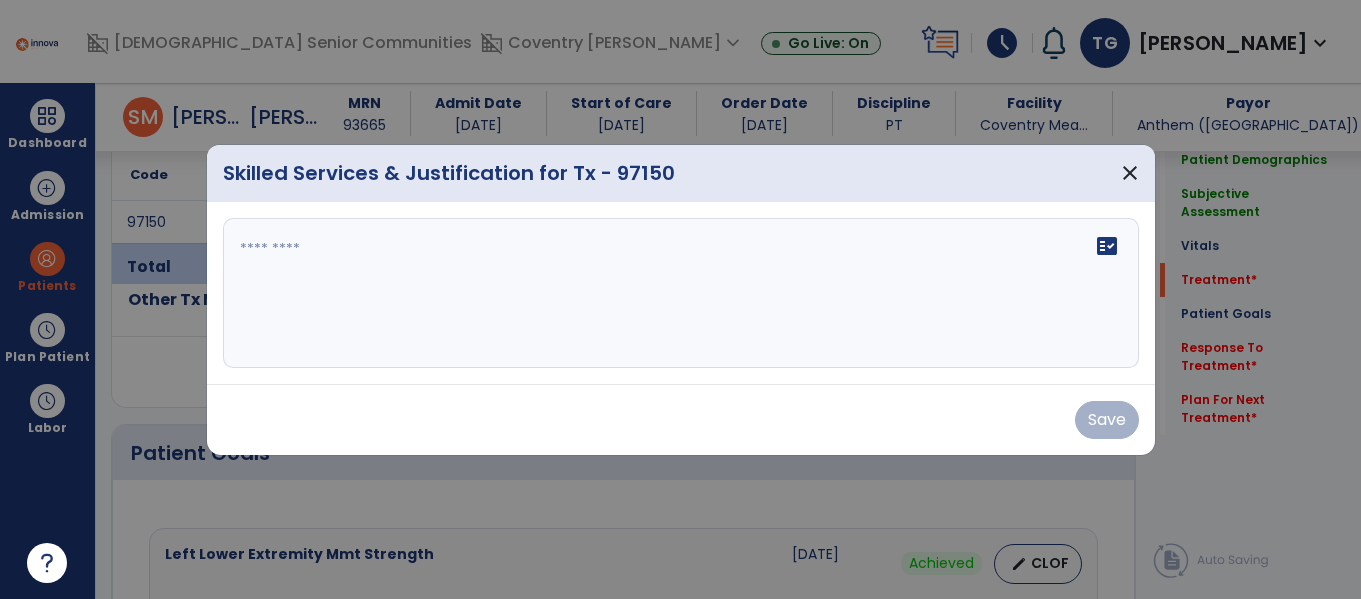click on "fact_check" at bounding box center [681, 293] 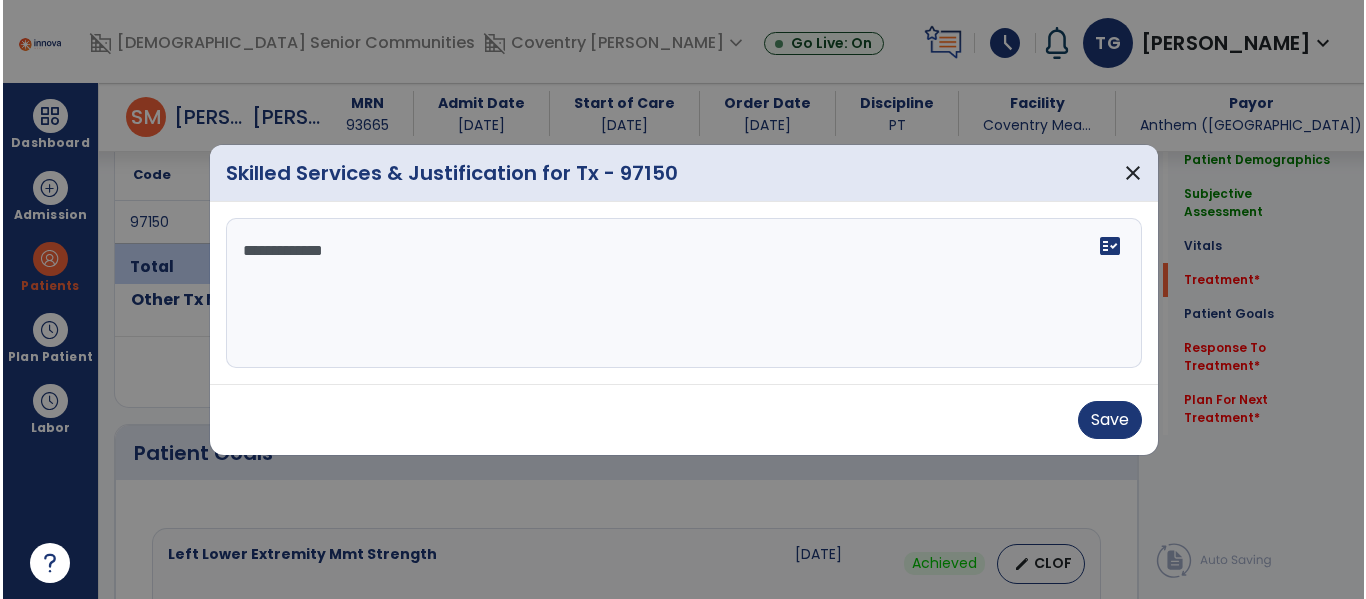 scroll, scrollTop: 0, scrollLeft: 0, axis: both 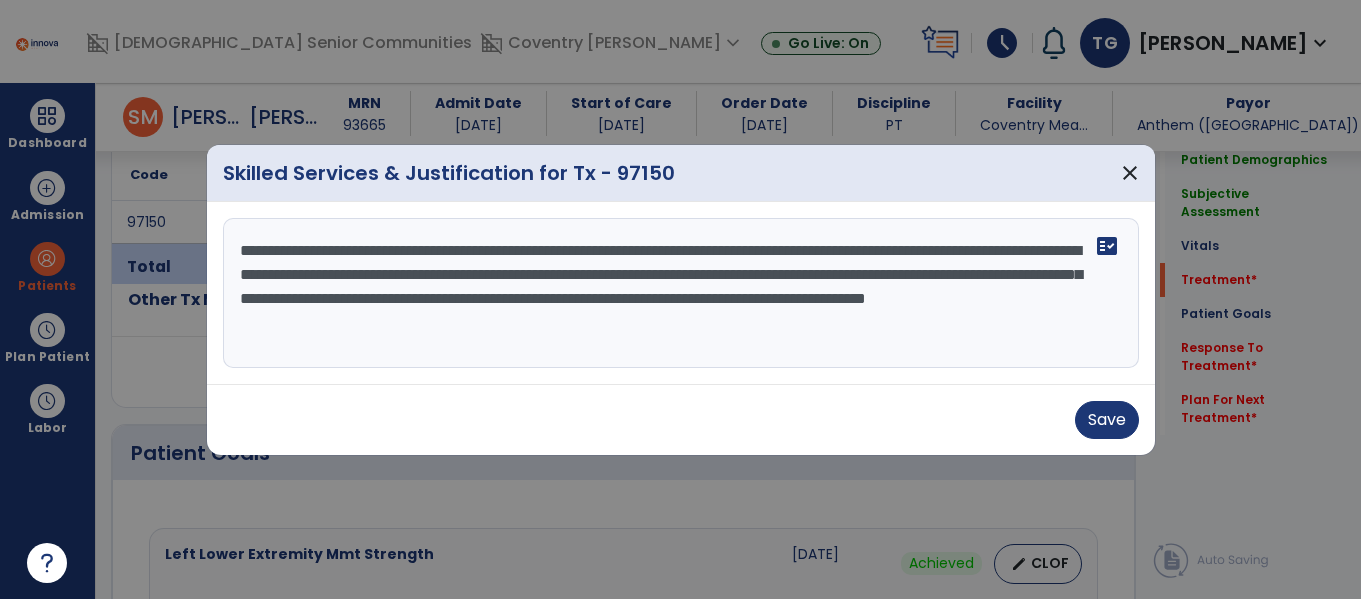 click on "**********" at bounding box center [681, 293] 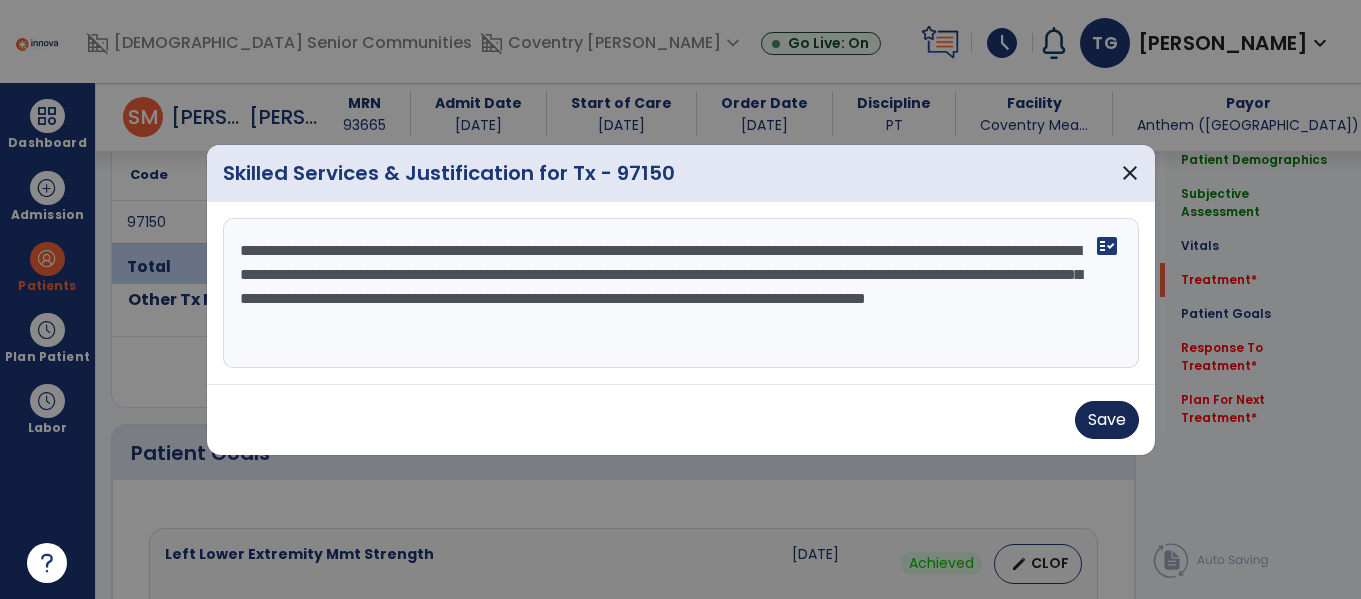 type on "**********" 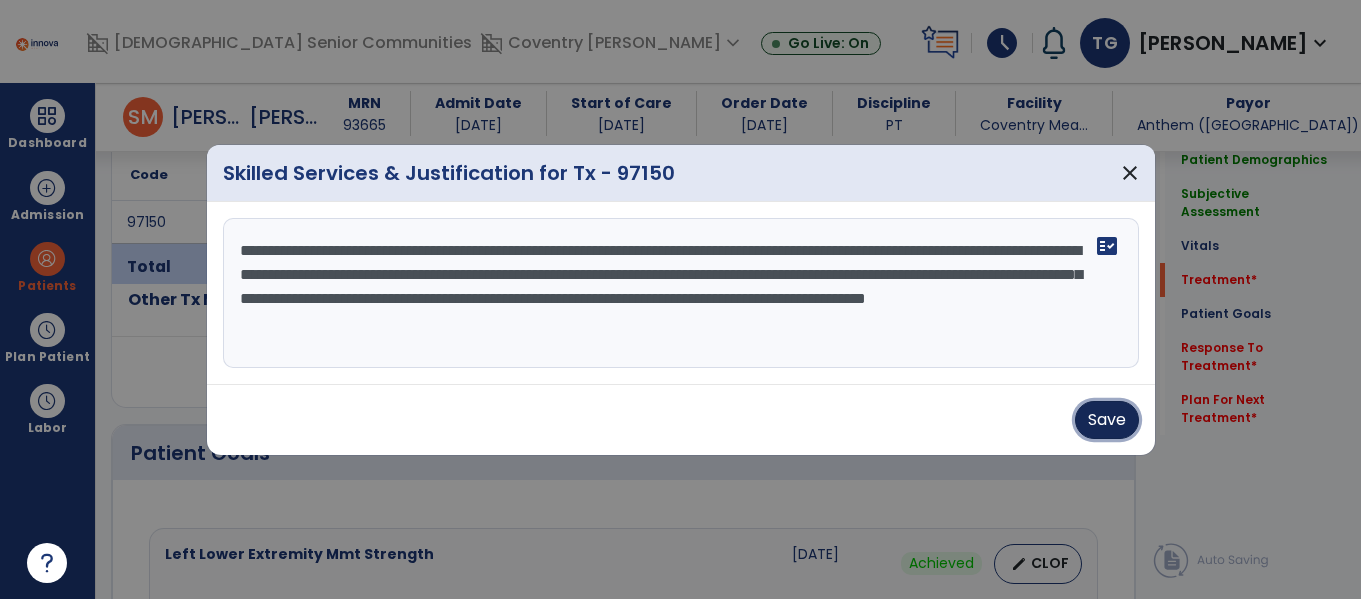 click on "Save" at bounding box center (1107, 420) 